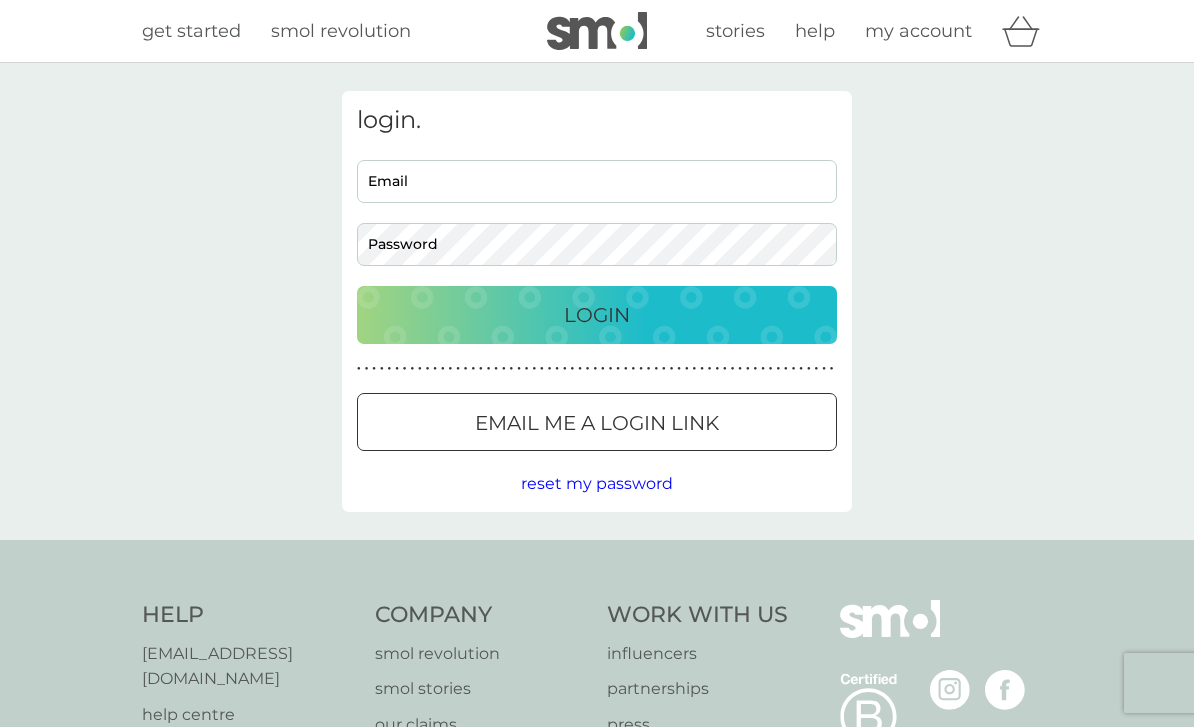 scroll, scrollTop: 0, scrollLeft: 0, axis: both 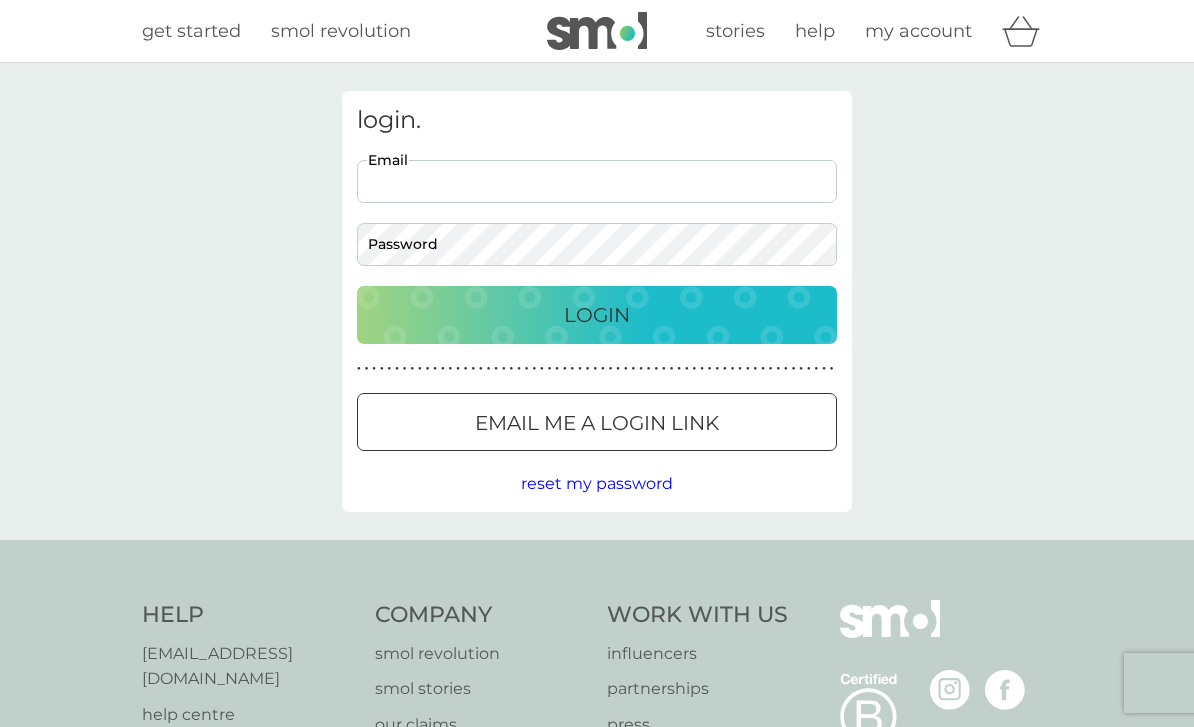 type on "[EMAIL_ADDRESS][DOMAIN_NAME]" 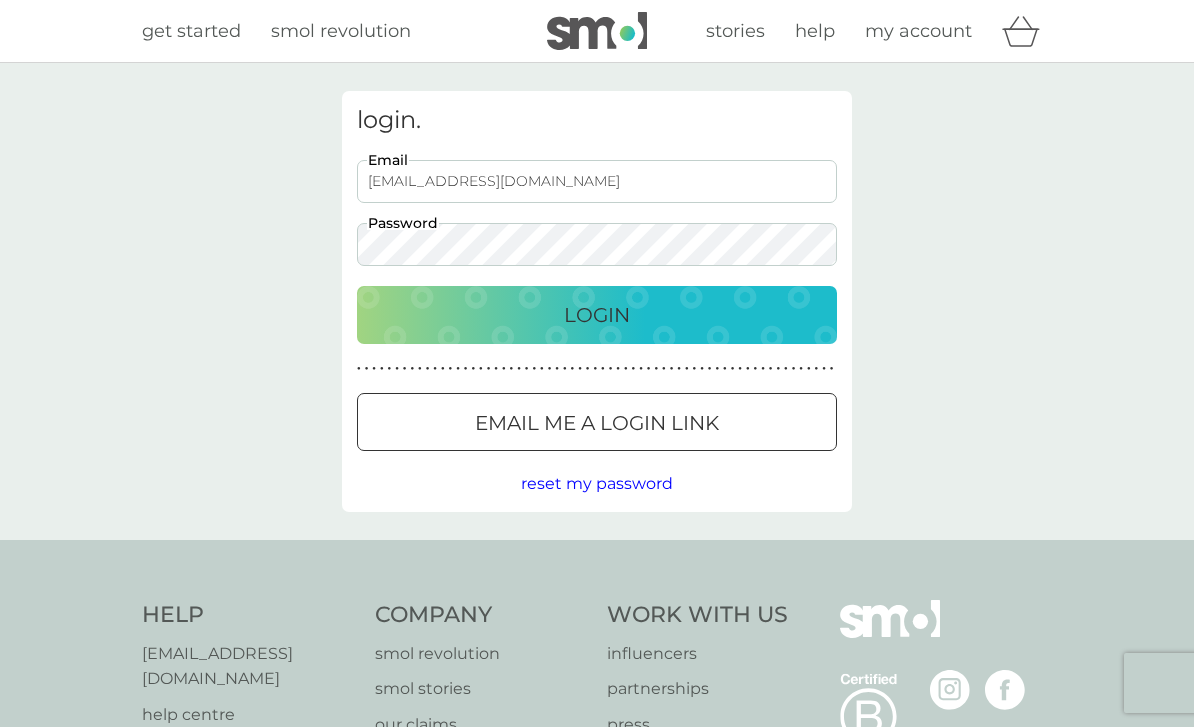 click on "Login" at bounding box center (597, 315) 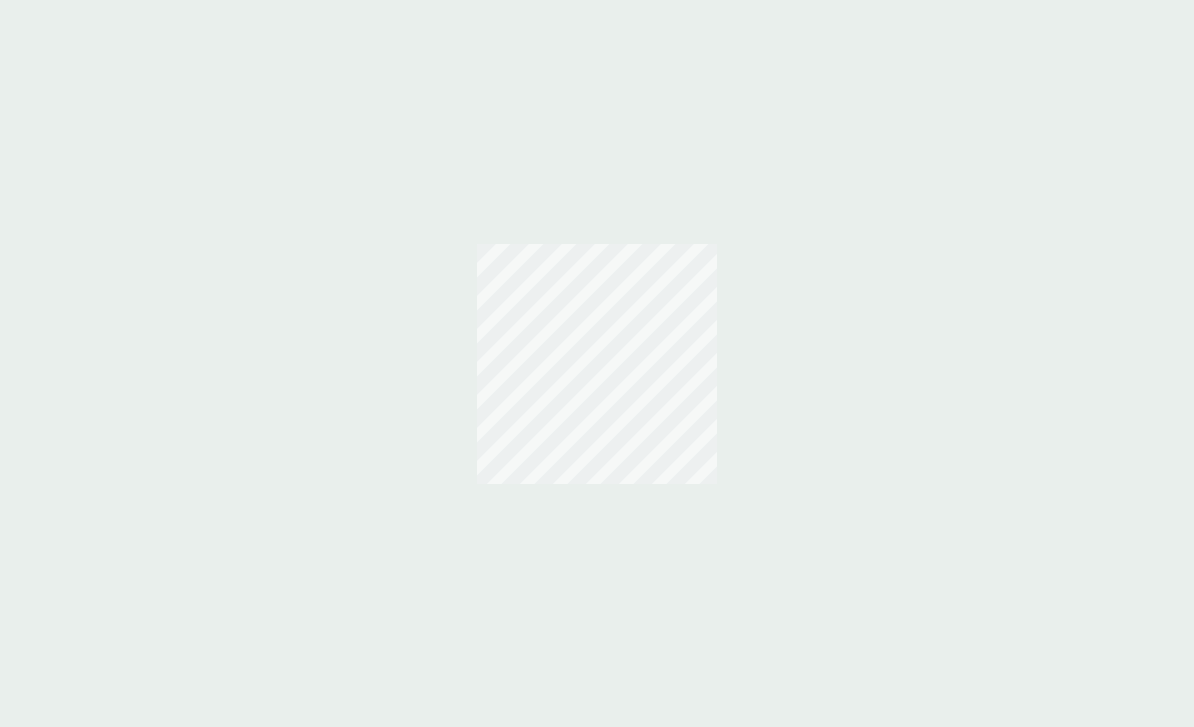 scroll, scrollTop: 0, scrollLeft: 0, axis: both 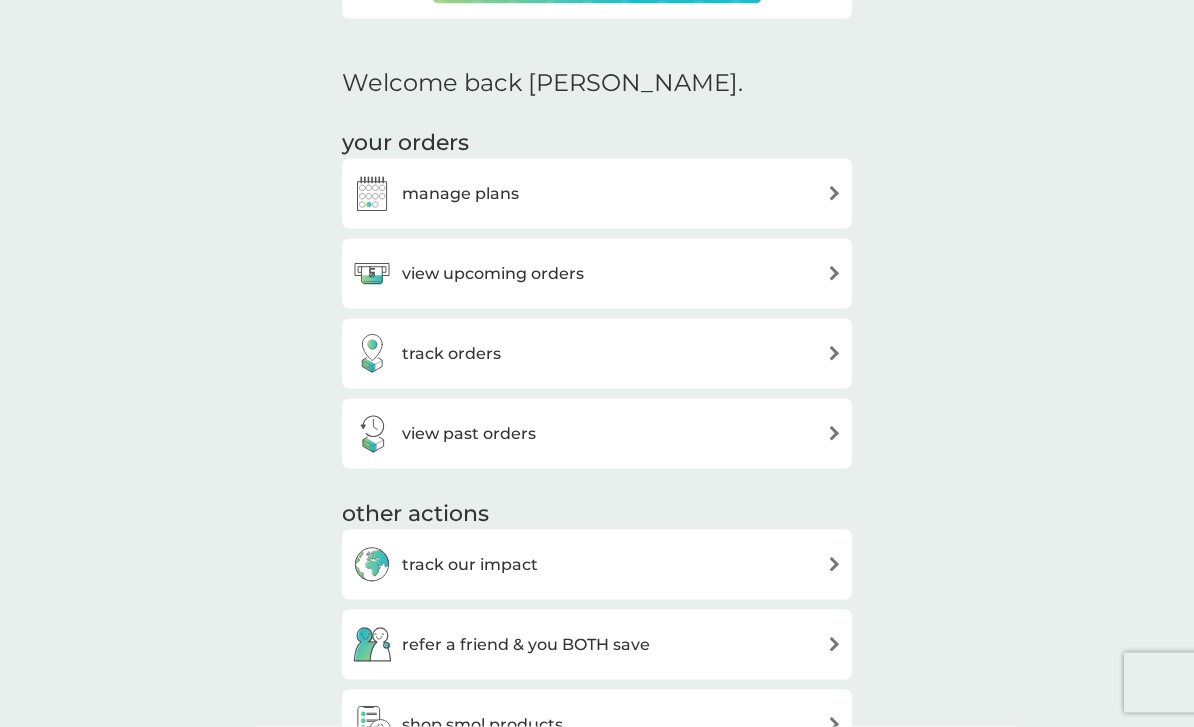 click on "view upcoming orders" at bounding box center (597, 274) 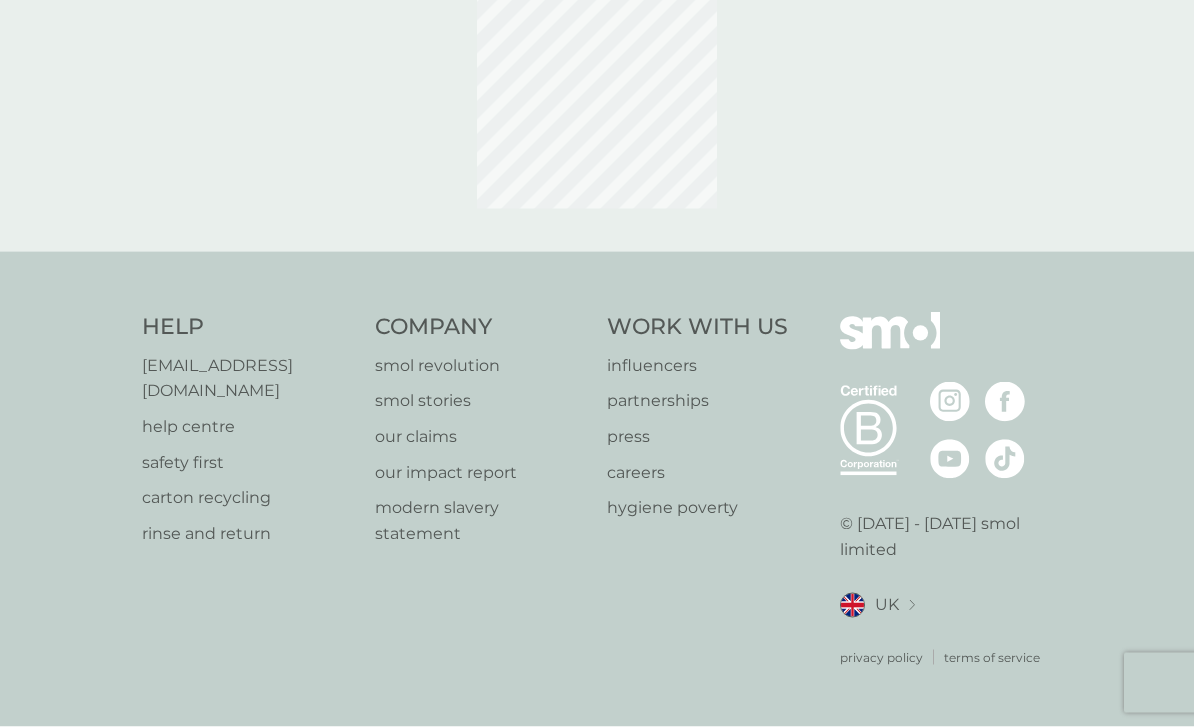 scroll, scrollTop: 0, scrollLeft: 0, axis: both 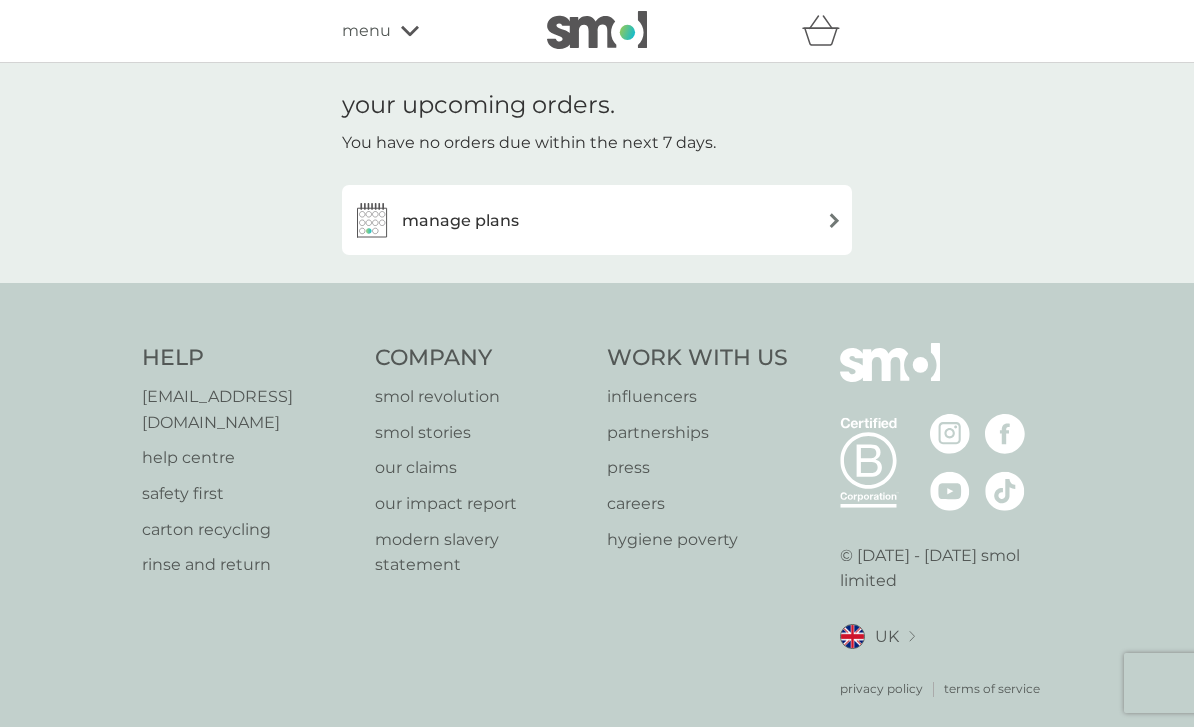 click on "manage plans" at bounding box center (597, 220) 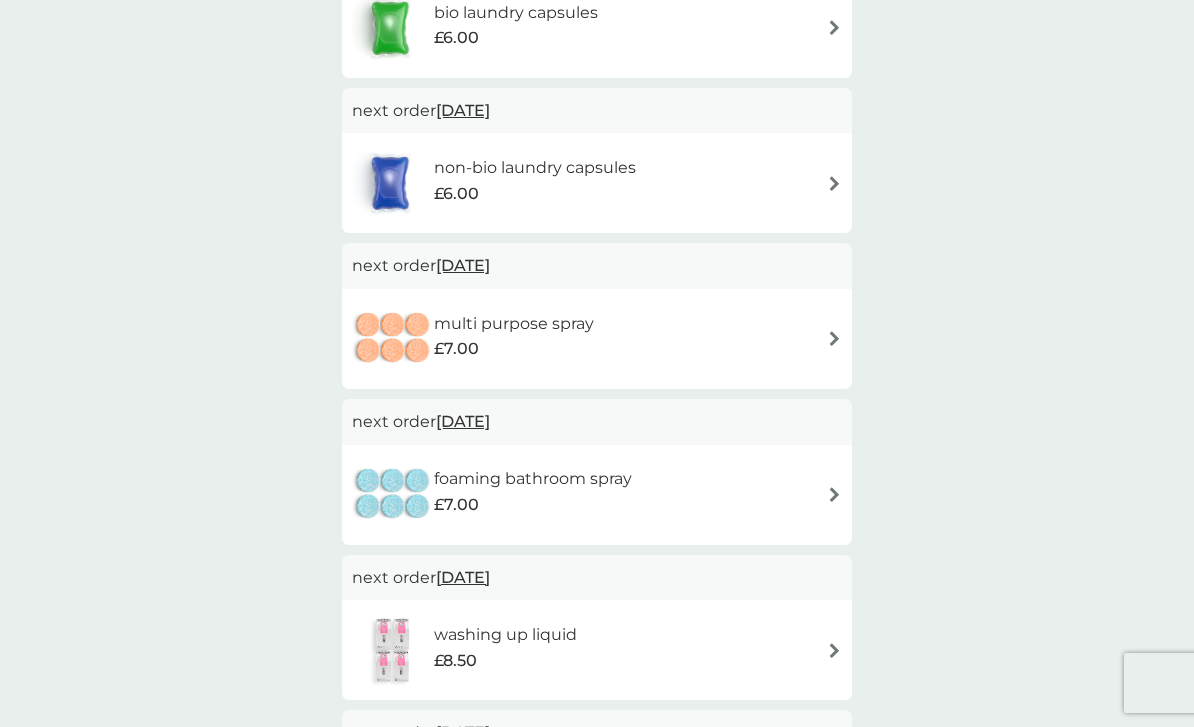 scroll, scrollTop: 397, scrollLeft: 0, axis: vertical 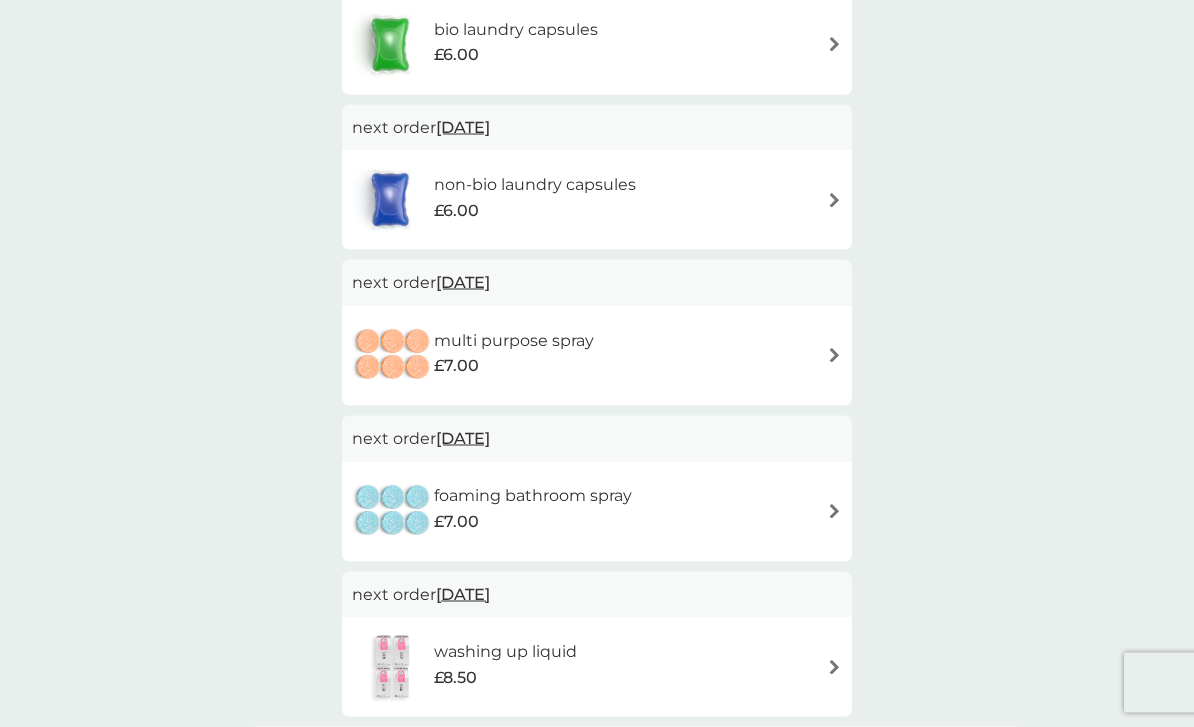 click at bounding box center (834, 511) 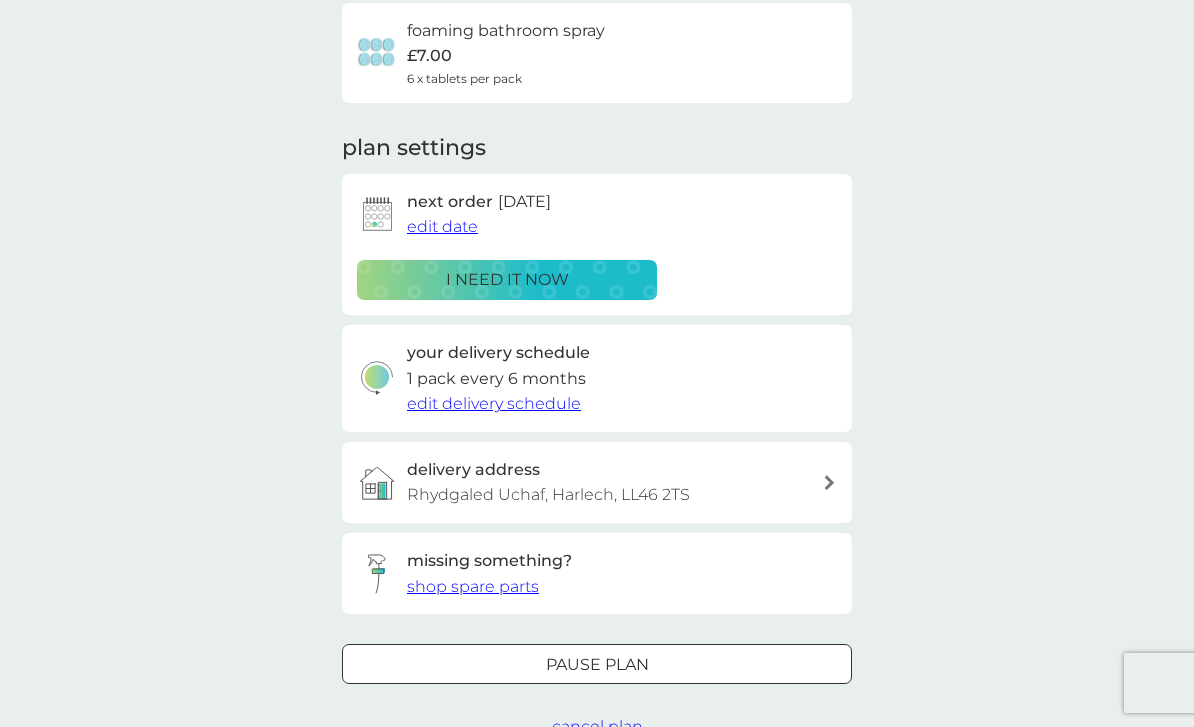scroll, scrollTop: 217, scrollLeft: 0, axis: vertical 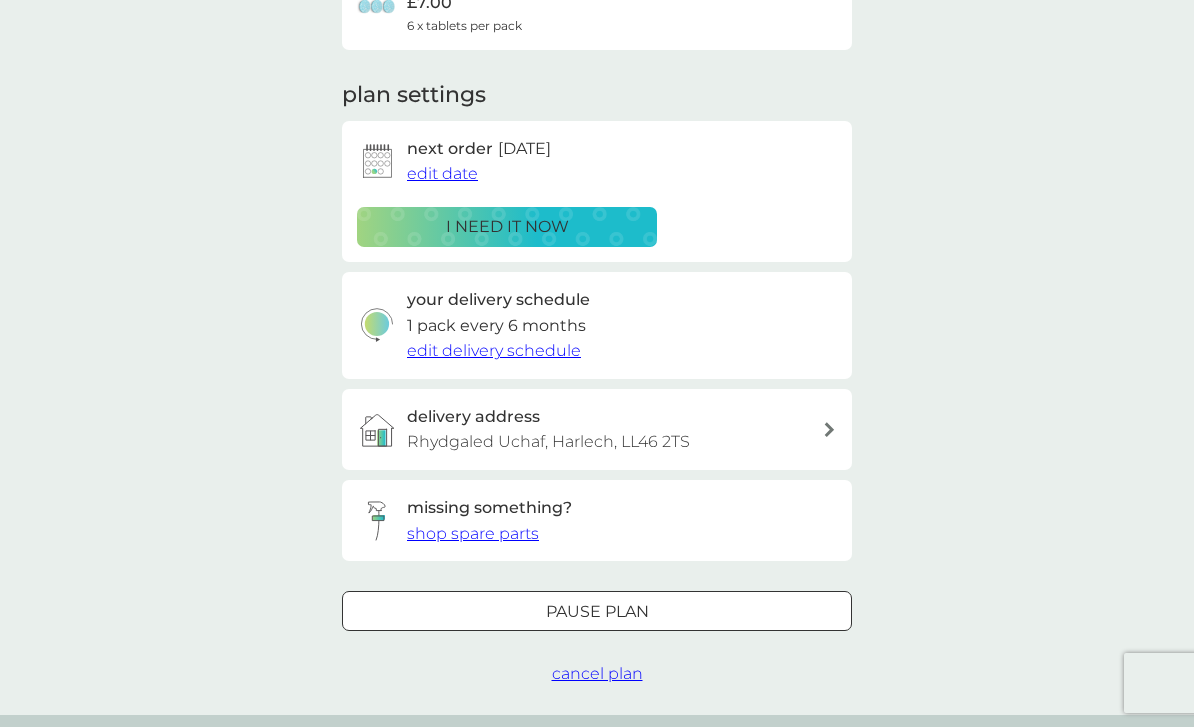 click on "edit date" at bounding box center [442, 173] 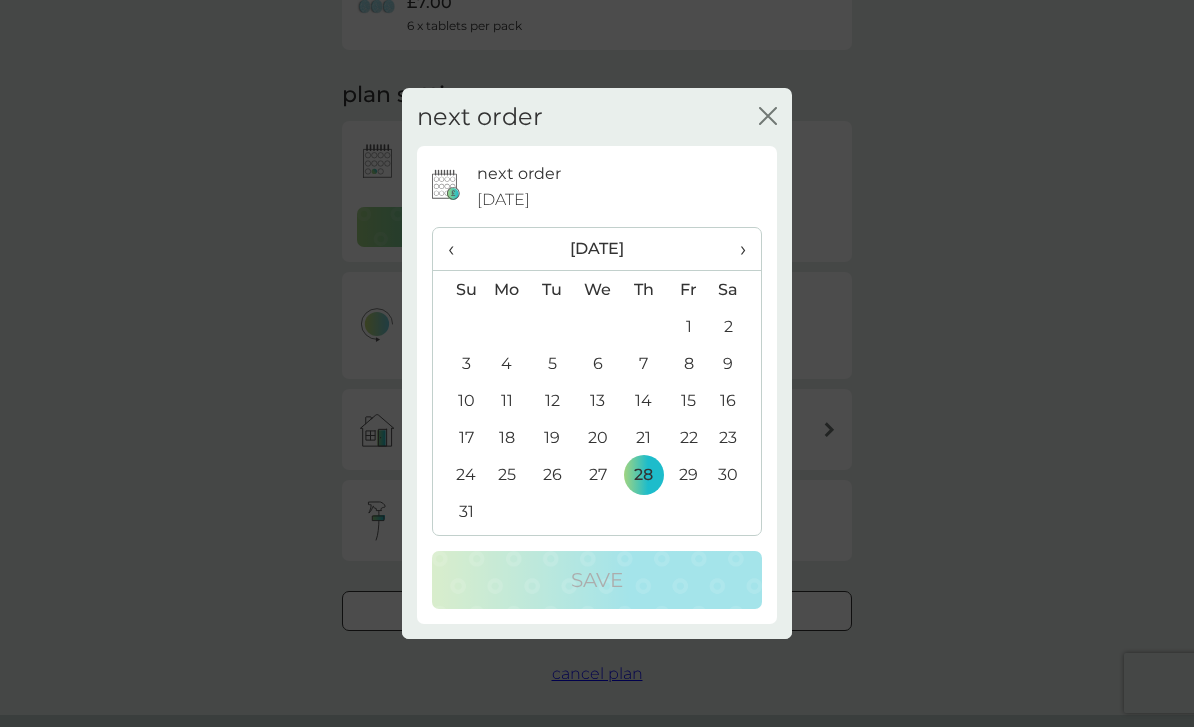 click on "›" at bounding box center (736, 249) 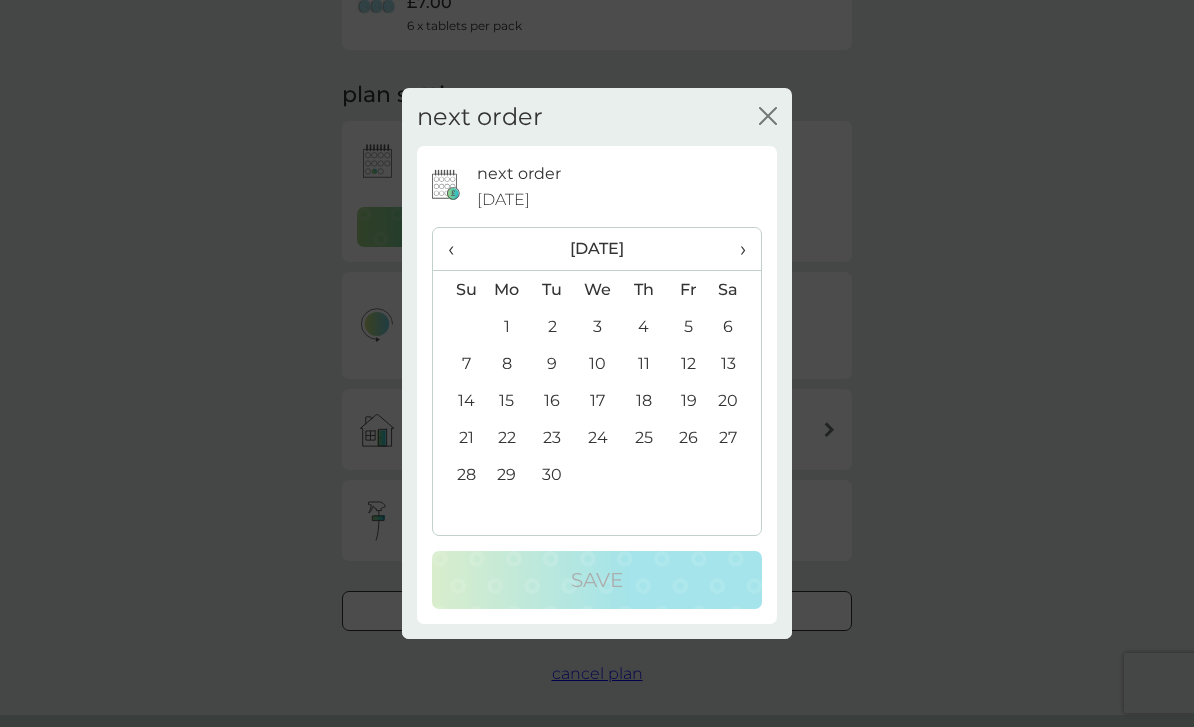 click on "›" at bounding box center (736, 249) 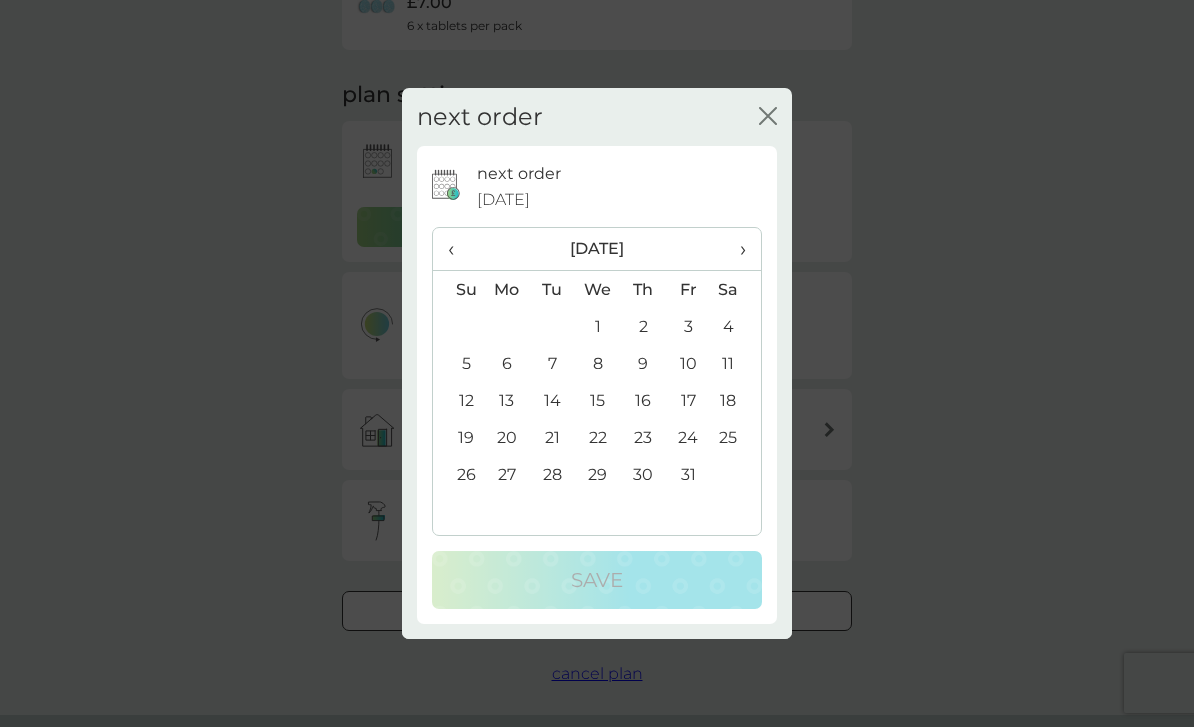 click on "›" at bounding box center [736, 249] 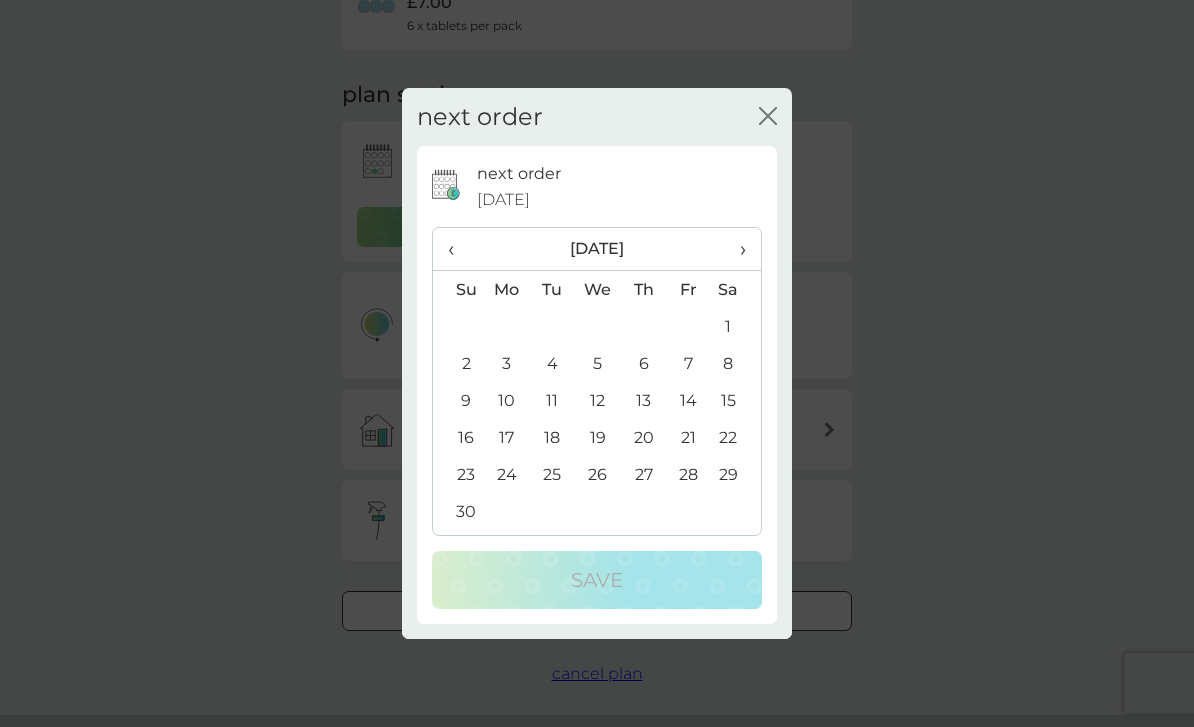 click on "›" at bounding box center [736, 249] 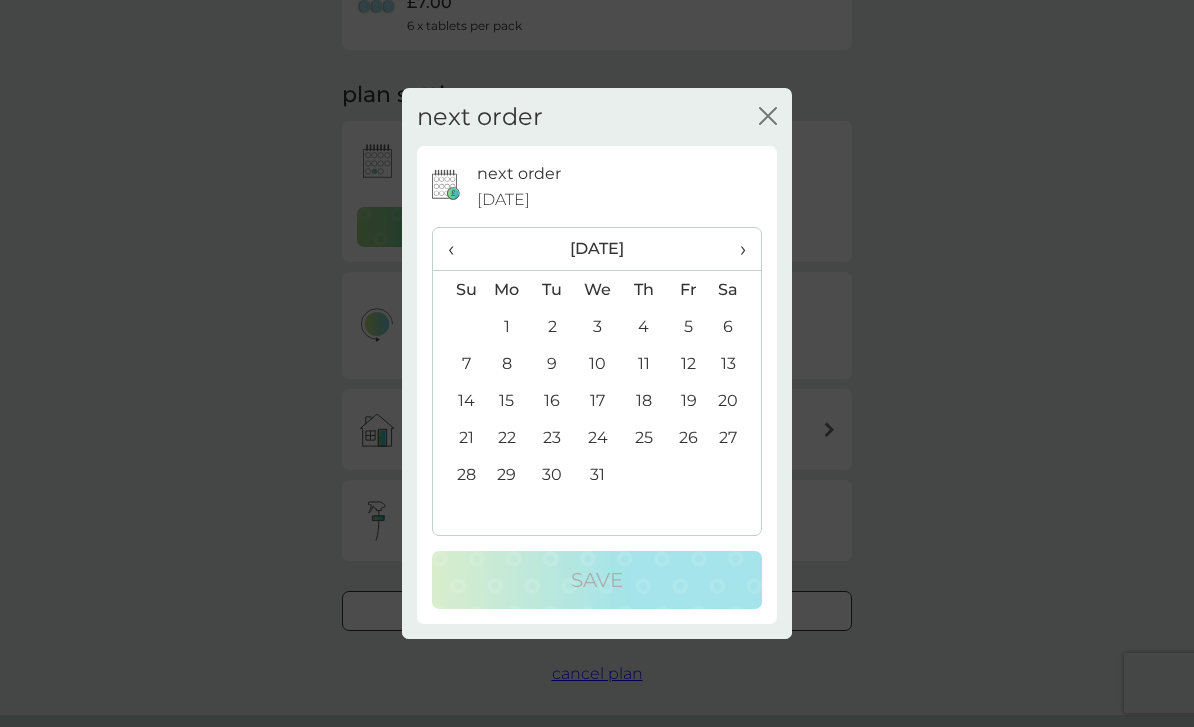 click on "›" at bounding box center [736, 249] 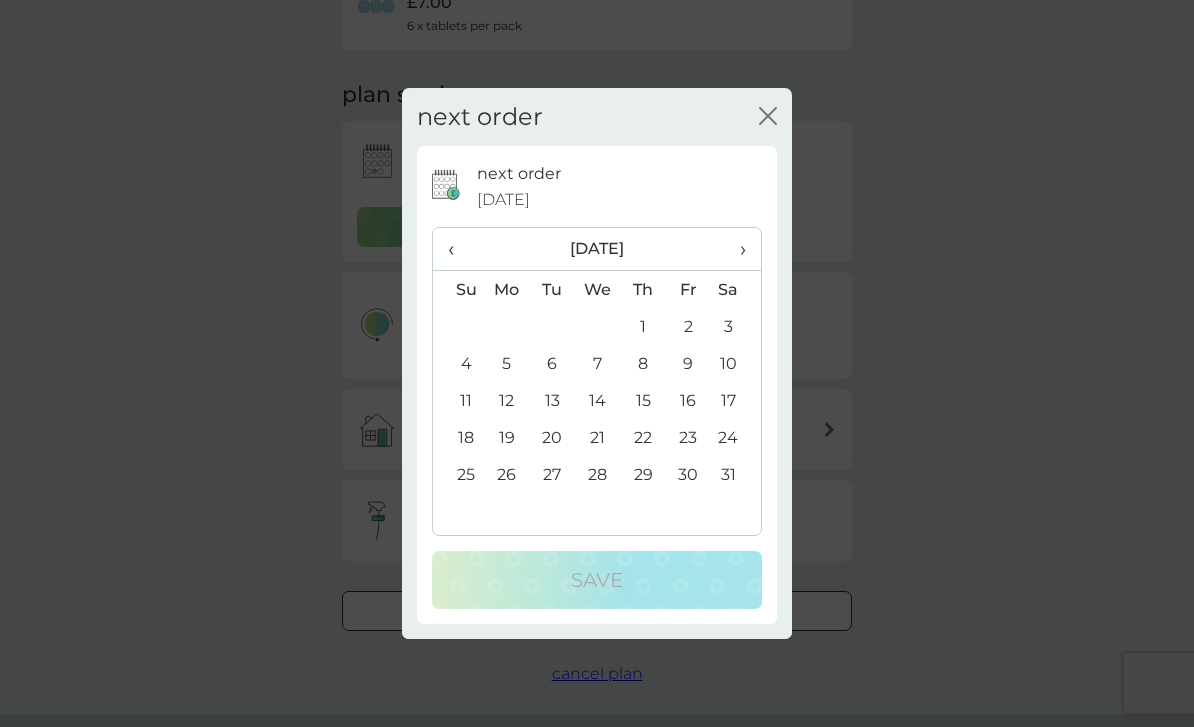 click on "30" at bounding box center (688, 474) 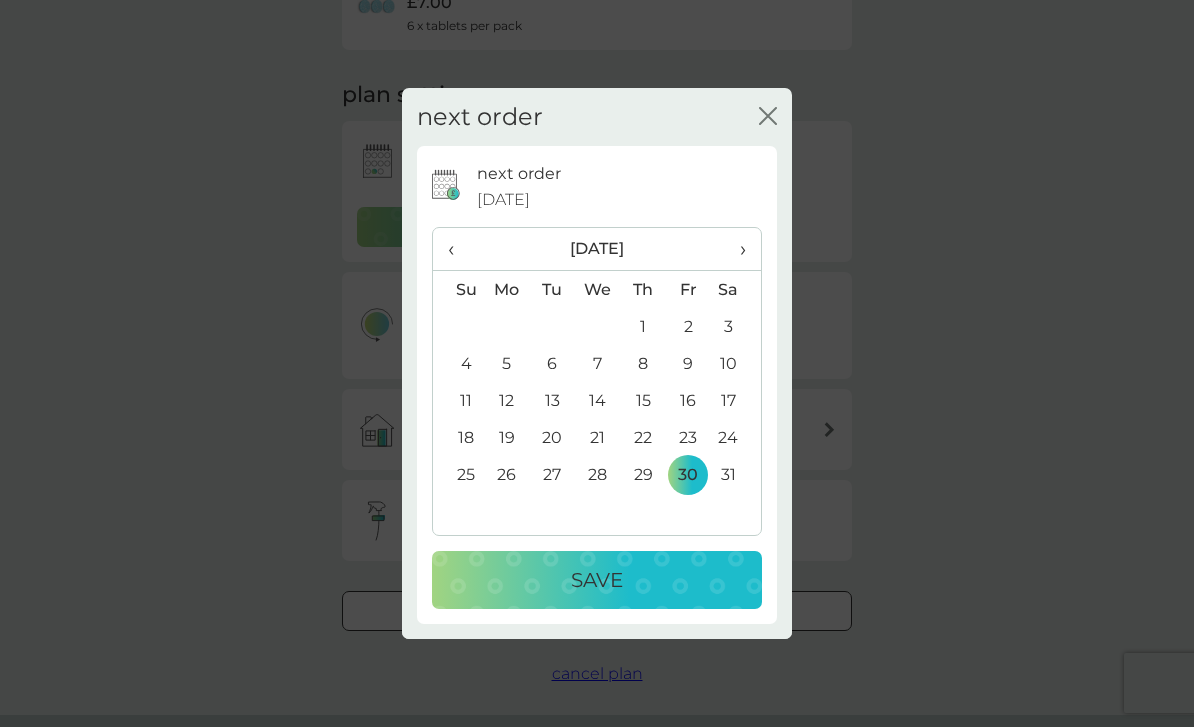 click on "Save" at bounding box center [597, 580] 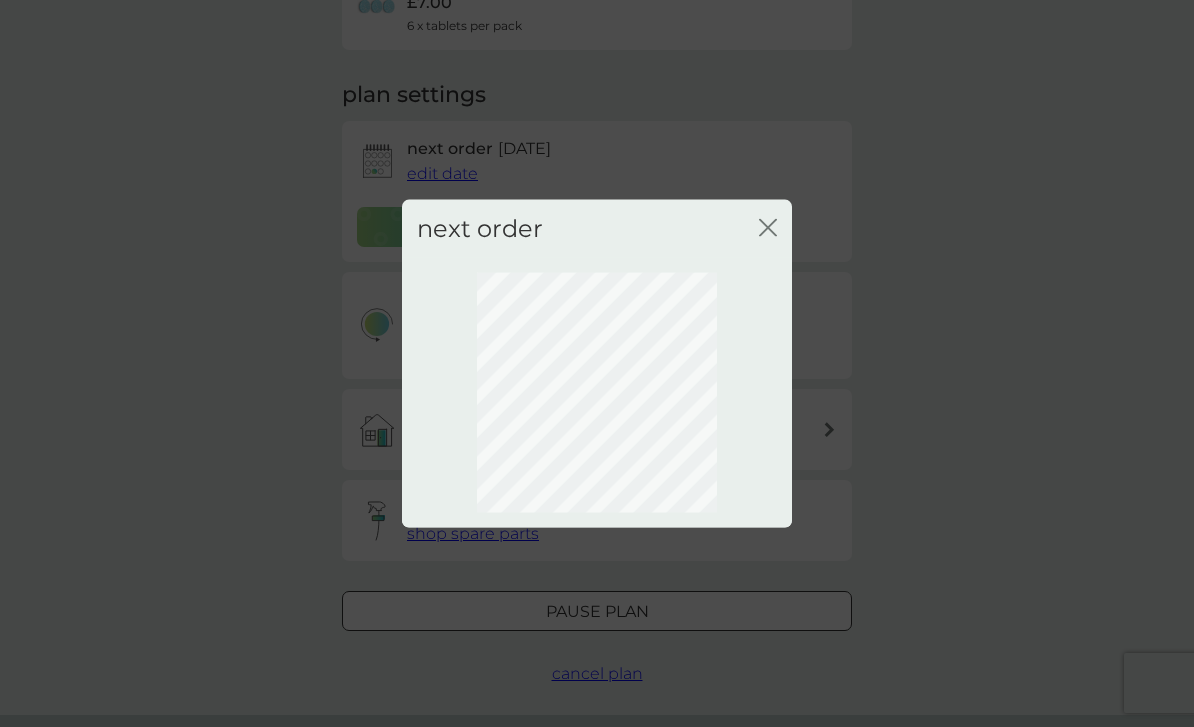 scroll, scrollTop: 46, scrollLeft: 0, axis: vertical 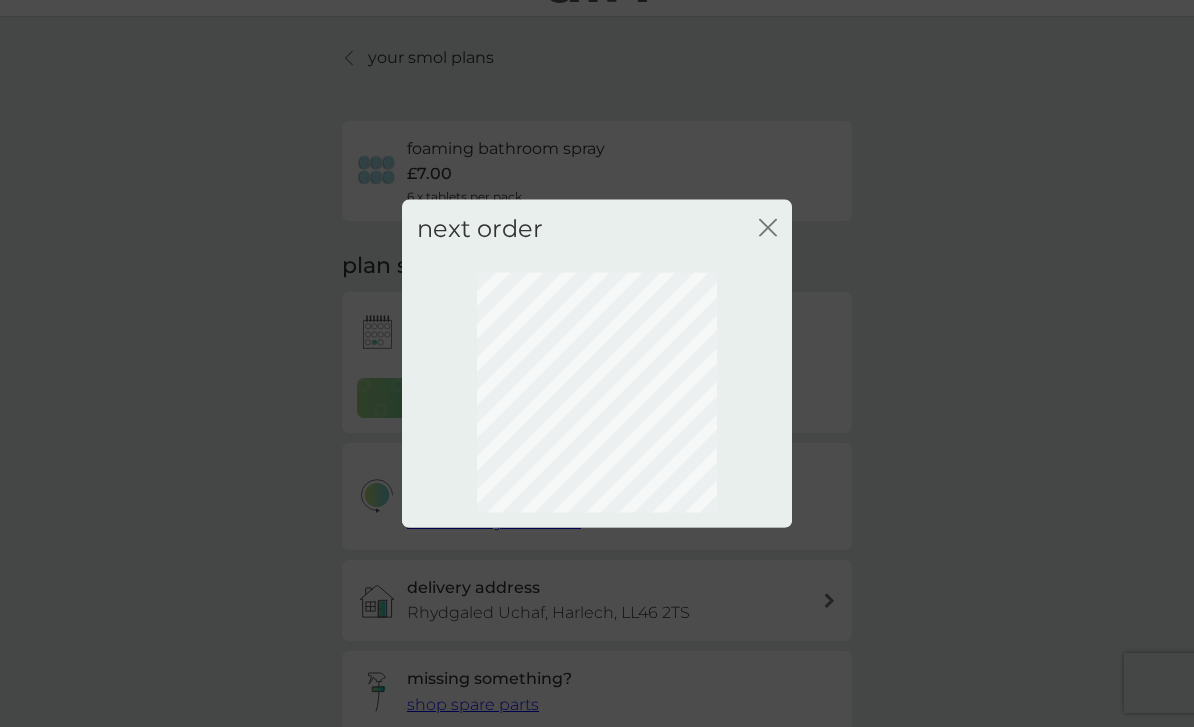 click on "close" 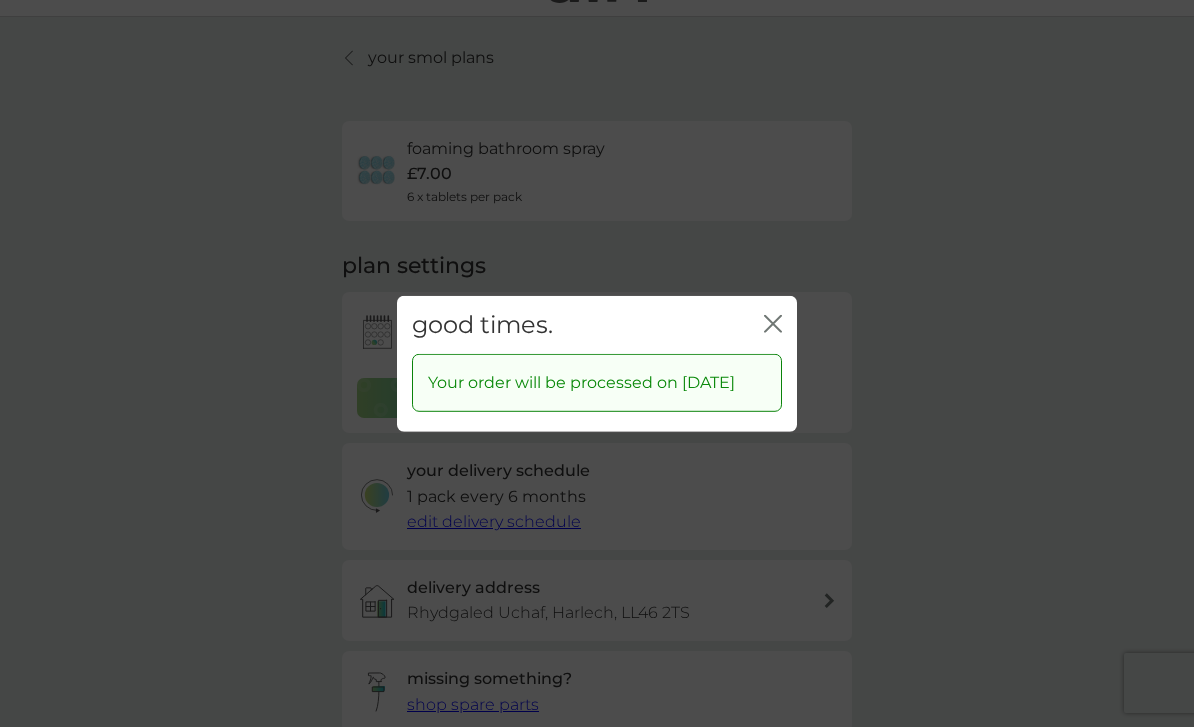 click on "close" 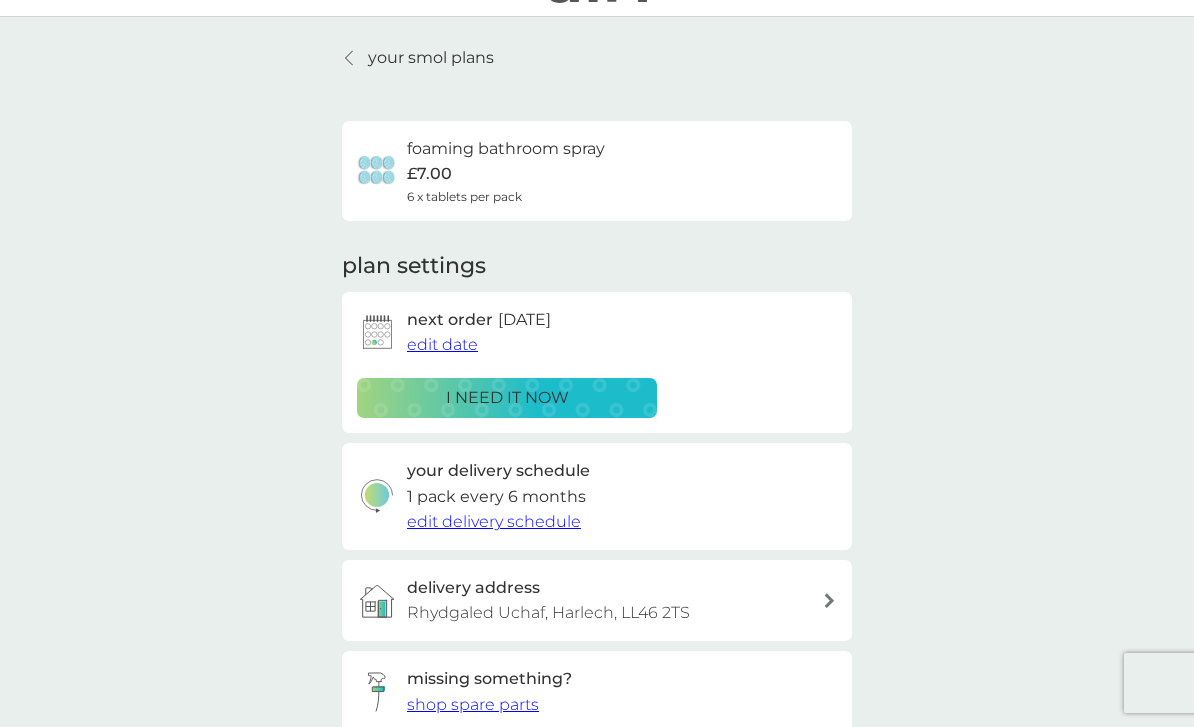 scroll, scrollTop: 0, scrollLeft: 0, axis: both 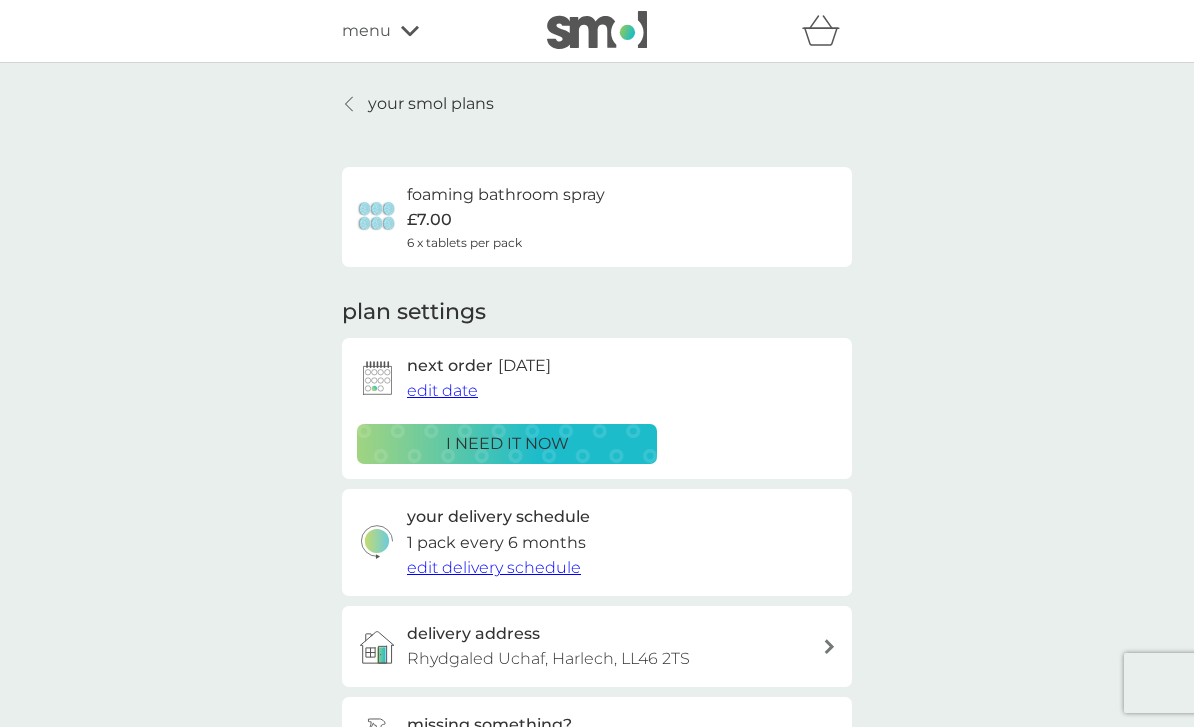 click on "your smol plans" at bounding box center (431, 104) 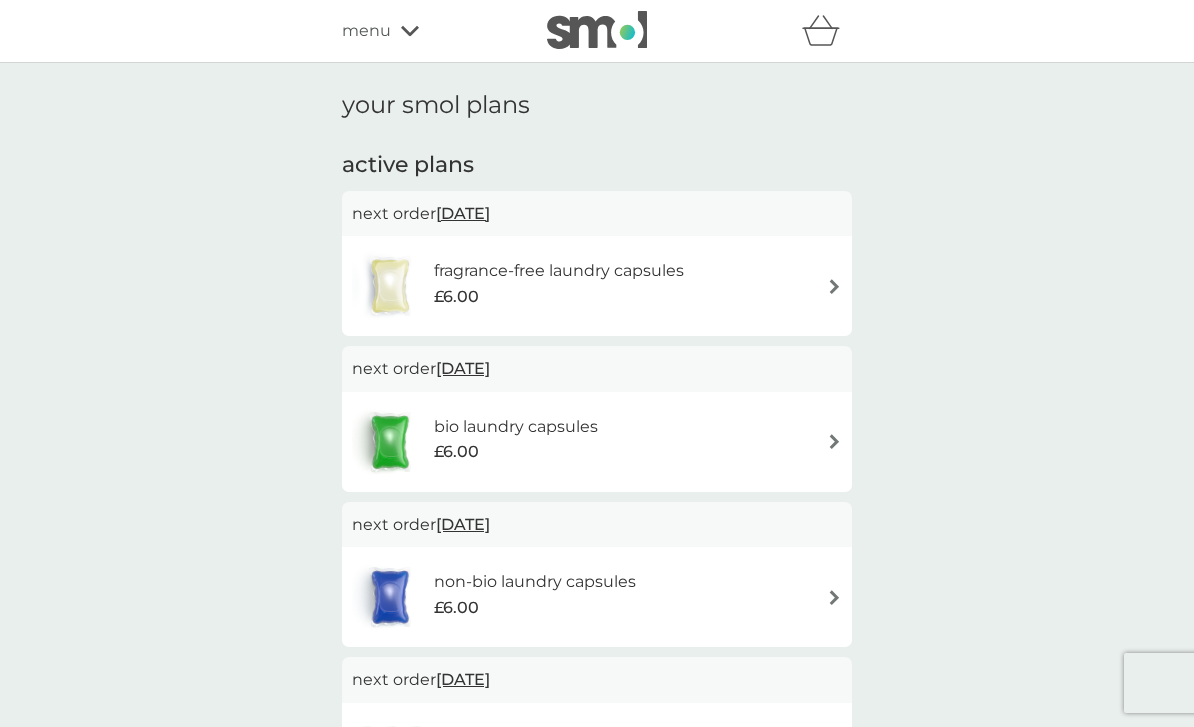 click on "fragrance-free laundry capsules" at bounding box center [559, 271] 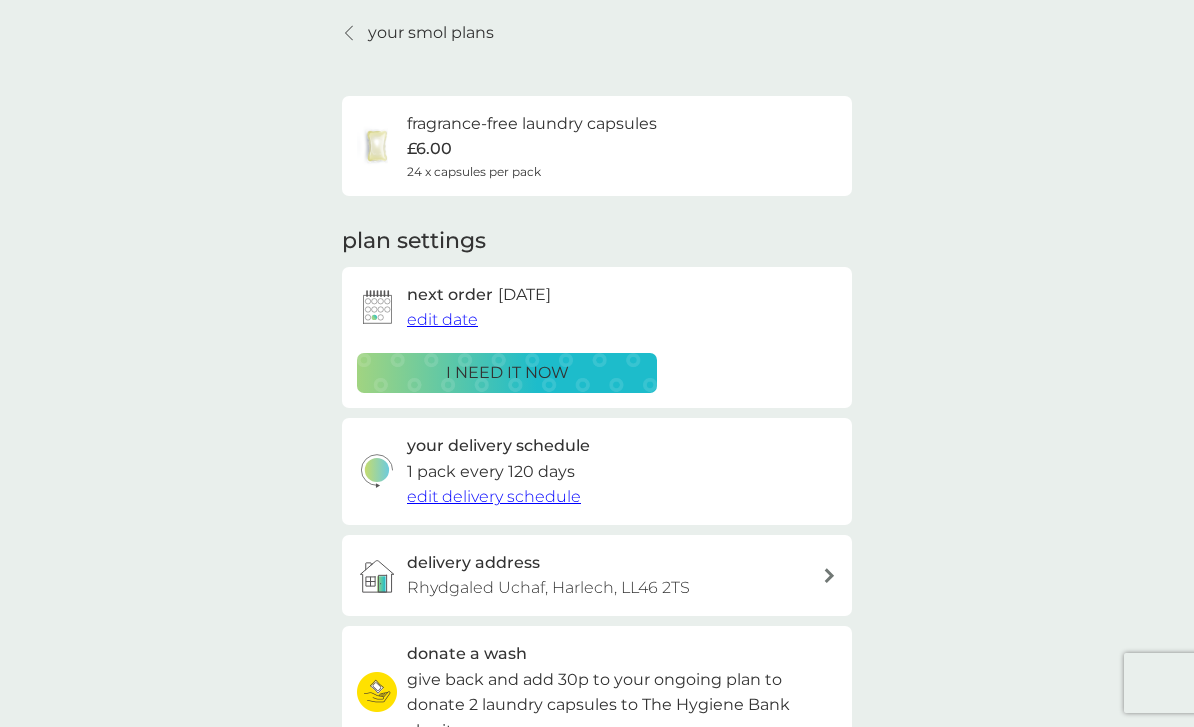 scroll, scrollTop: 57, scrollLeft: 0, axis: vertical 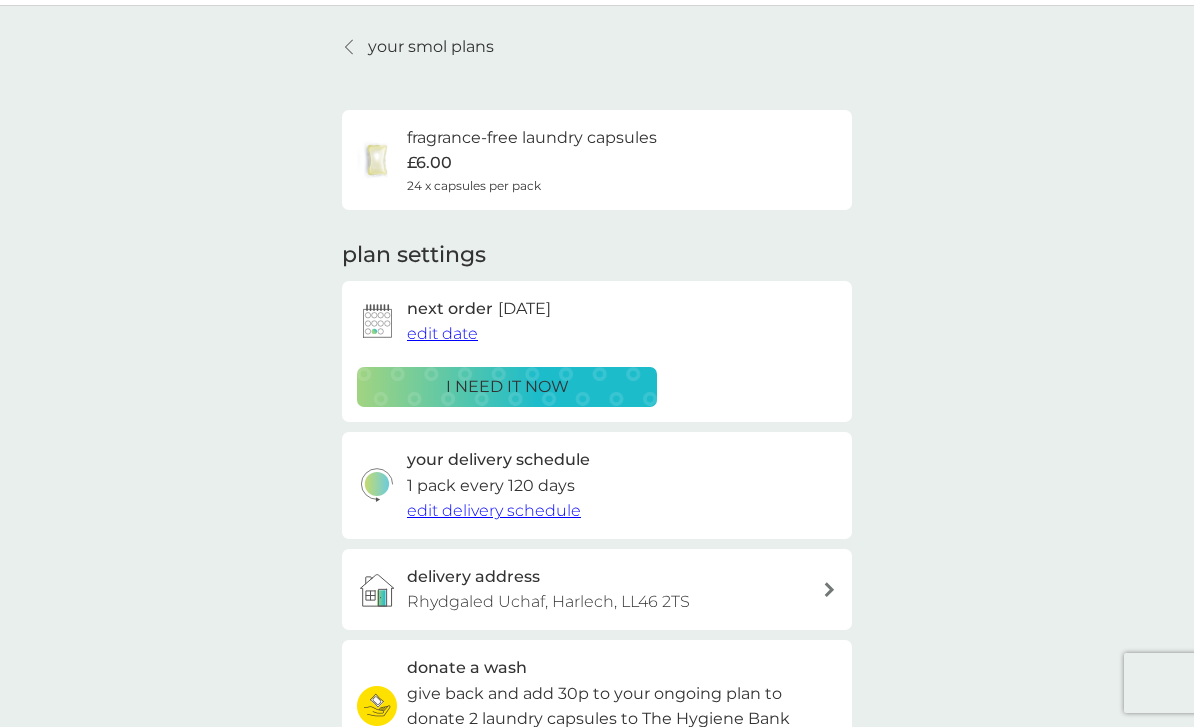 click on "edit delivery schedule" at bounding box center (494, 511) 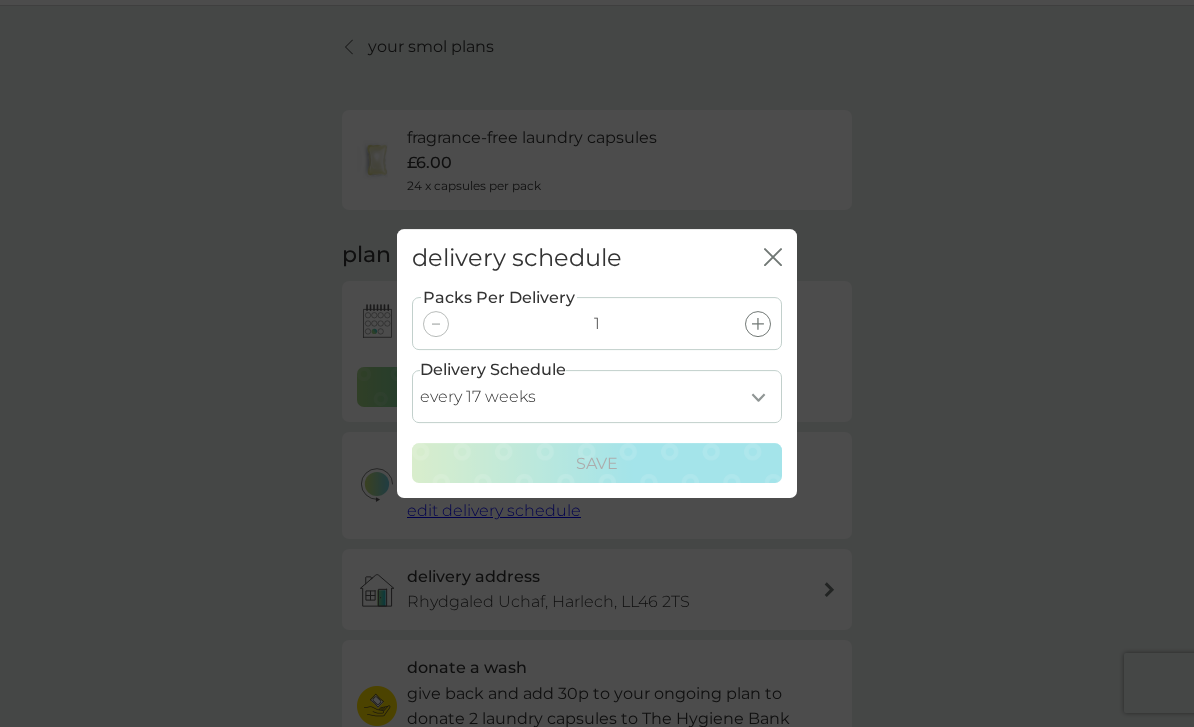 click on "every 1 week every 2 weeks every 3 weeks every 4 weeks every 5 weeks every 6 weeks every 7 weeks every 8 weeks every 9 weeks every 10 weeks every 11 weeks every 12 weeks every 13 weeks every 14 weeks every 15 weeks every 16 weeks every 17 weeks" at bounding box center (597, 396) 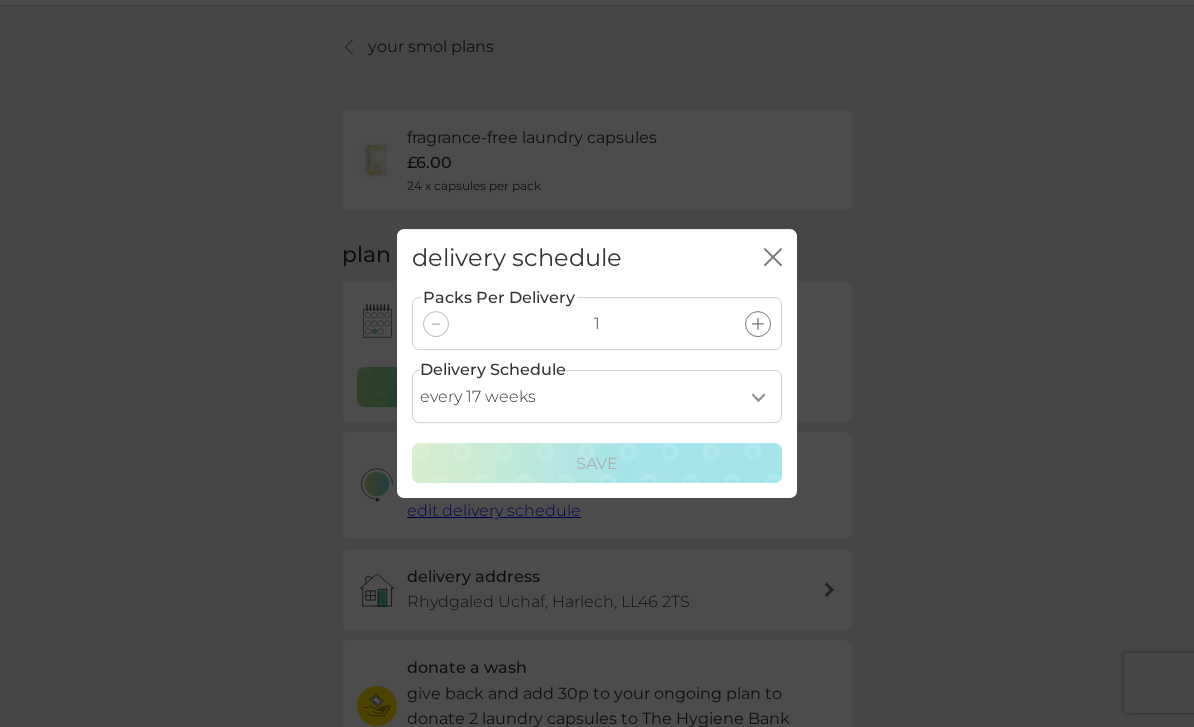 select on "84" 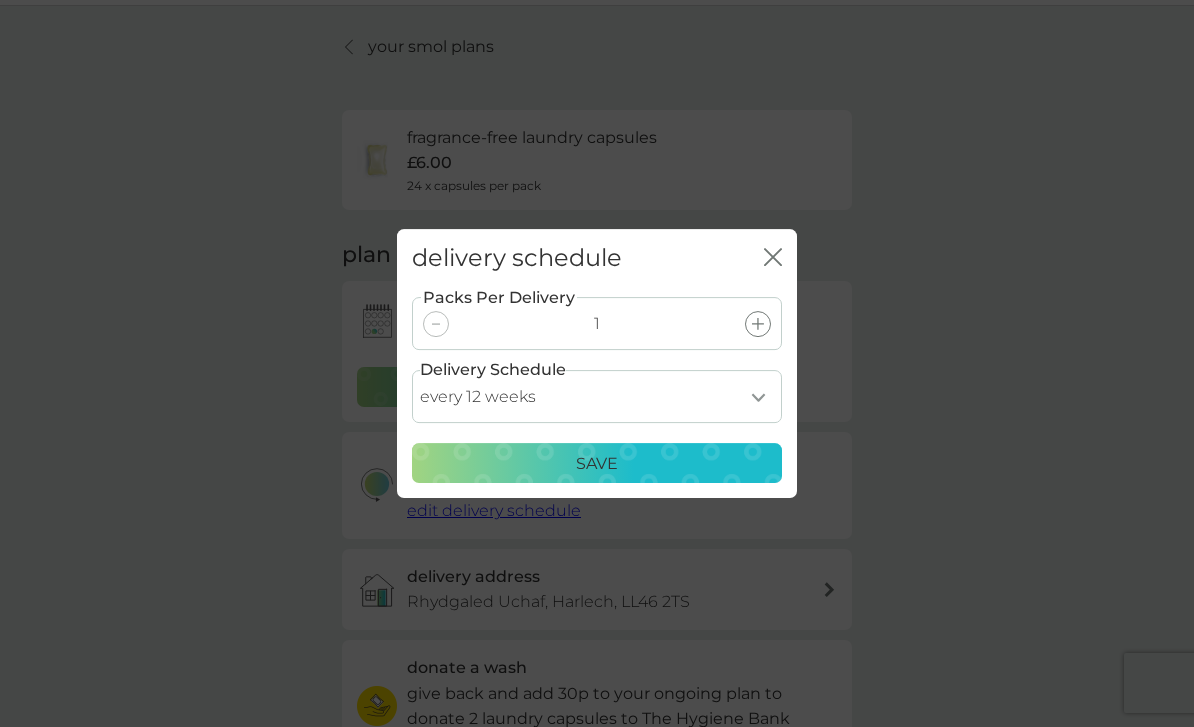 click on "Save" at bounding box center [597, 464] 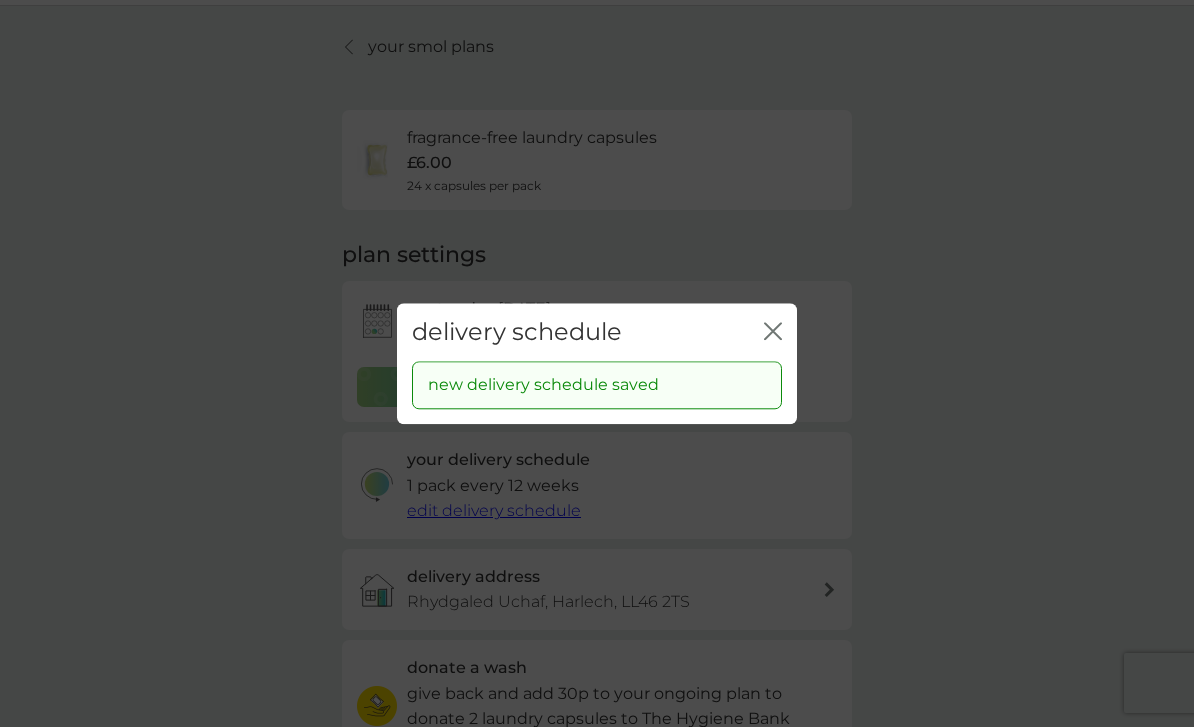 click on "delivery schedule close" at bounding box center (597, 332) 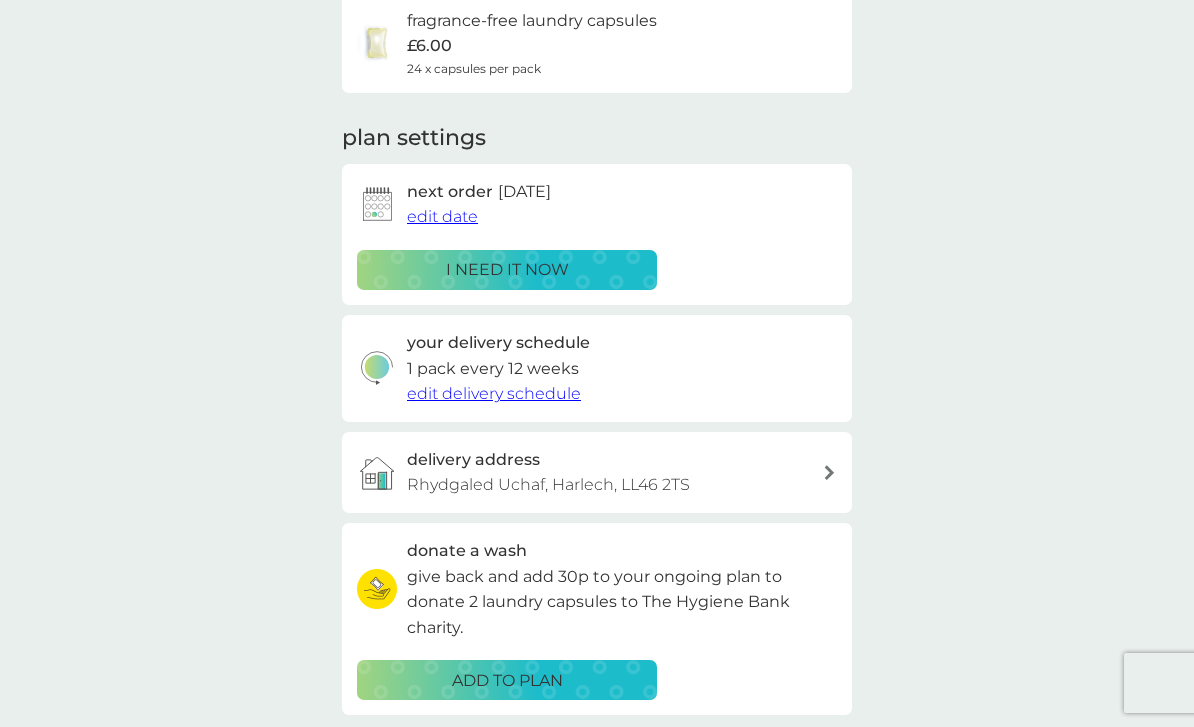 scroll, scrollTop: 0, scrollLeft: 0, axis: both 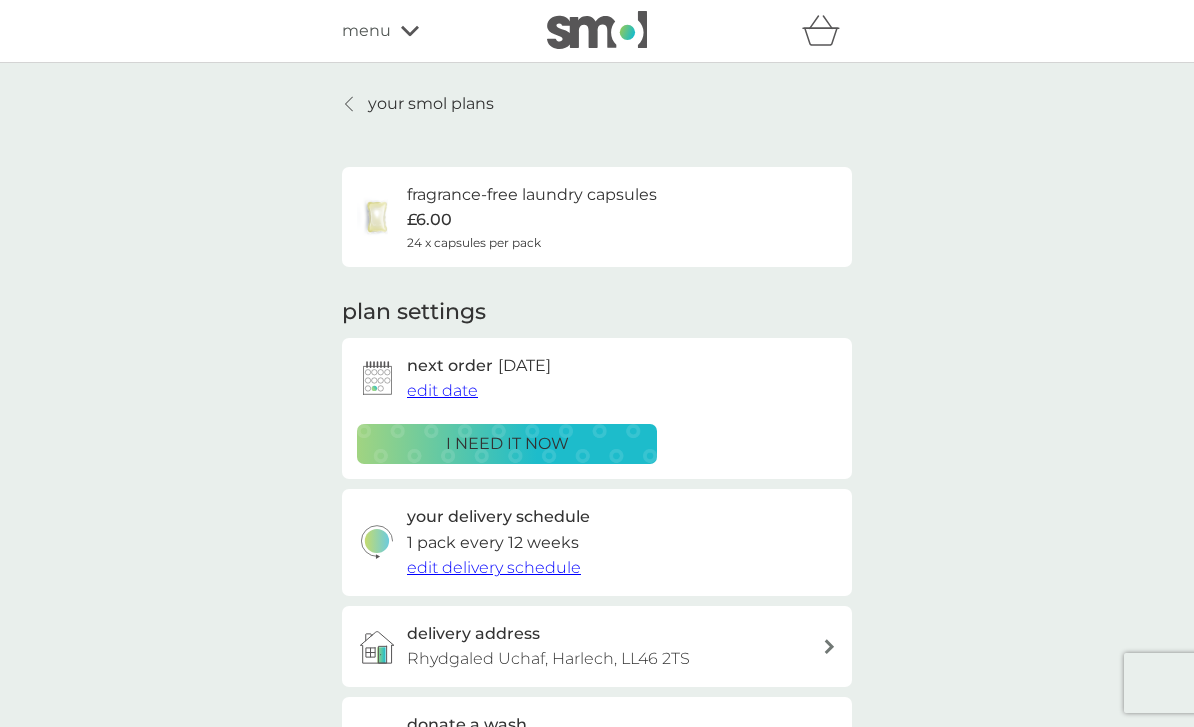click at bounding box center (350, 104) 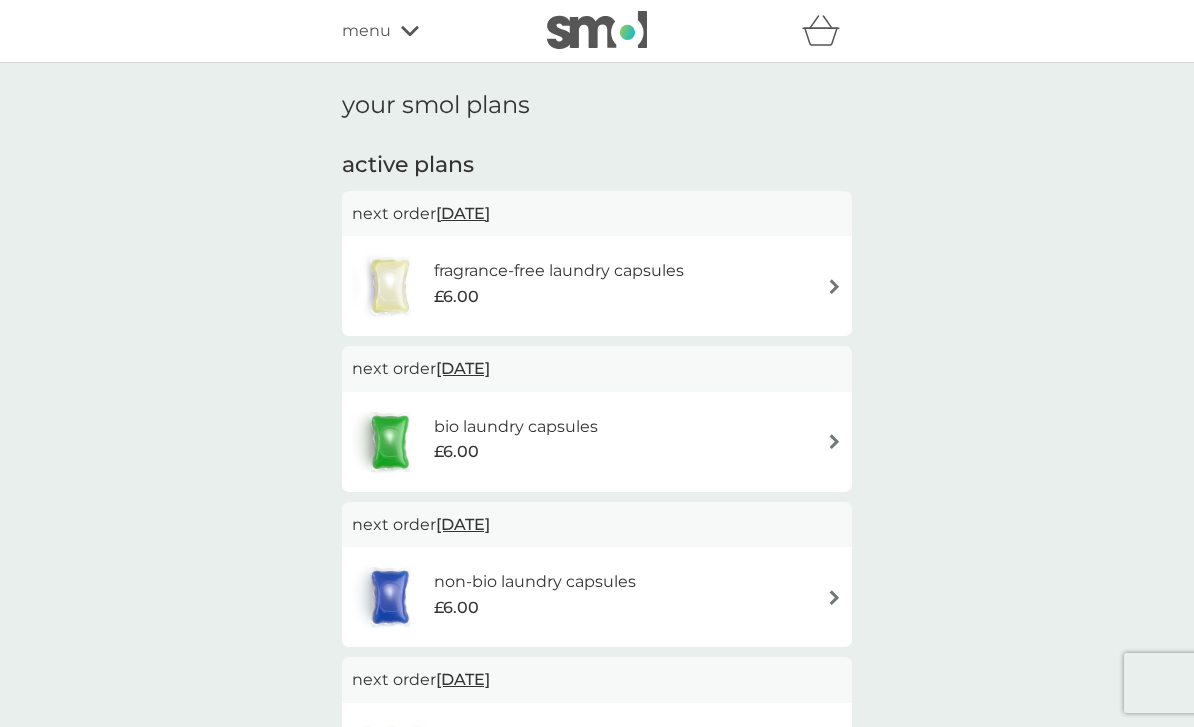 click on "non-bio laundry capsules" at bounding box center (535, 582) 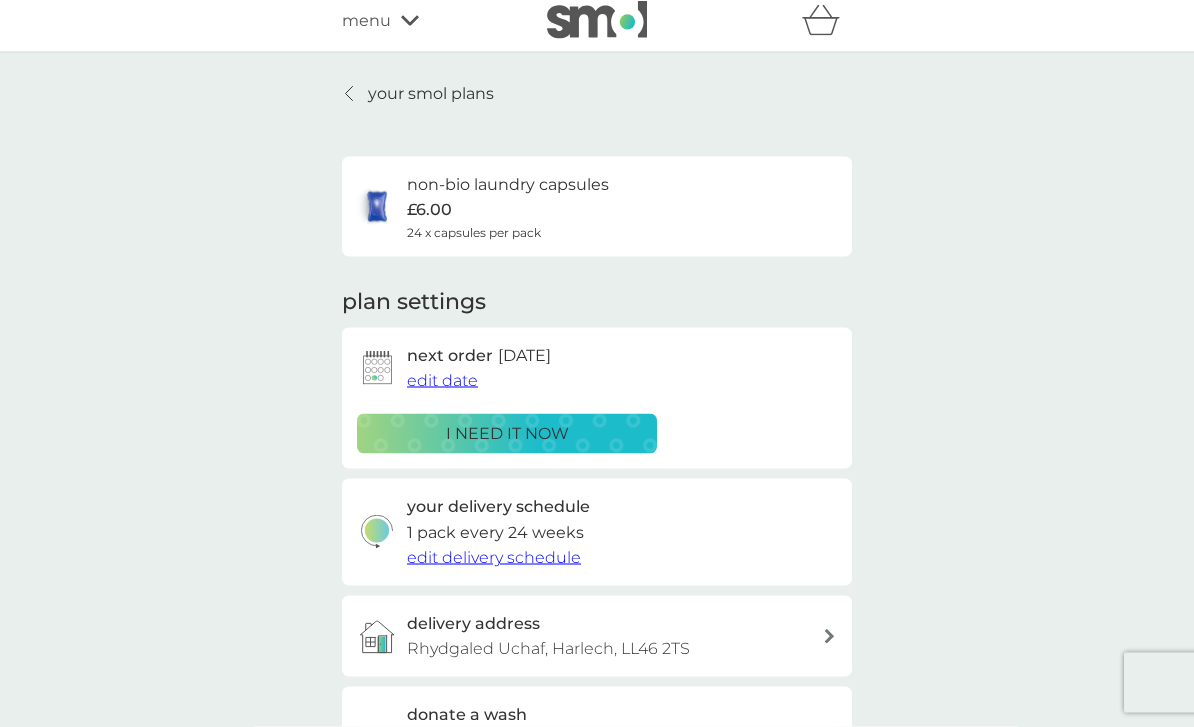 scroll, scrollTop: 0, scrollLeft: 0, axis: both 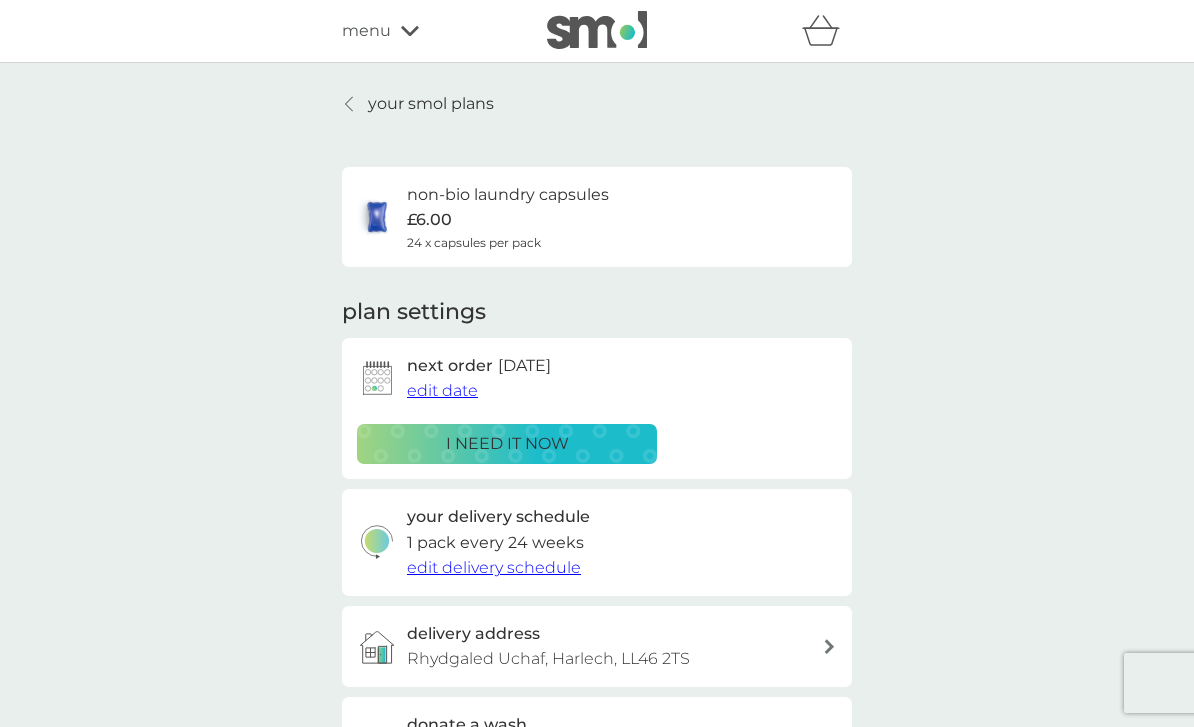 click on "your smol plans" at bounding box center (431, 104) 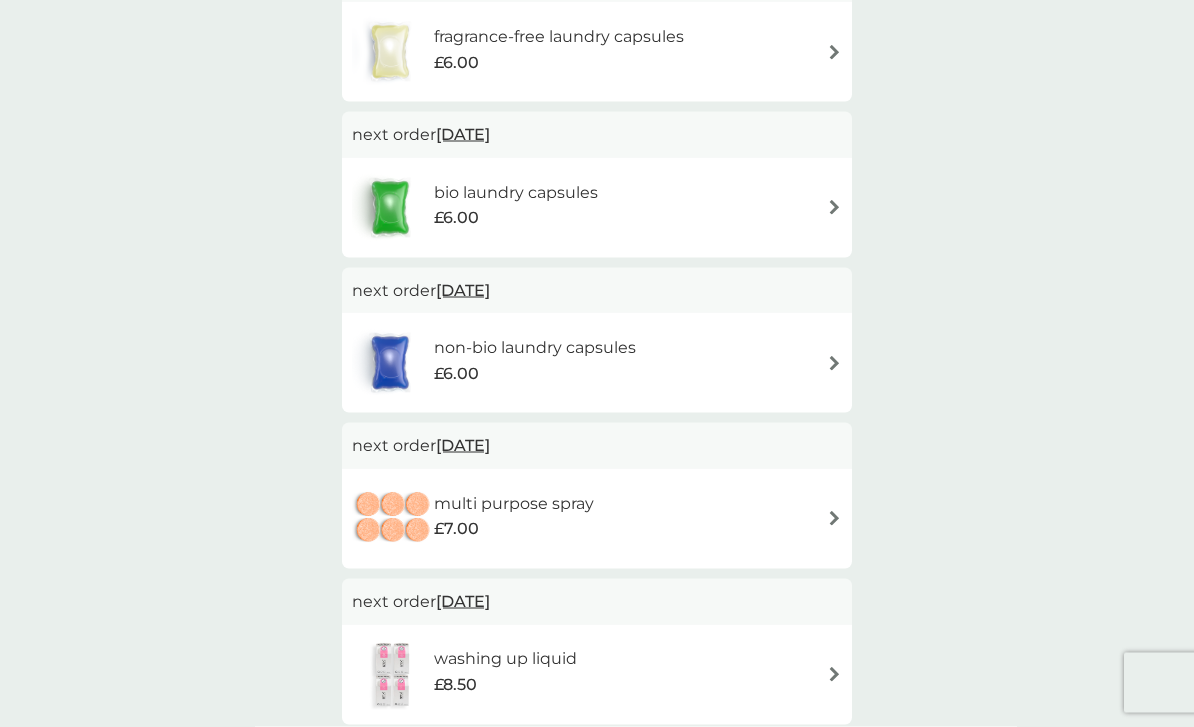 scroll, scrollTop: 237, scrollLeft: 0, axis: vertical 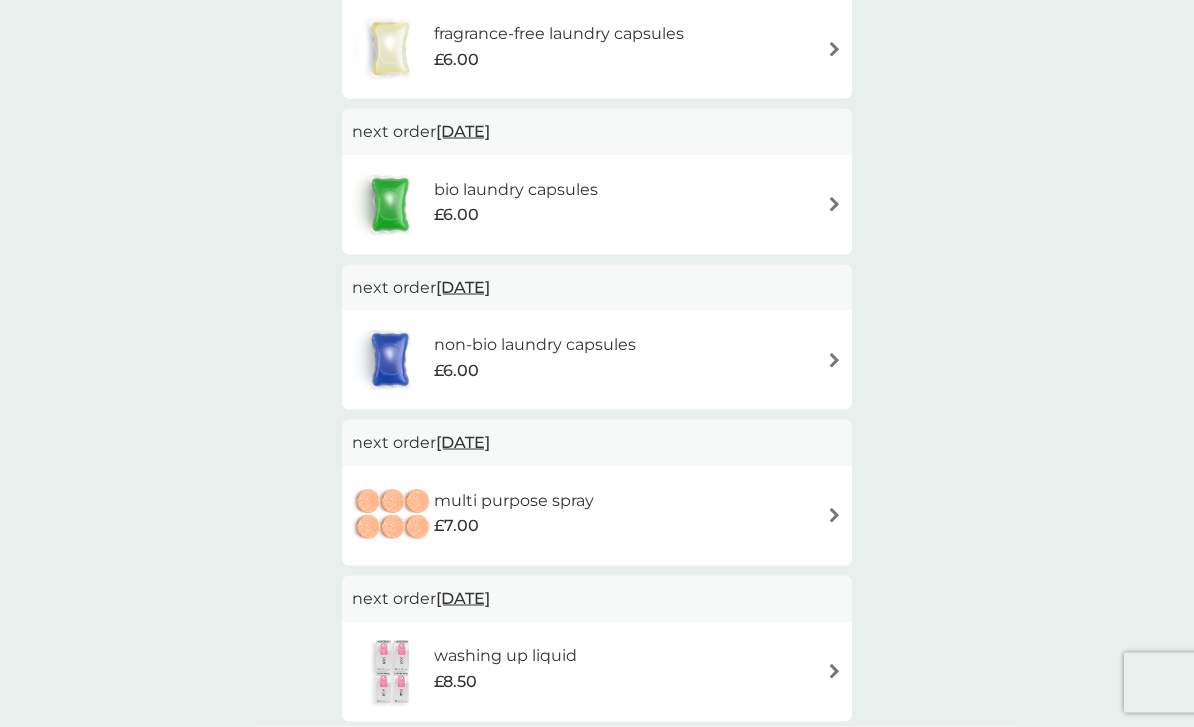 click at bounding box center [834, 515] 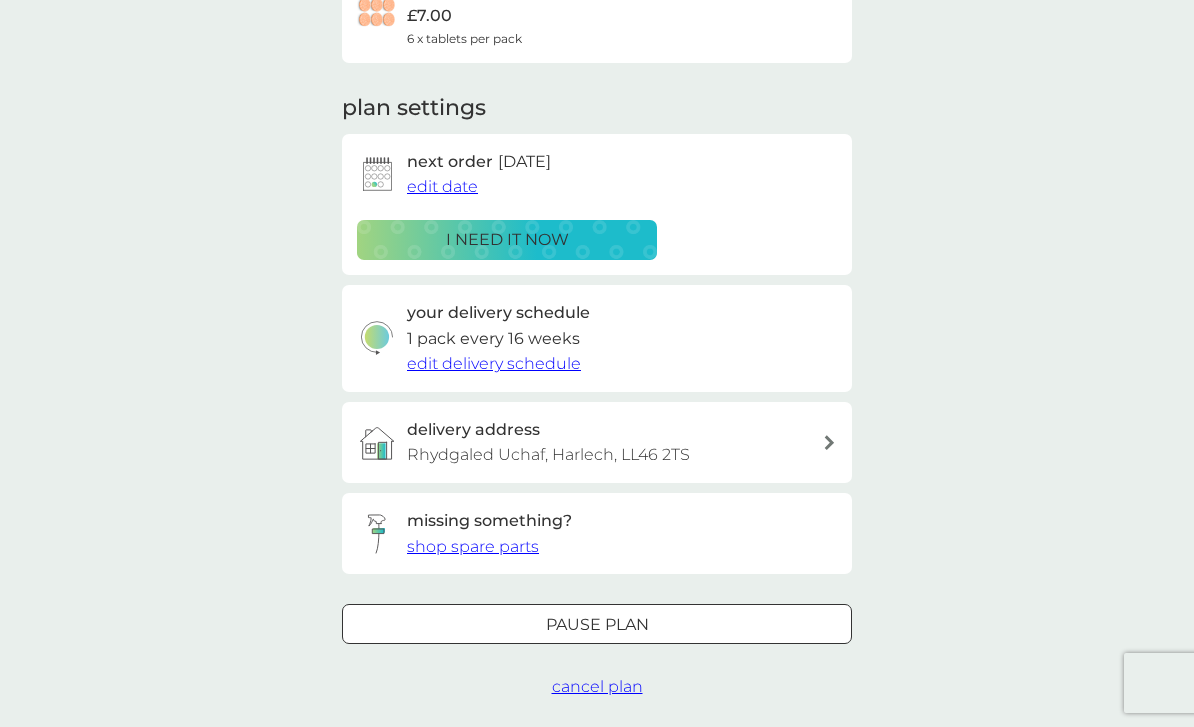 scroll, scrollTop: 298, scrollLeft: 0, axis: vertical 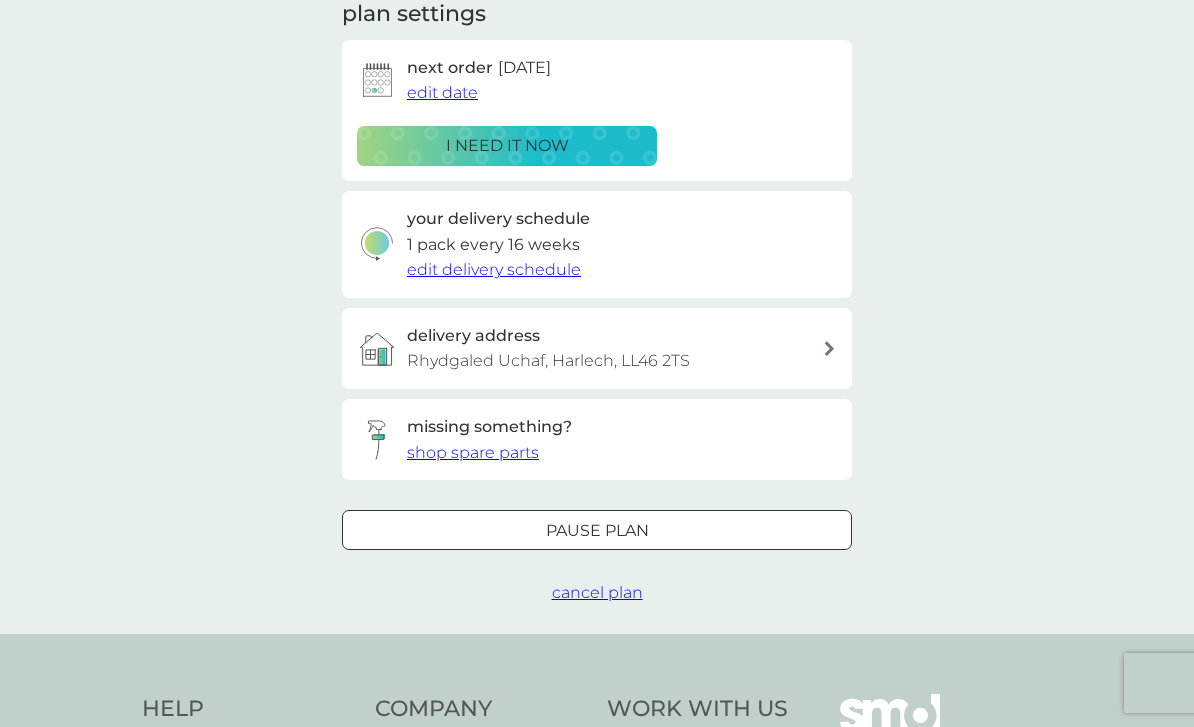 click on "edit delivery schedule" at bounding box center [494, 269] 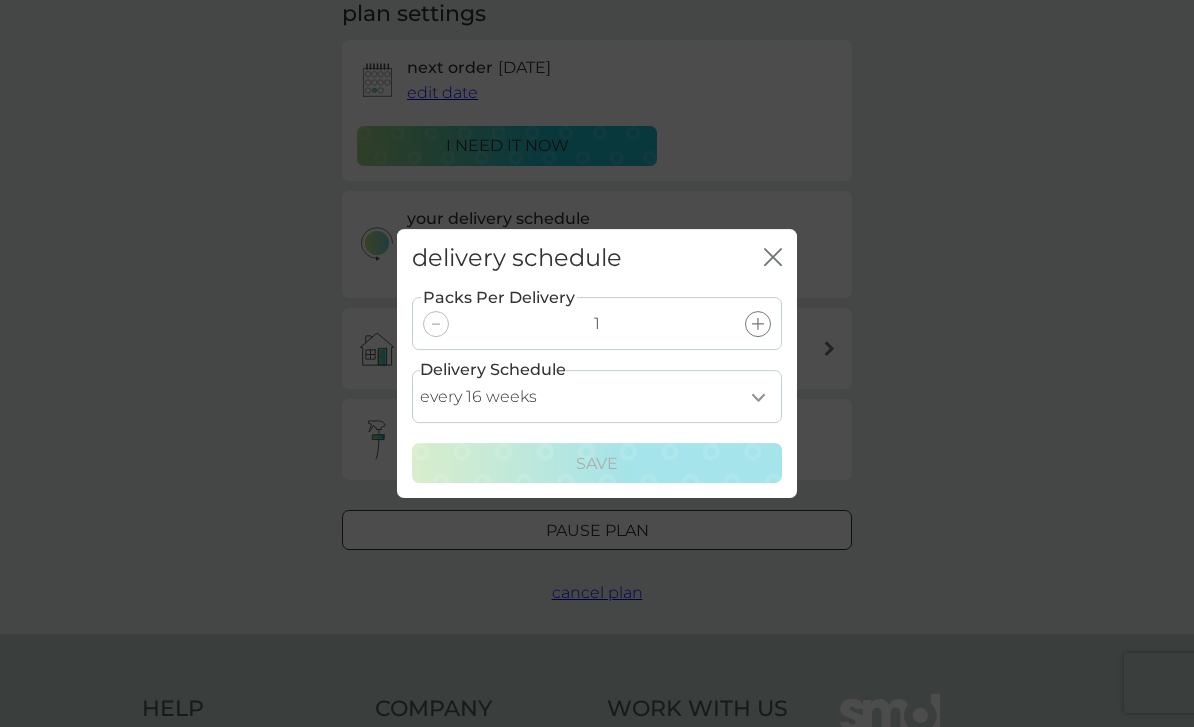 click on "every 1 week every 2 weeks every 3 weeks every 4 weeks every 5 weeks every 6 weeks every 7 weeks every 8 weeks every 9 weeks every 10 weeks every 11 weeks every 12 weeks every 13 weeks every 14 weeks every 15 weeks every 16 weeks every 17 weeks every 18 weeks every 19 weeks every 20 weeks every 21 weeks every 22 weeks every 23 weeks every 24 weeks every 25 weeks every 26 weeks every 27 weeks every 28 weeks every 29 weeks every 30 weeks every 31 weeks every 32 weeks every 33 weeks every 34 weeks every 35 weeks" at bounding box center (597, 396) 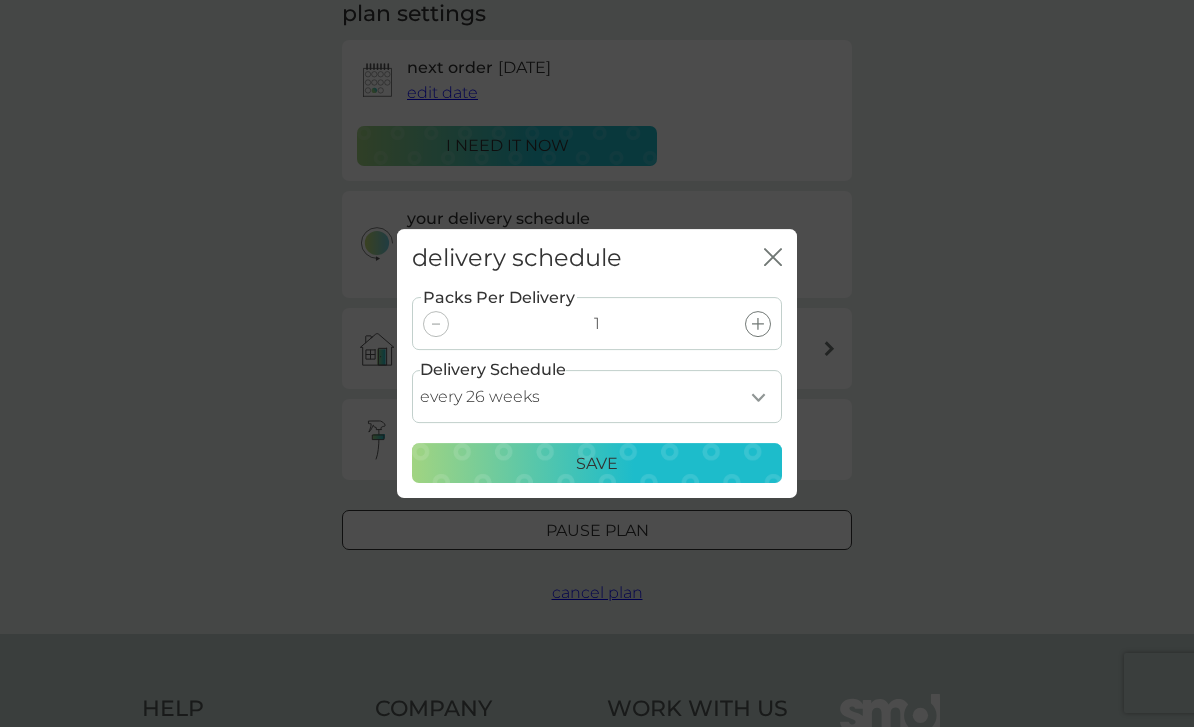 click on "Save" at bounding box center [597, 464] 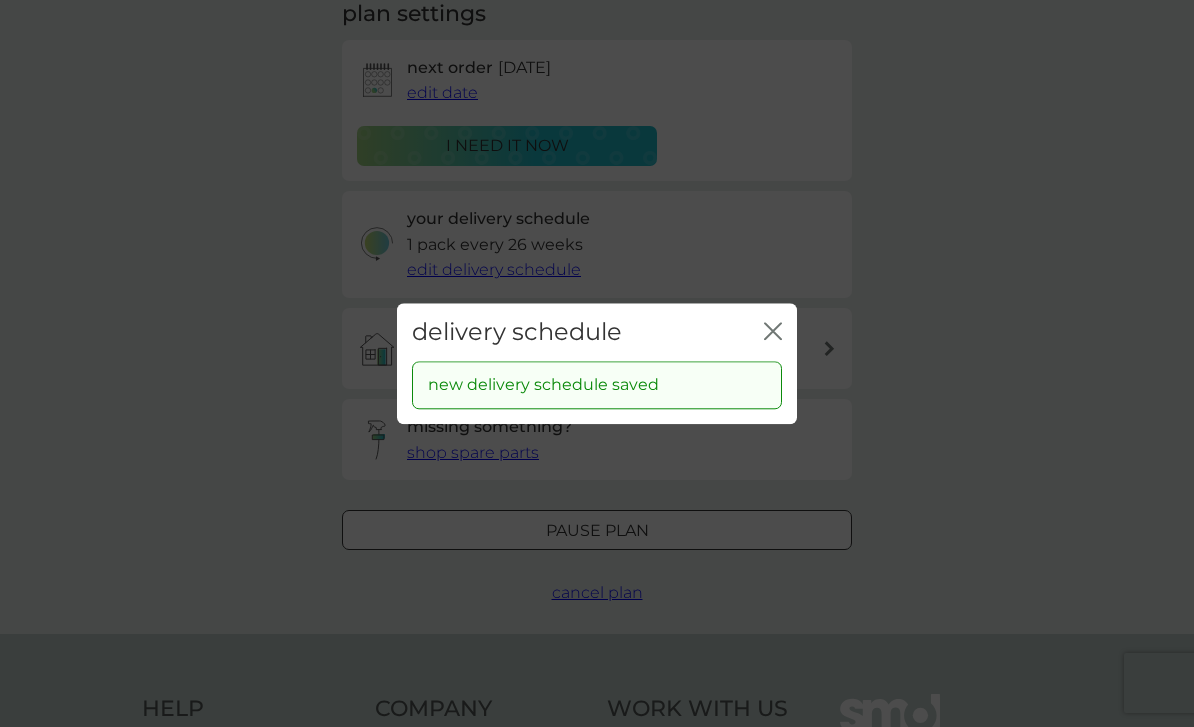 click on "close" 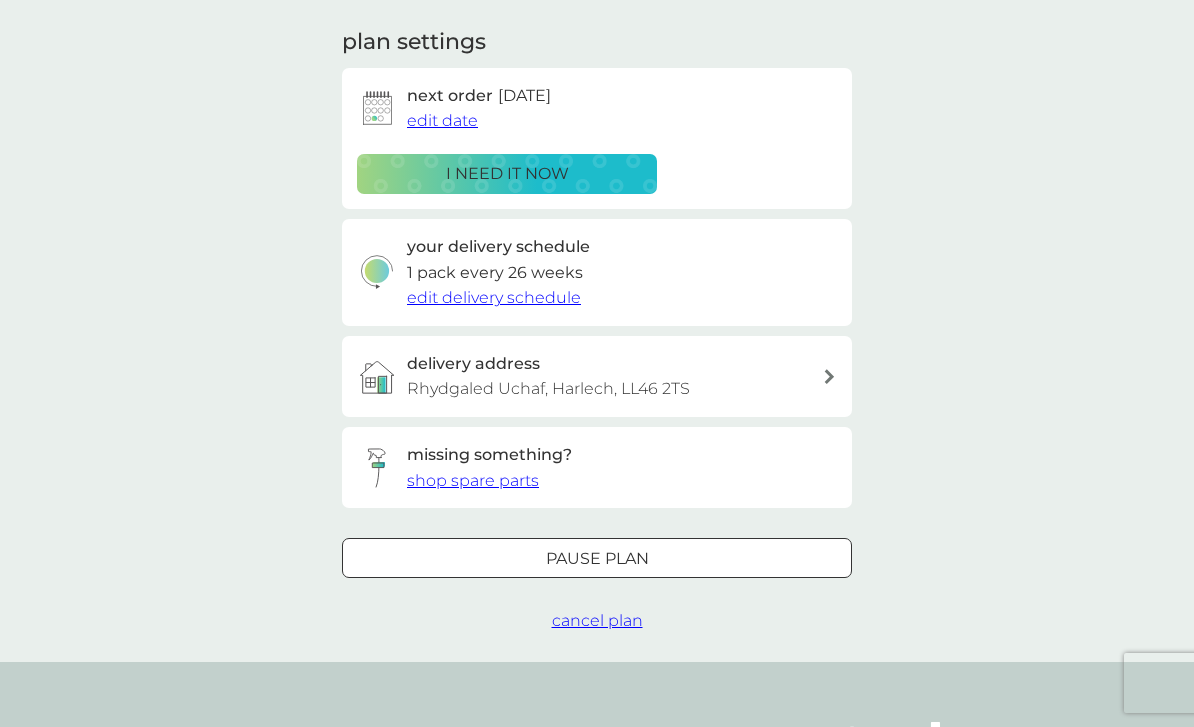 scroll, scrollTop: 266, scrollLeft: 0, axis: vertical 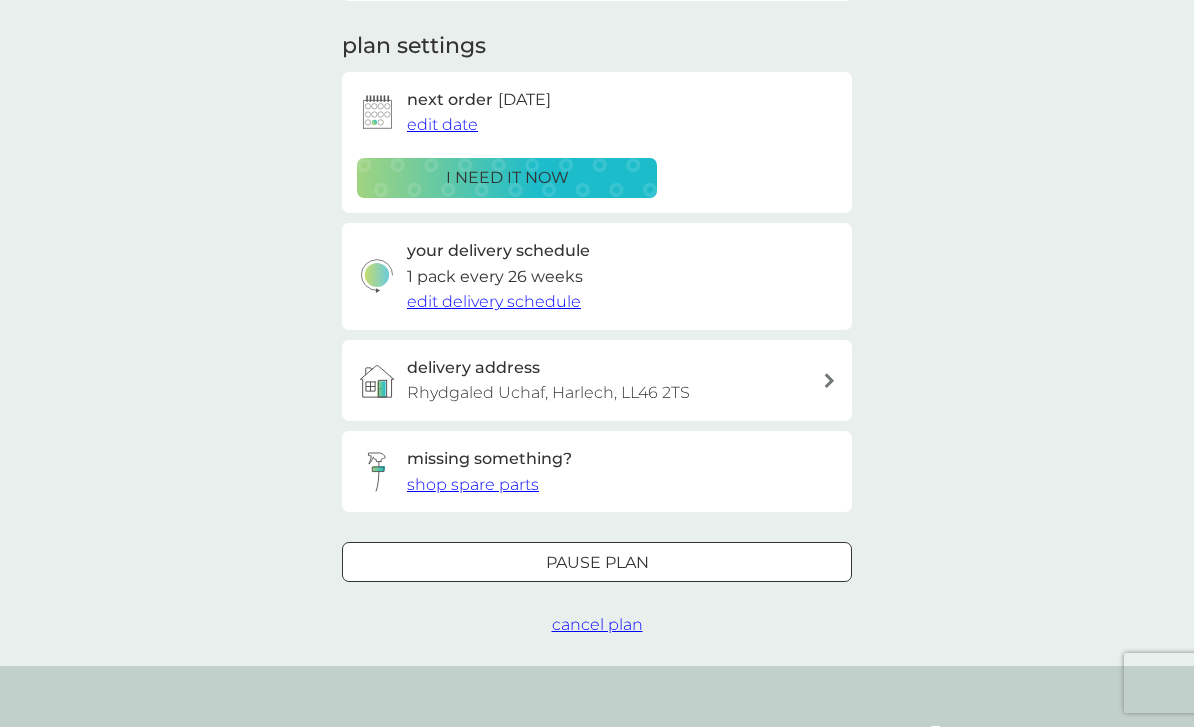 click on "edit date" at bounding box center [442, 124] 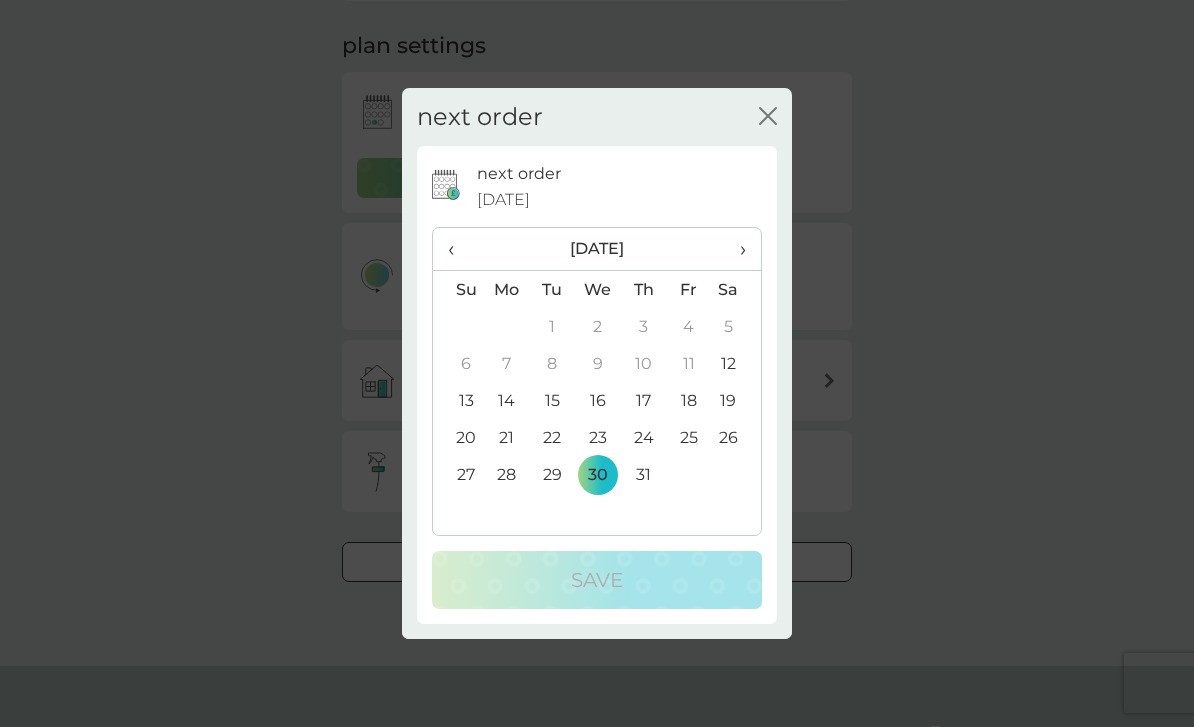 click on "›" at bounding box center (736, 249) 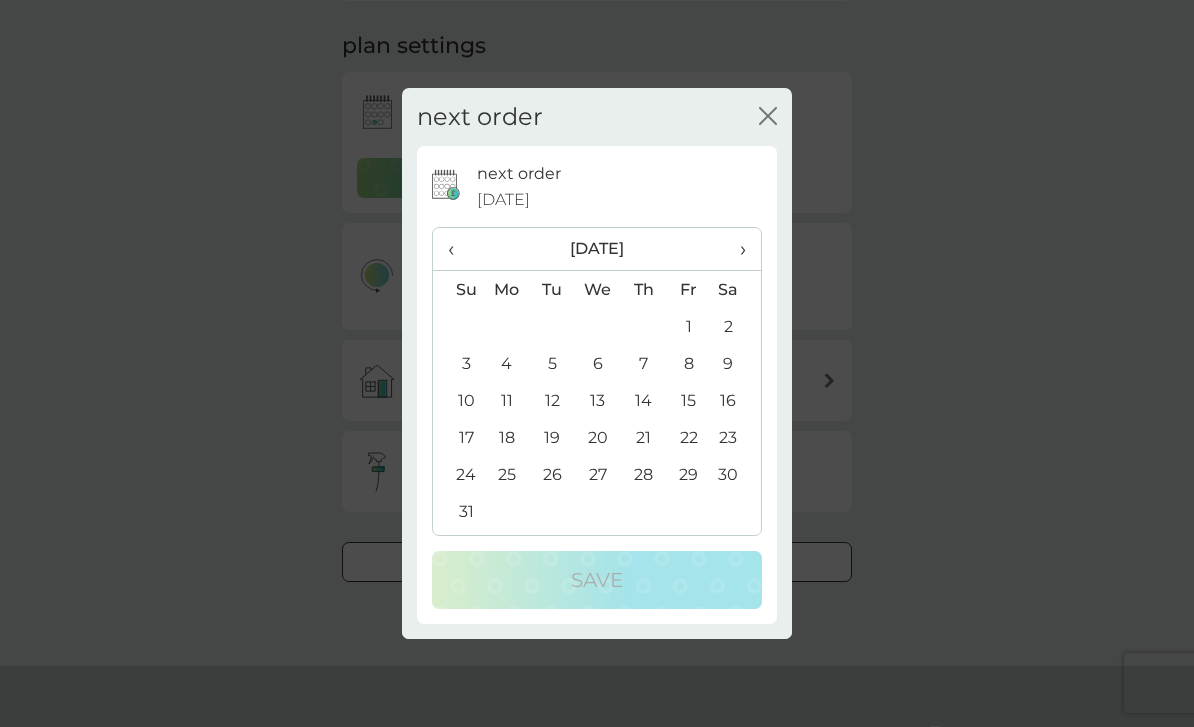 click on "›" at bounding box center [736, 249] 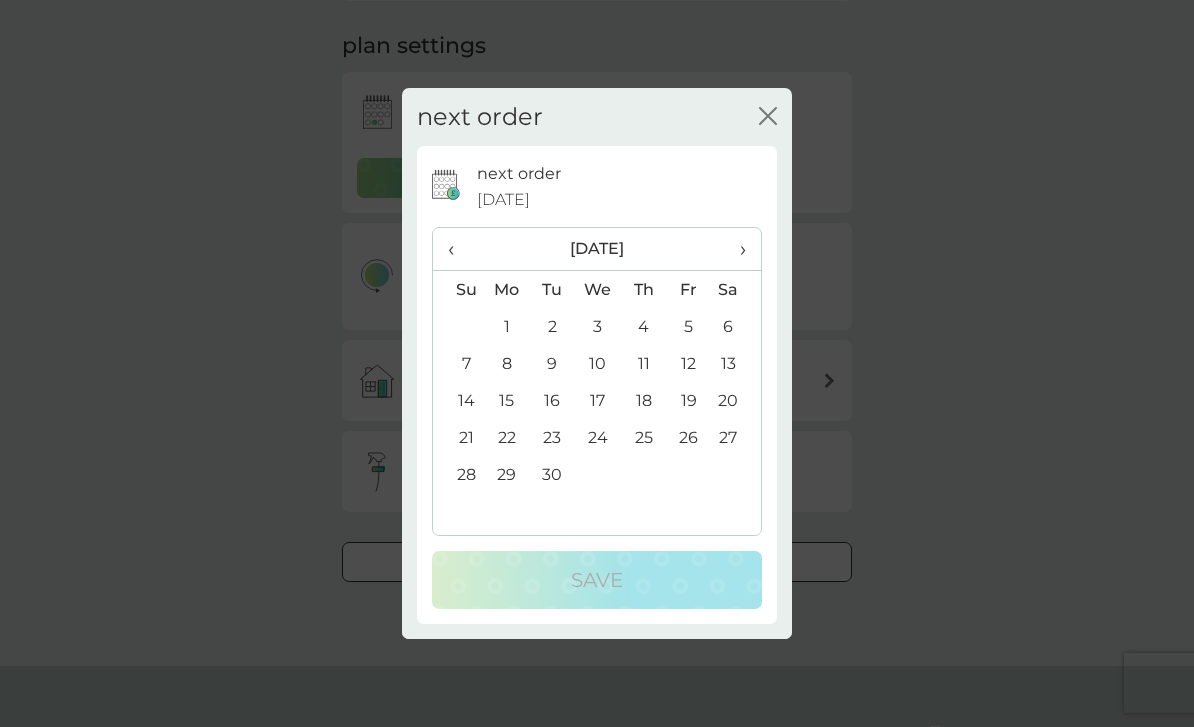 click on "30" at bounding box center (552, 474) 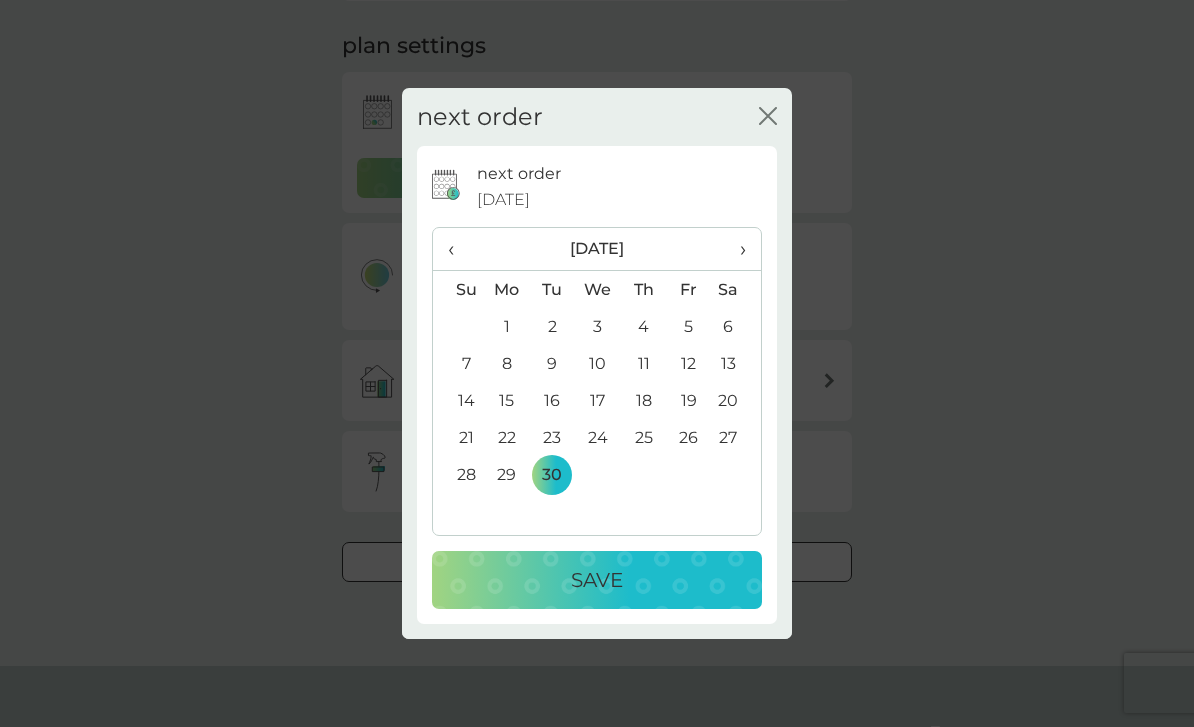 click on "Save" at bounding box center (597, 580) 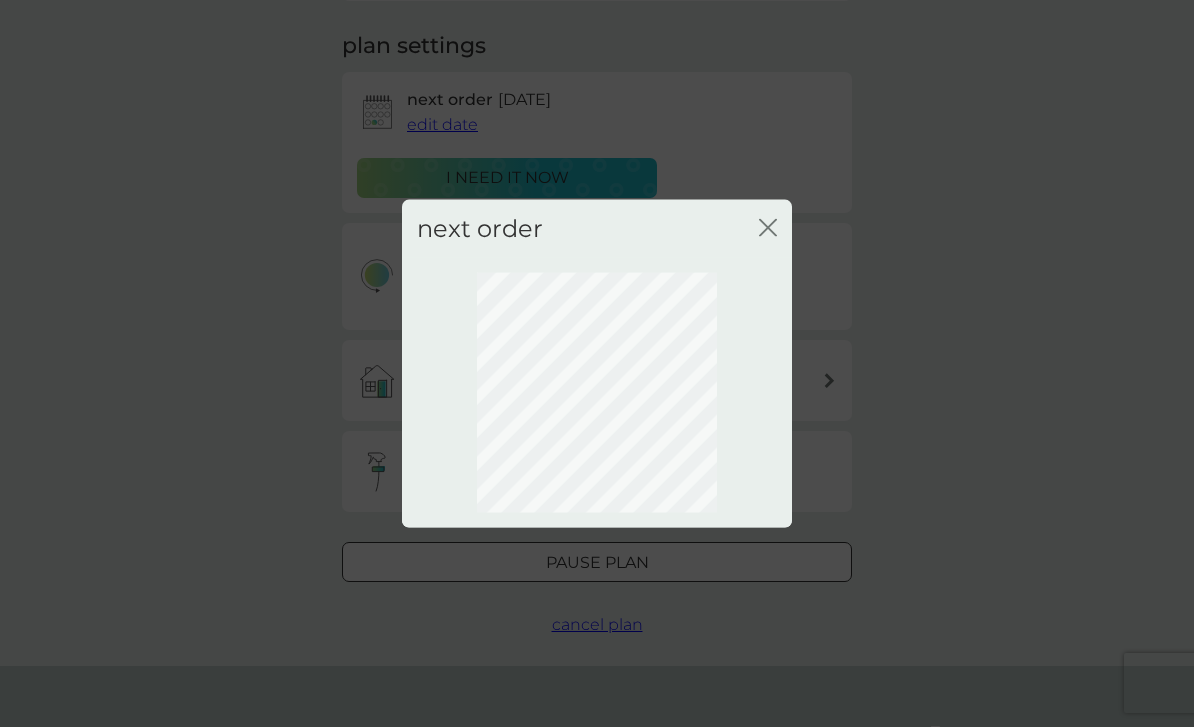 scroll, scrollTop: 46, scrollLeft: 0, axis: vertical 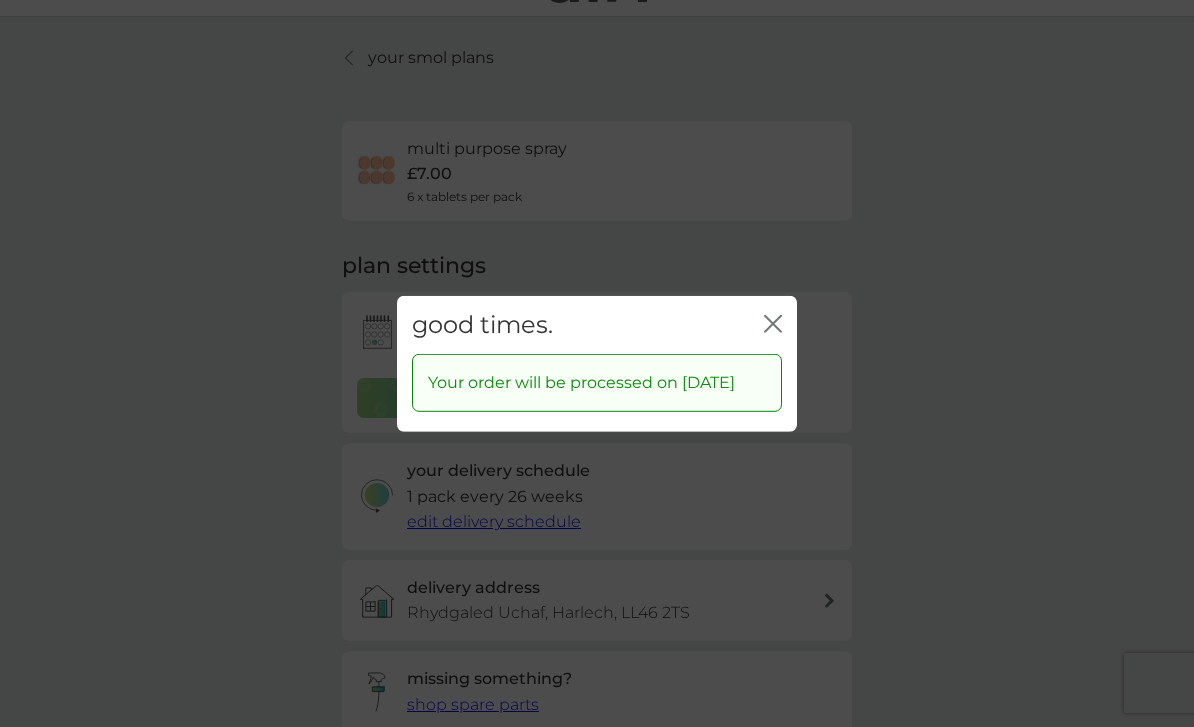 click on "close" 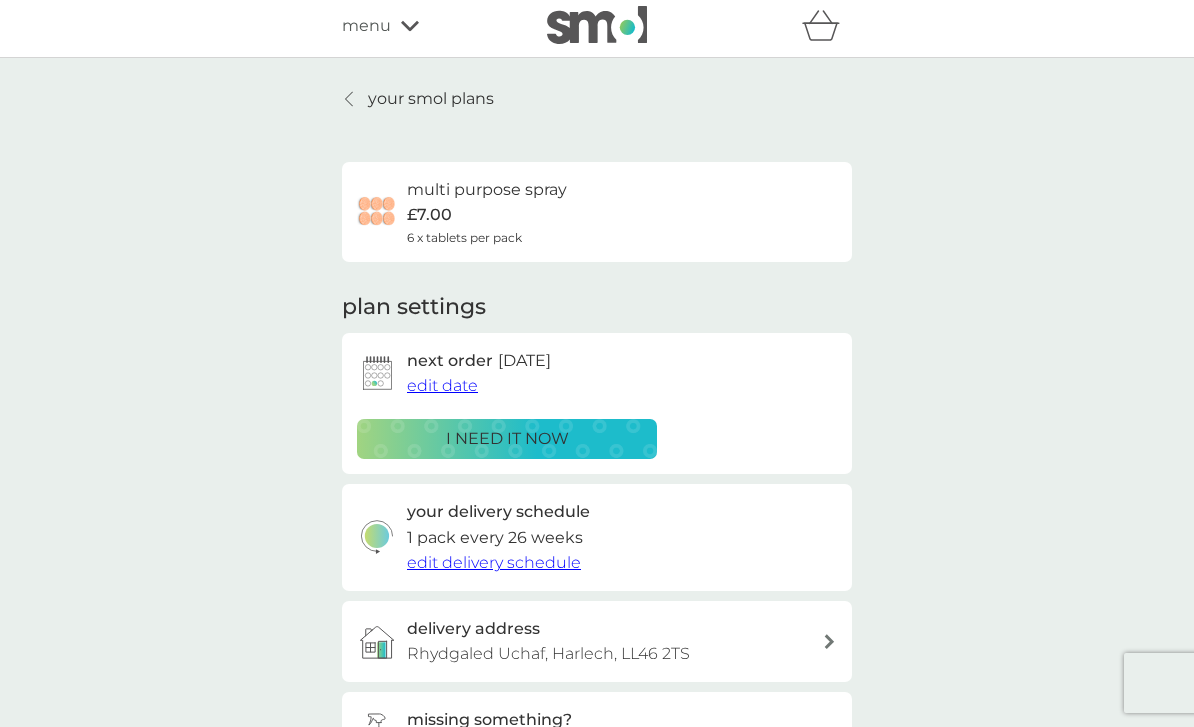 scroll, scrollTop: 0, scrollLeft: 0, axis: both 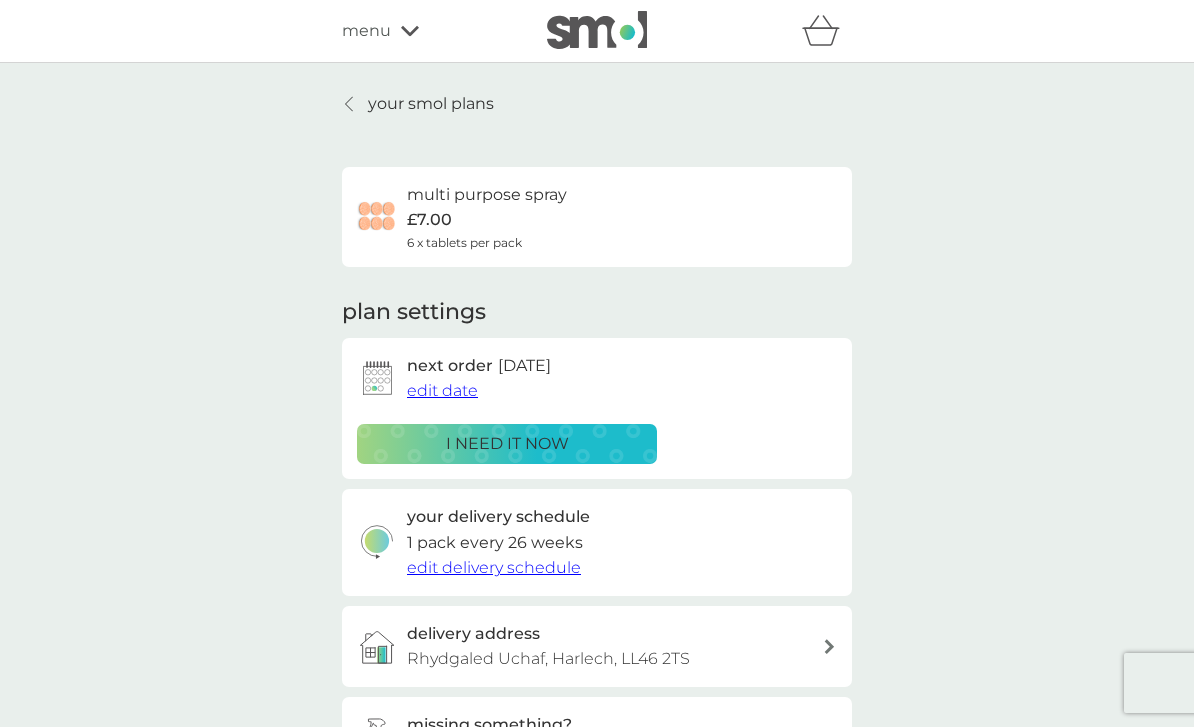 click on "your smol plans" at bounding box center (431, 104) 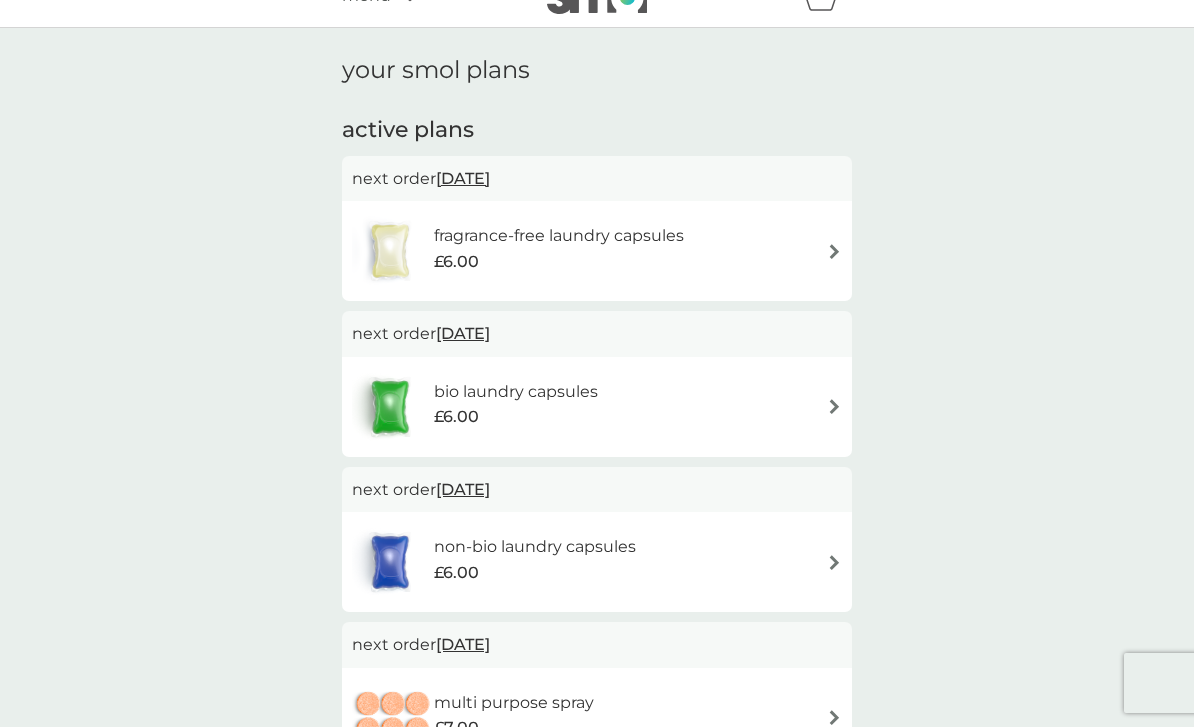 scroll, scrollTop: 0, scrollLeft: 0, axis: both 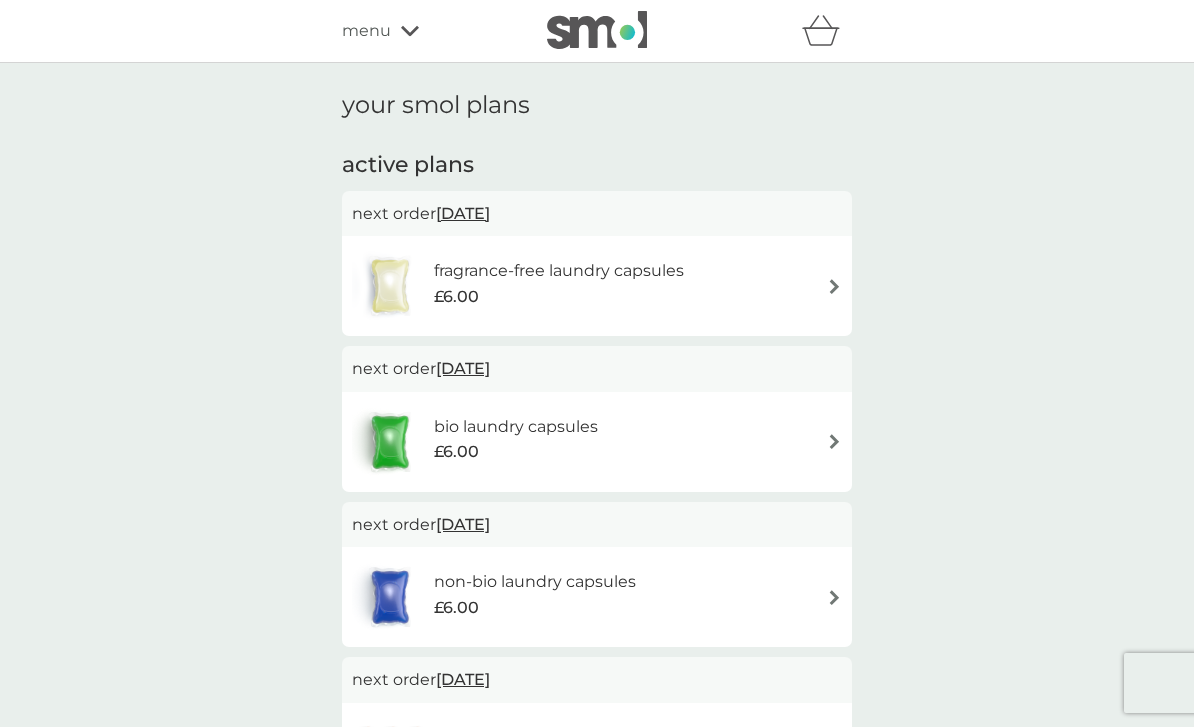 click on "menu" at bounding box center [427, 31] 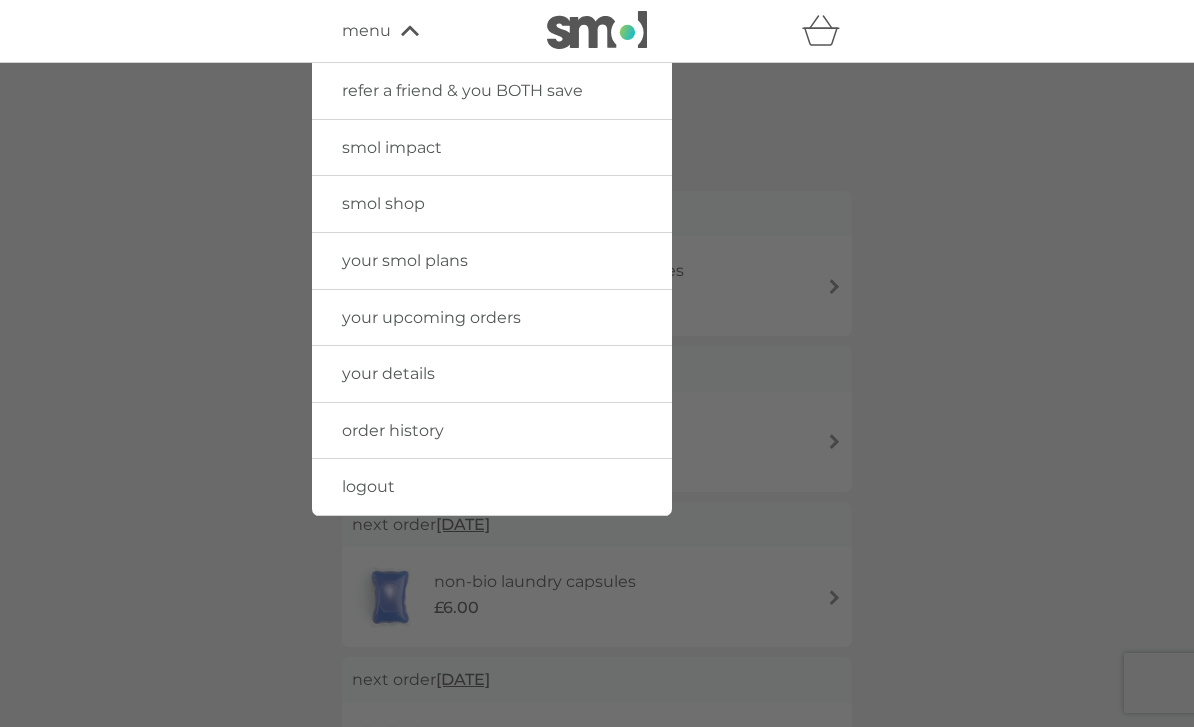 click on "smol shop" at bounding box center (383, 203) 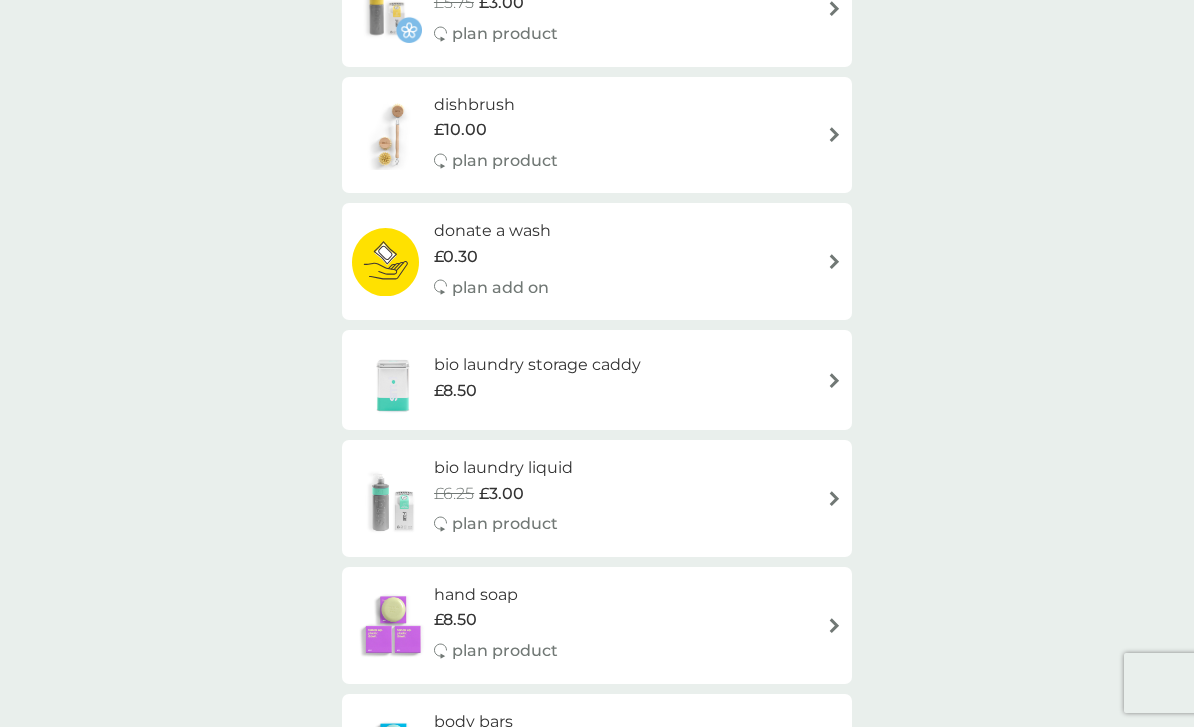 scroll, scrollTop: 584, scrollLeft: 0, axis: vertical 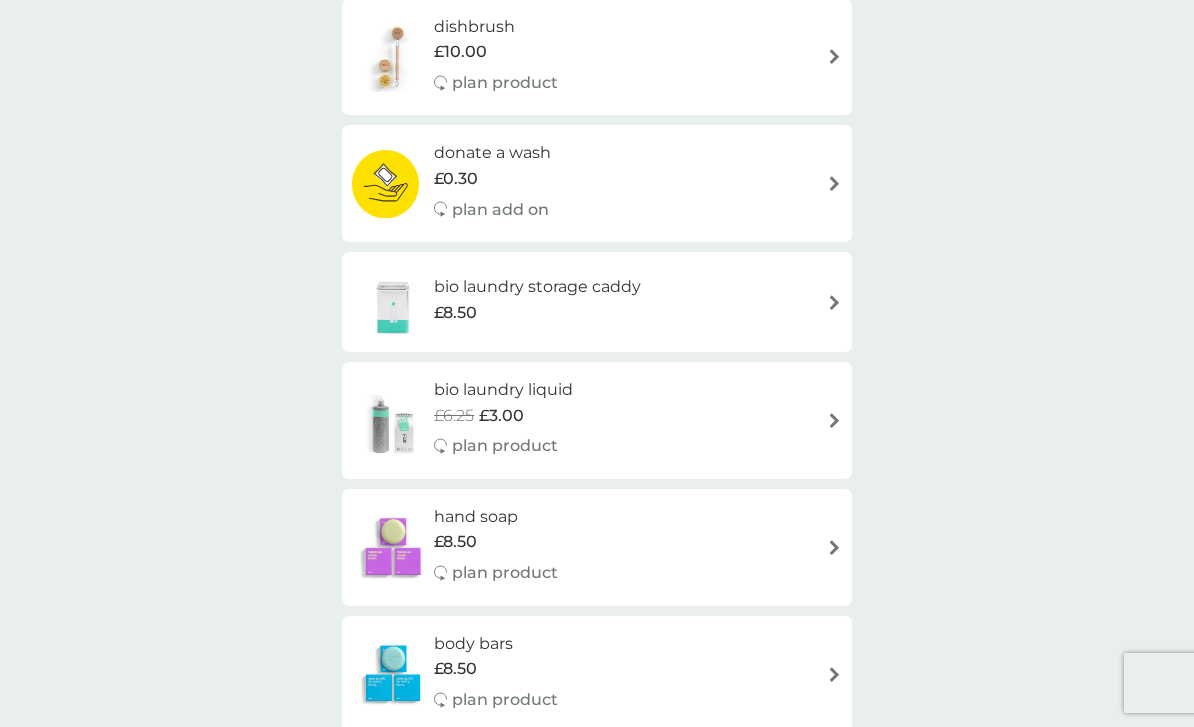 click on "bio laundry liquid" at bounding box center (503, 390) 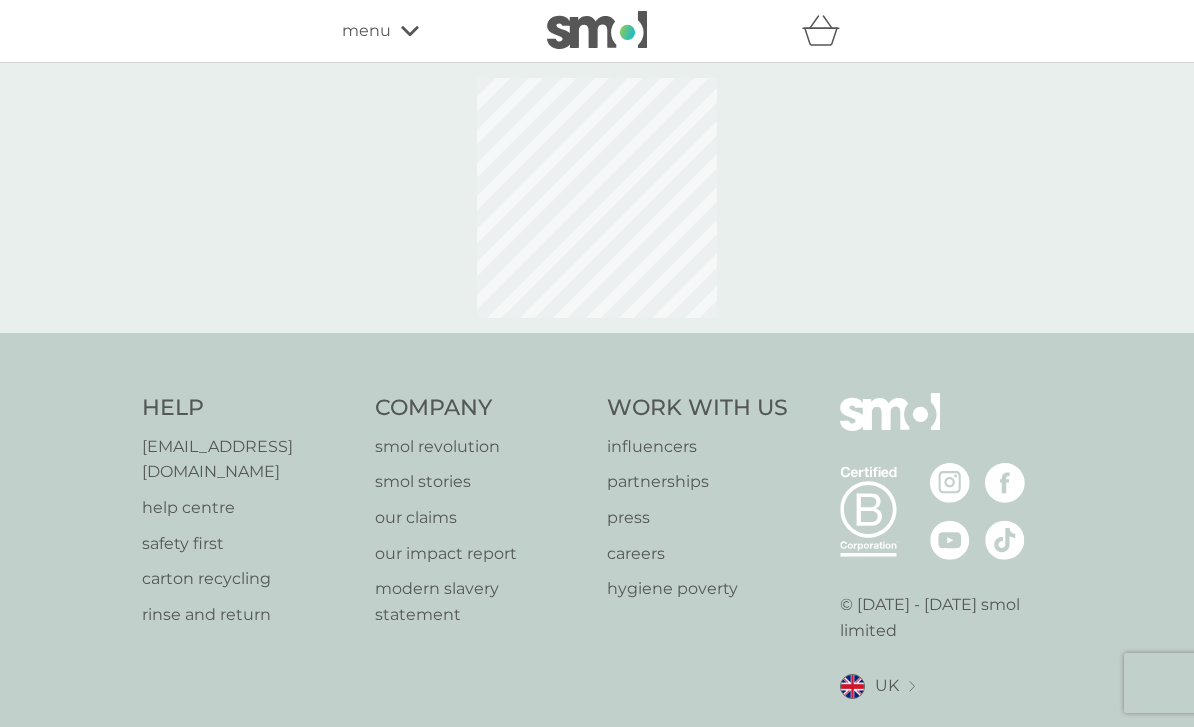 select on "91" 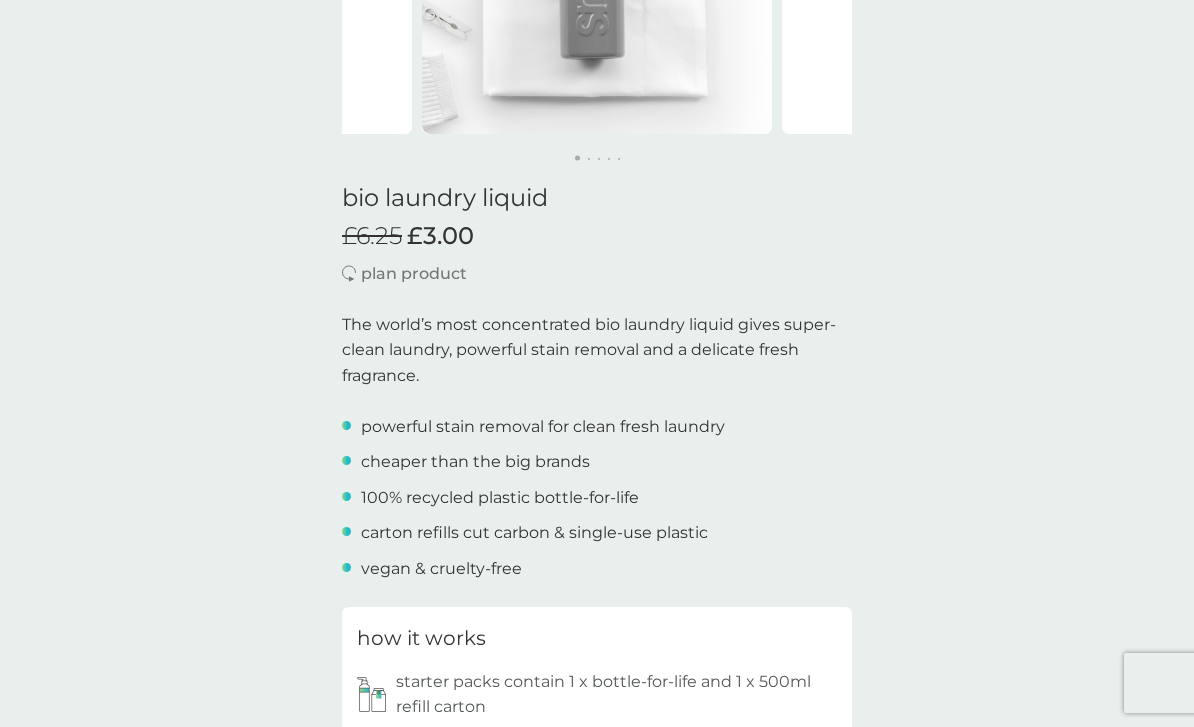 scroll, scrollTop: 0, scrollLeft: 0, axis: both 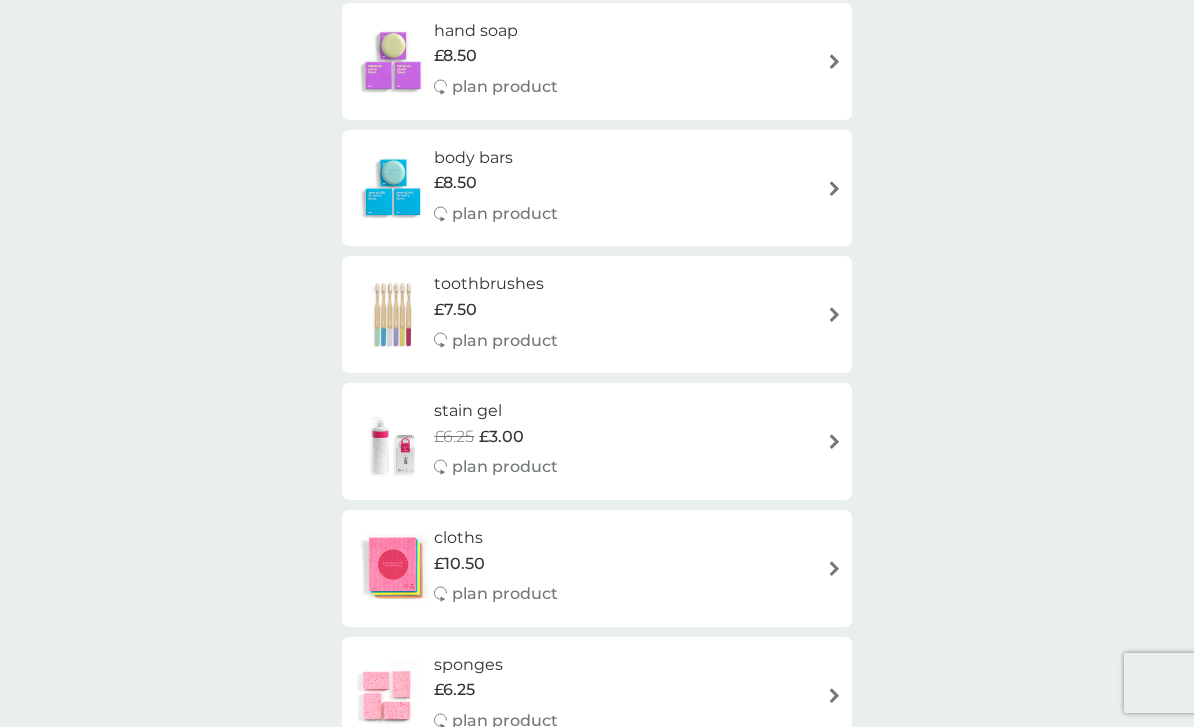 click at bounding box center [393, 442] 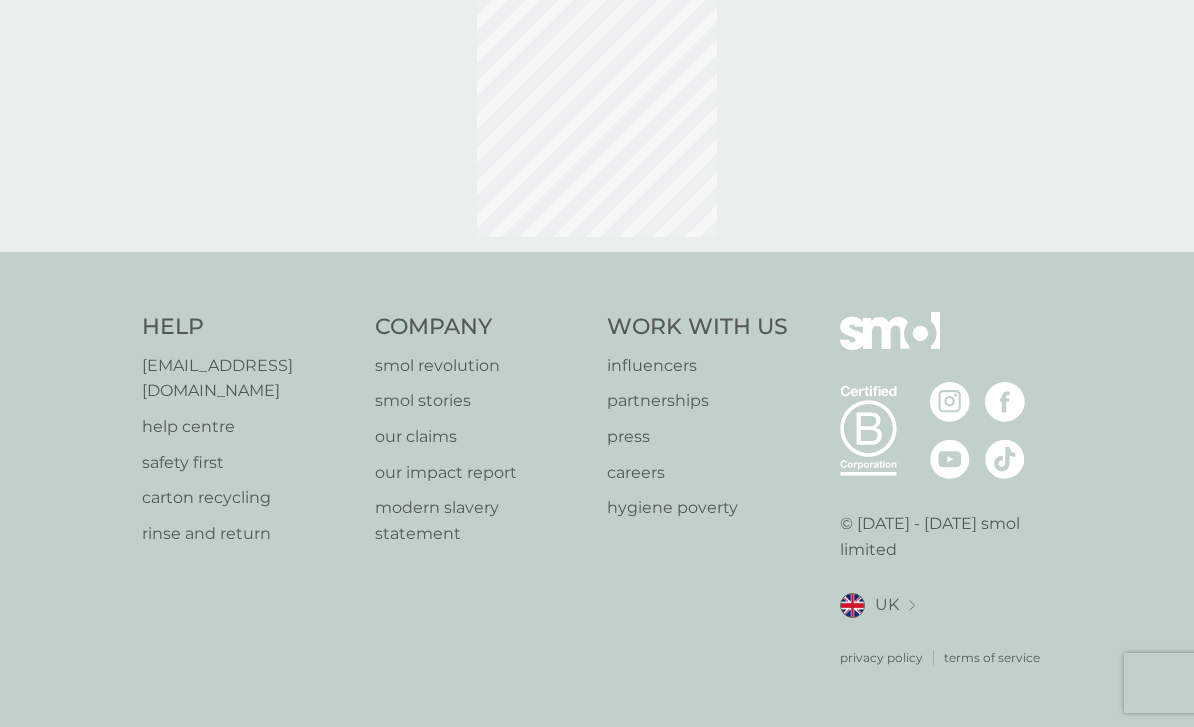scroll, scrollTop: 0, scrollLeft: 0, axis: both 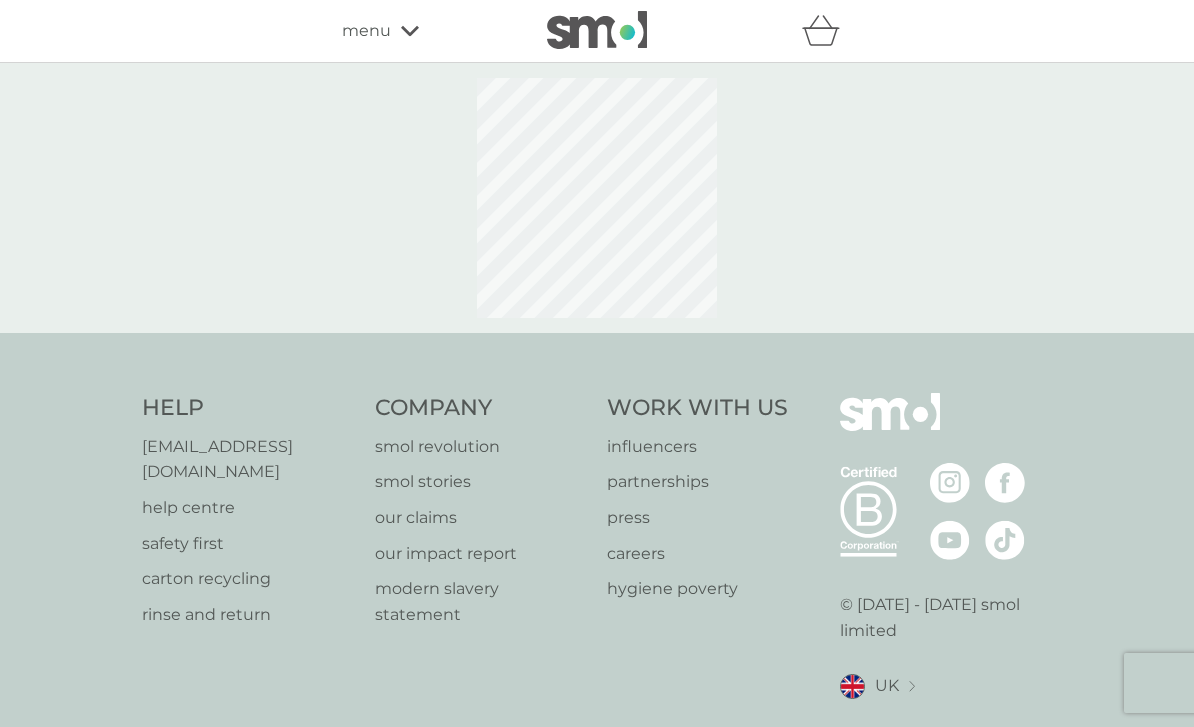 select on "182" 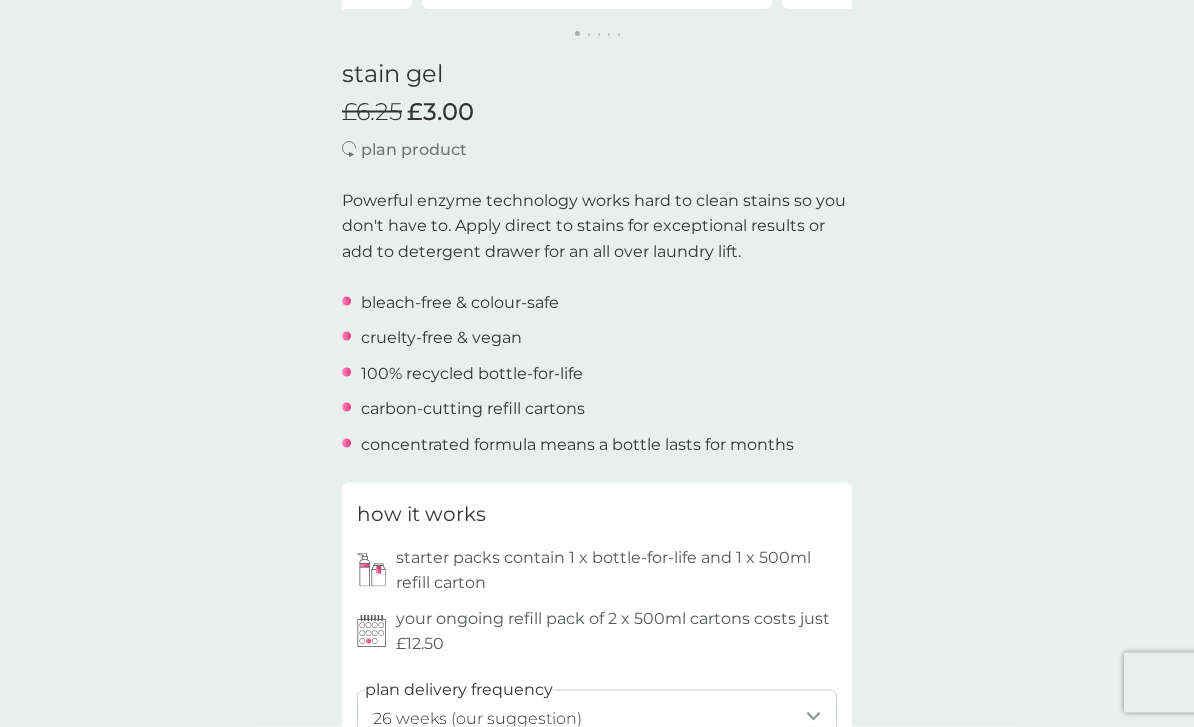 scroll, scrollTop: 704, scrollLeft: 0, axis: vertical 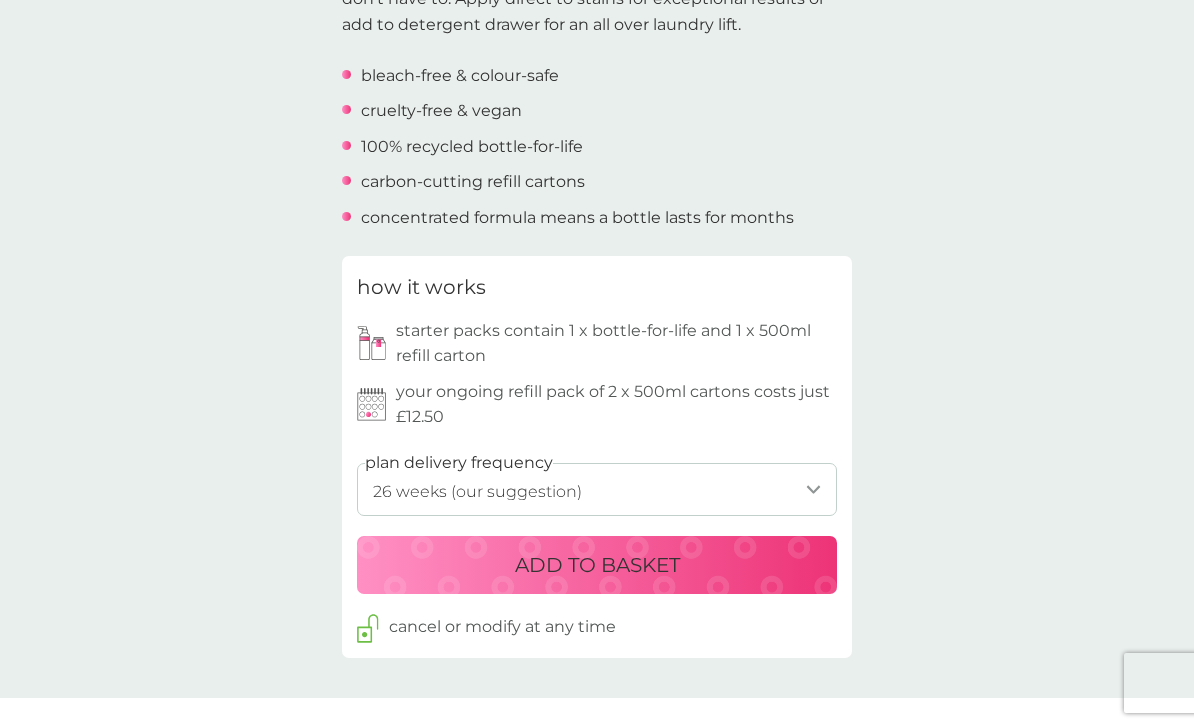 click on "ADD TO BASKET" at bounding box center [597, 565] 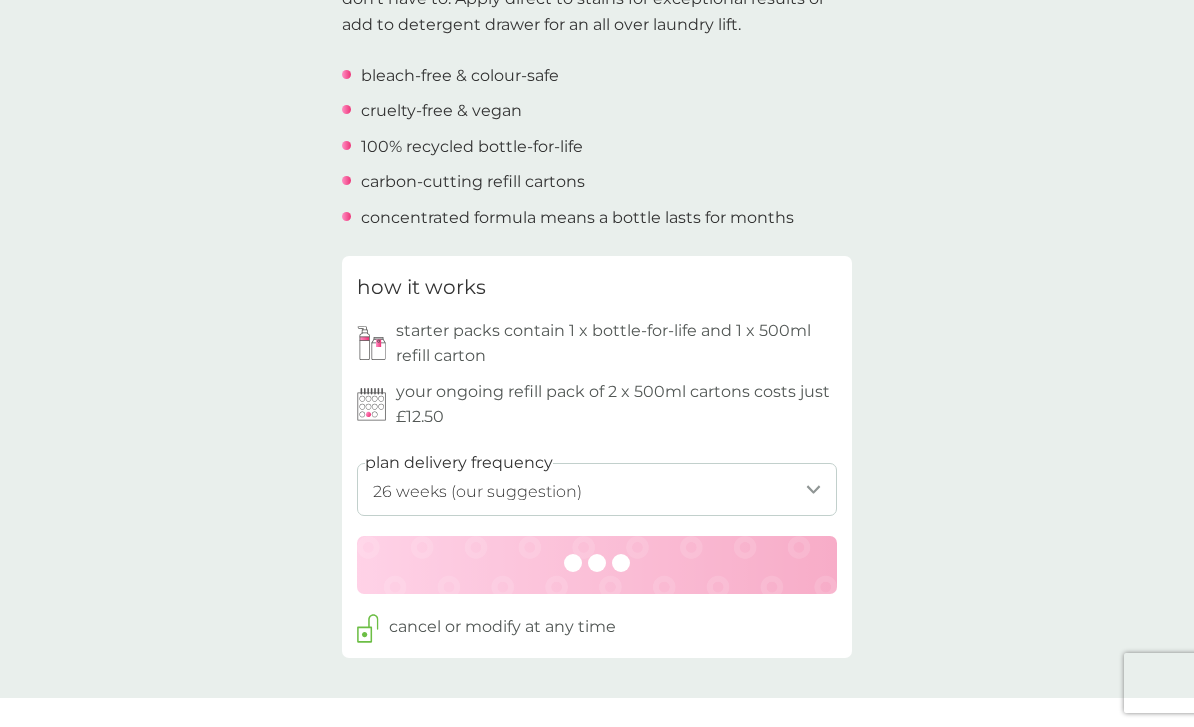 scroll, scrollTop: 0, scrollLeft: 0, axis: both 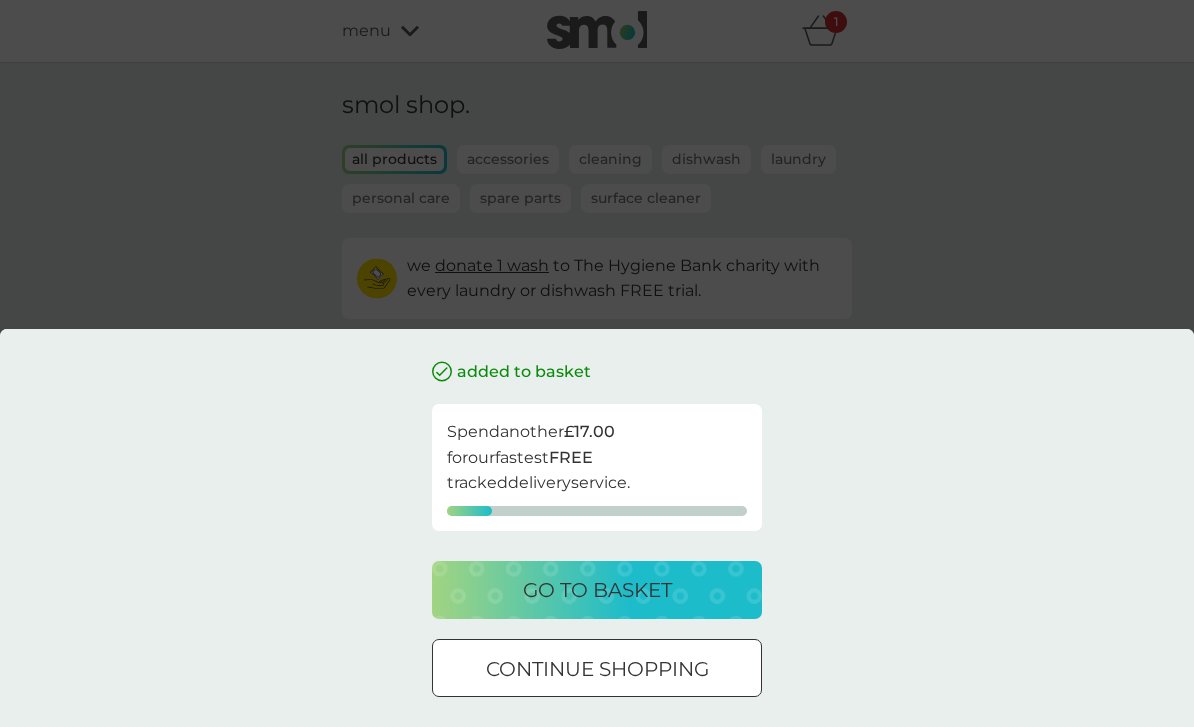 click on "continue shopping" at bounding box center [597, 669] 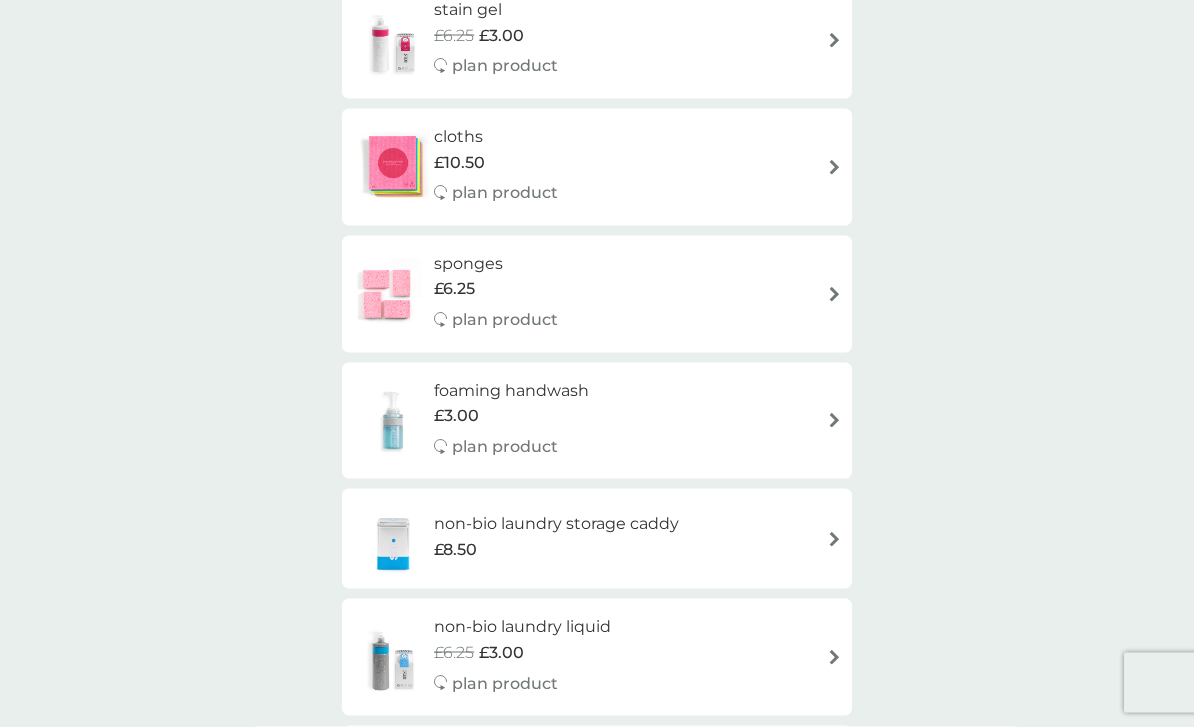 scroll, scrollTop: 1472, scrollLeft: 0, axis: vertical 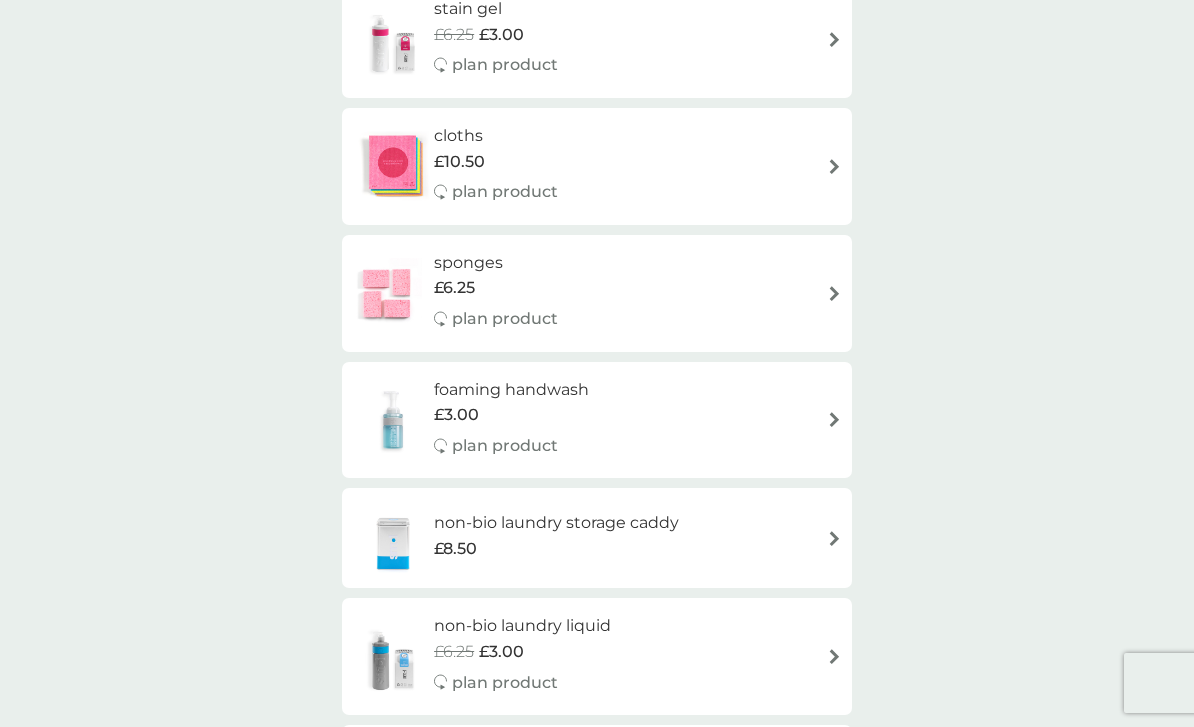 click on "non-bio laundry storage caddy" at bounding box center [556, 523] 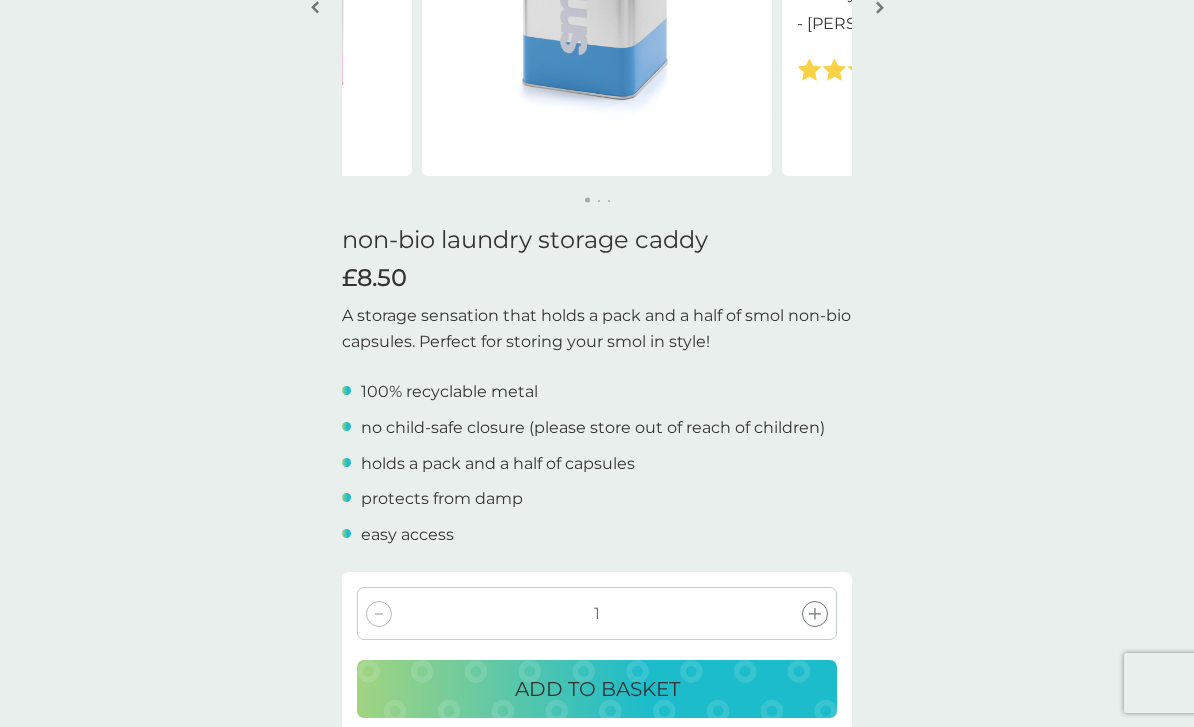 scroll, scrollTop: 0, scrollLeft: 0, axis: both 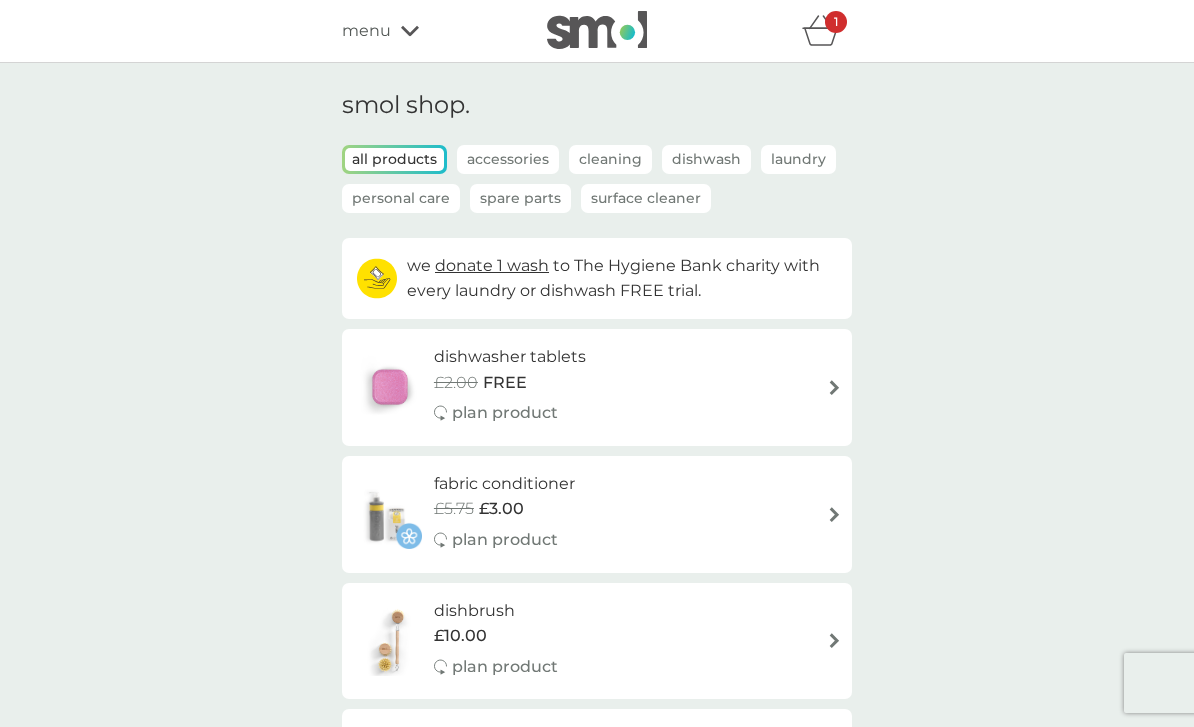 click on "menu" at bounding box center (427, 31) 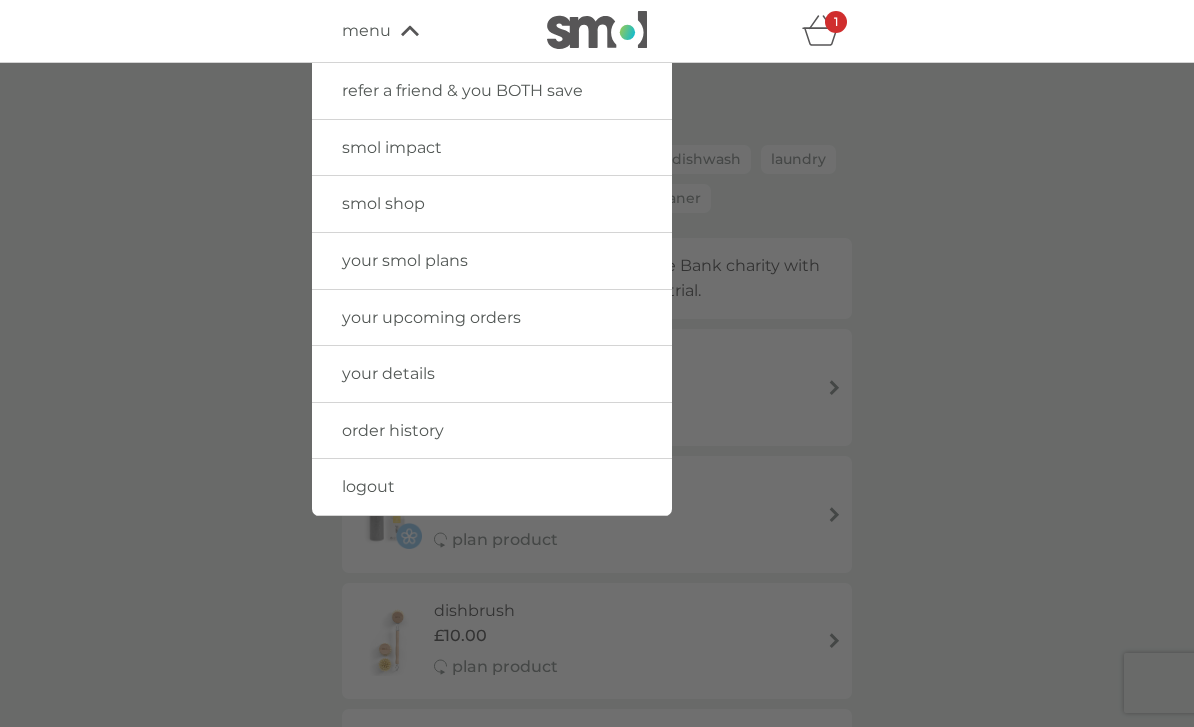 click on "your smol plans" at bounding box center [405, 260] 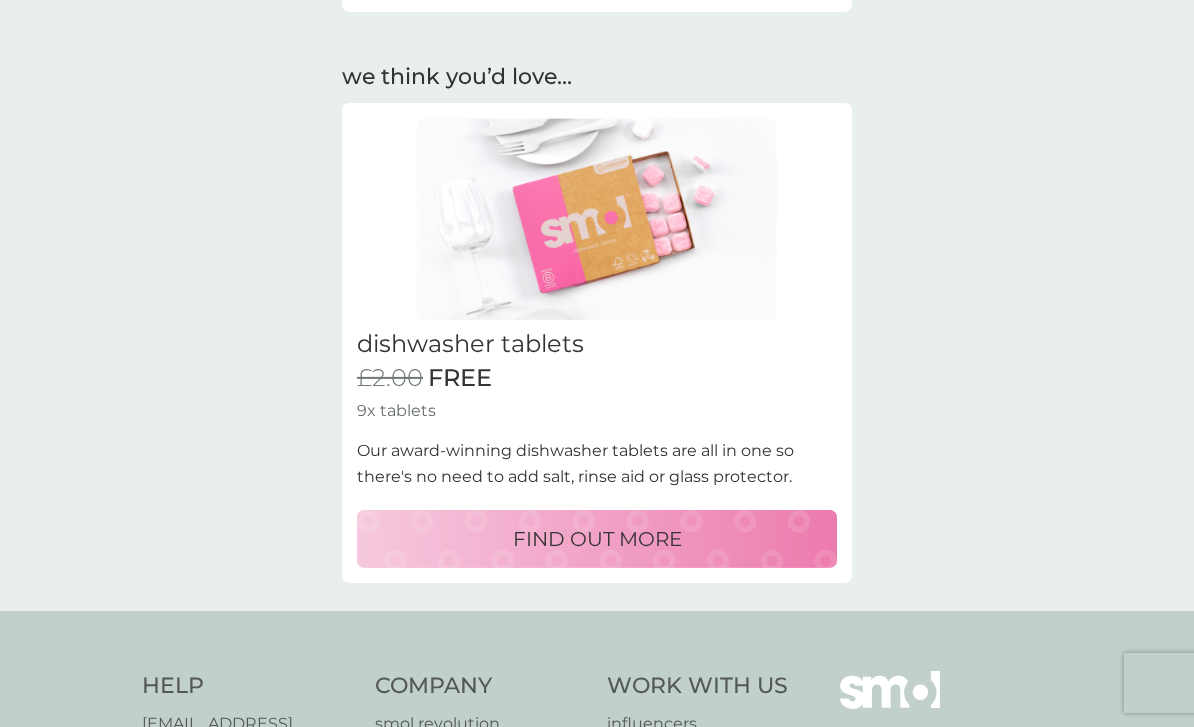 scroll, scrollTop: 1260, scrollLeft: 0, axis: vertical 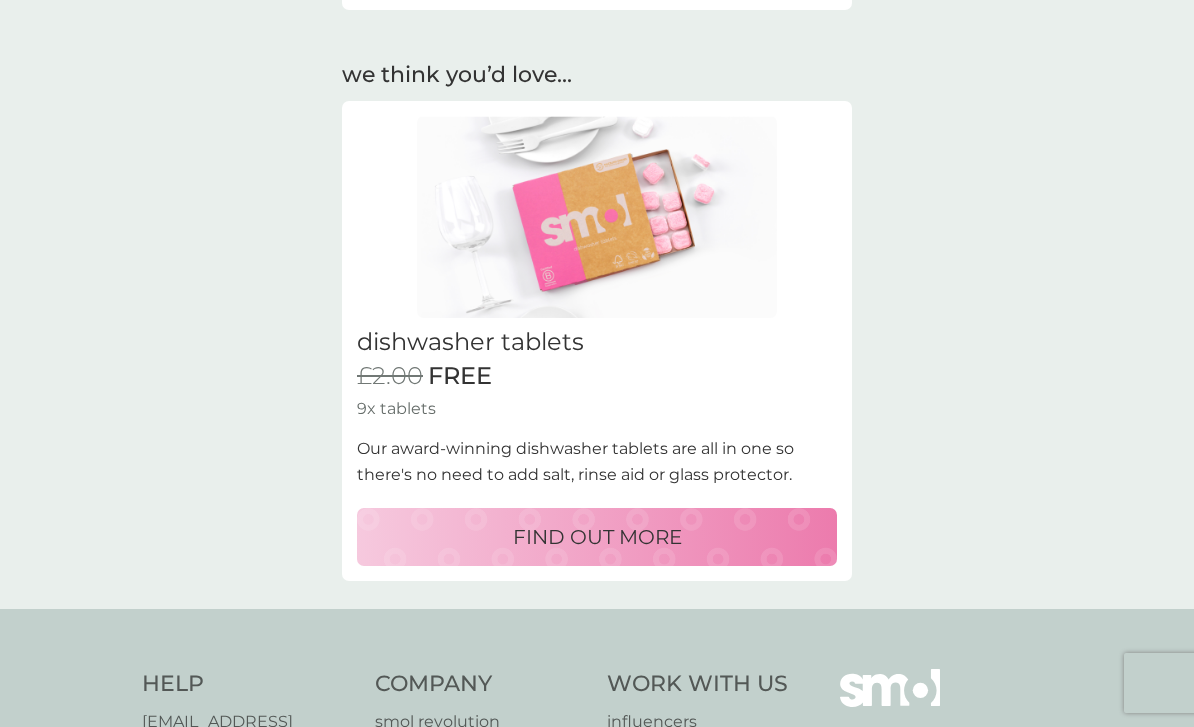 click on "your smol plans active plans next order  30 Jul 2025 fragrance-free laundry capsules £6.00 next order  30 Jul 2025 bio laundry capsules £6.00 next order  30 Jul 2025 non-bio laundry capsules £6.00 next order  30 Sep 2025 multi purpose spray £7.00 next order  30 Dec 2025 washing up liquid £8.50 next order  30 Jan 2026 floor cleaner £7.00 next order  30 Jan 2026 foaming bathroom spray £7.00 we think you’d love... dishwasher tablets £2.00 FREE 9x tablets Our award-winning dishwasher tablets are all in one so there's no need to add salt, rinse aid or glass protector. FIND OUT MORE" at bounding box center [597, -294] 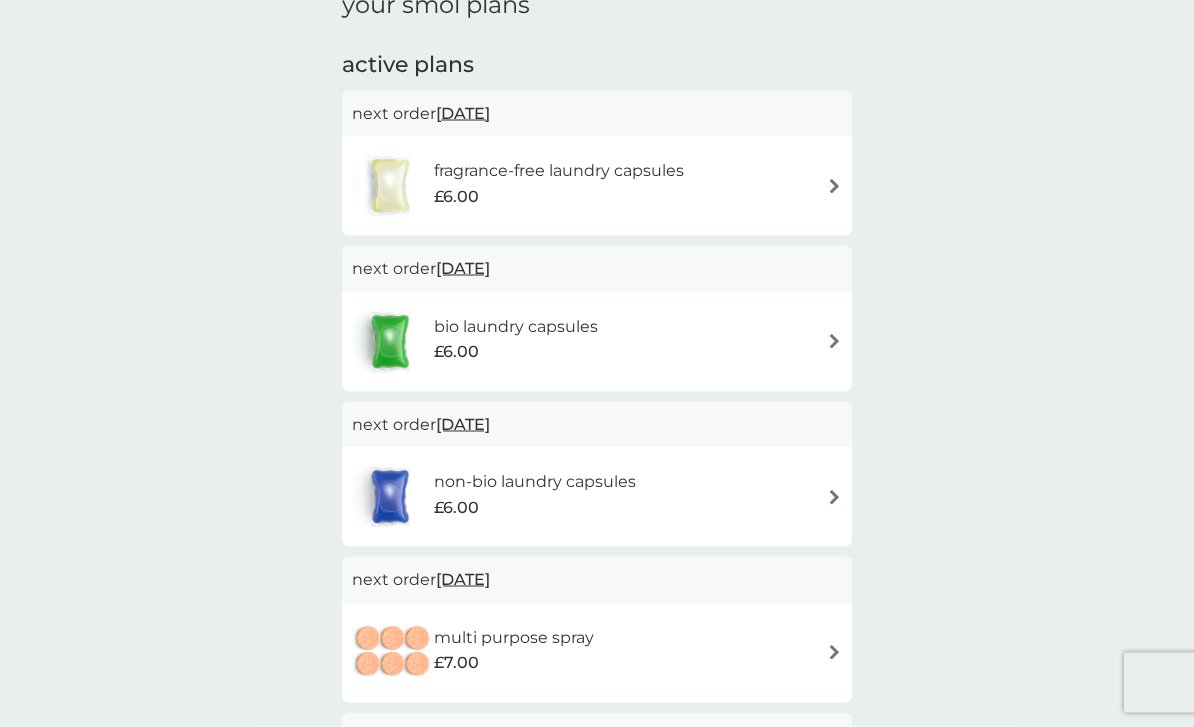 scroll, scrollTop: 0, scrollLeft: 0, axis: both 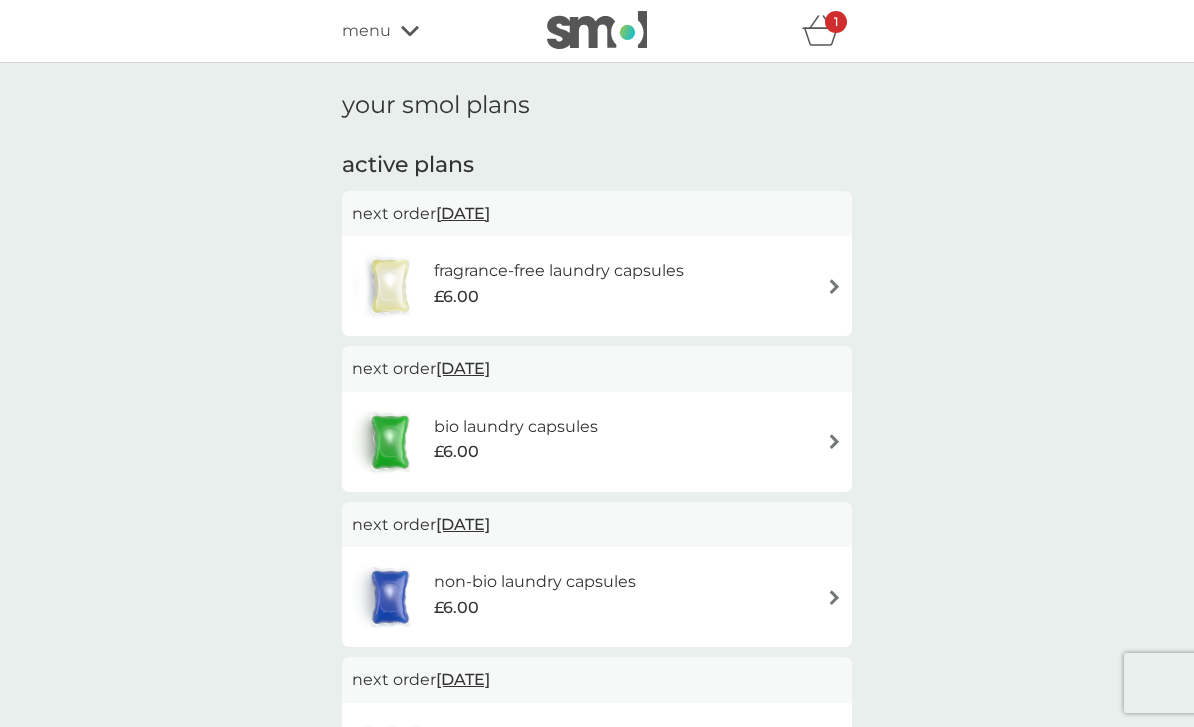 click on "£6.00" at bounding box center (559, 297) 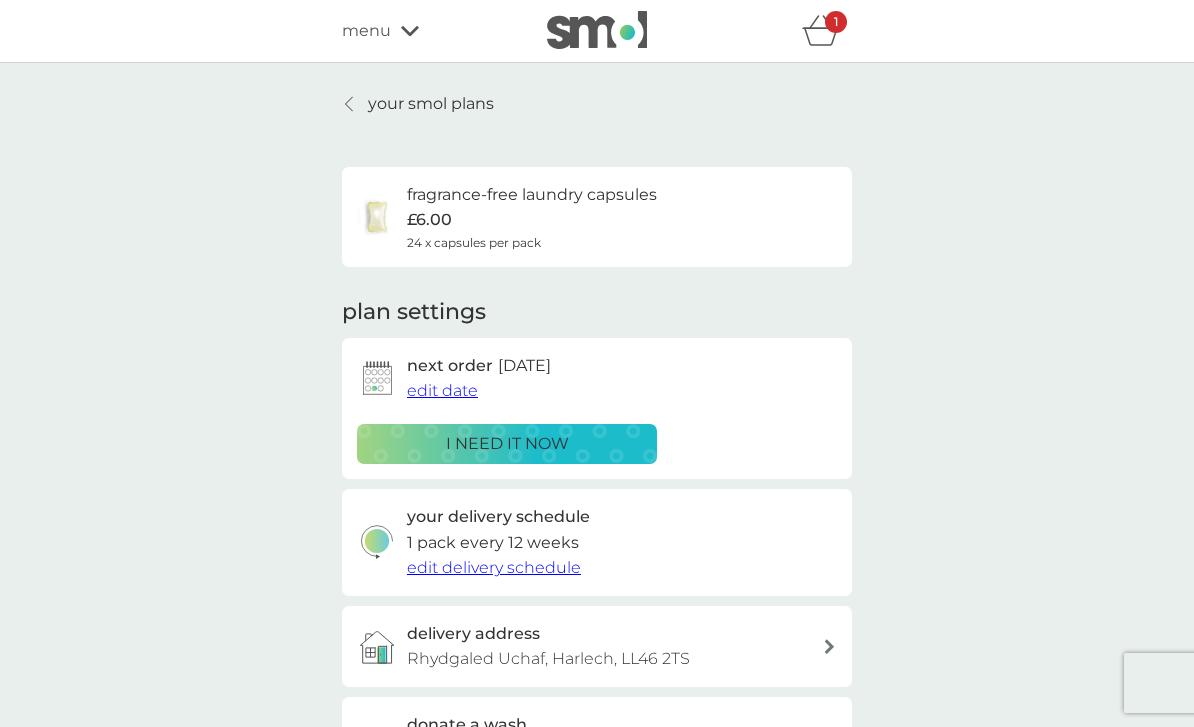 click on "edit date" at bounding box center [442, 391] 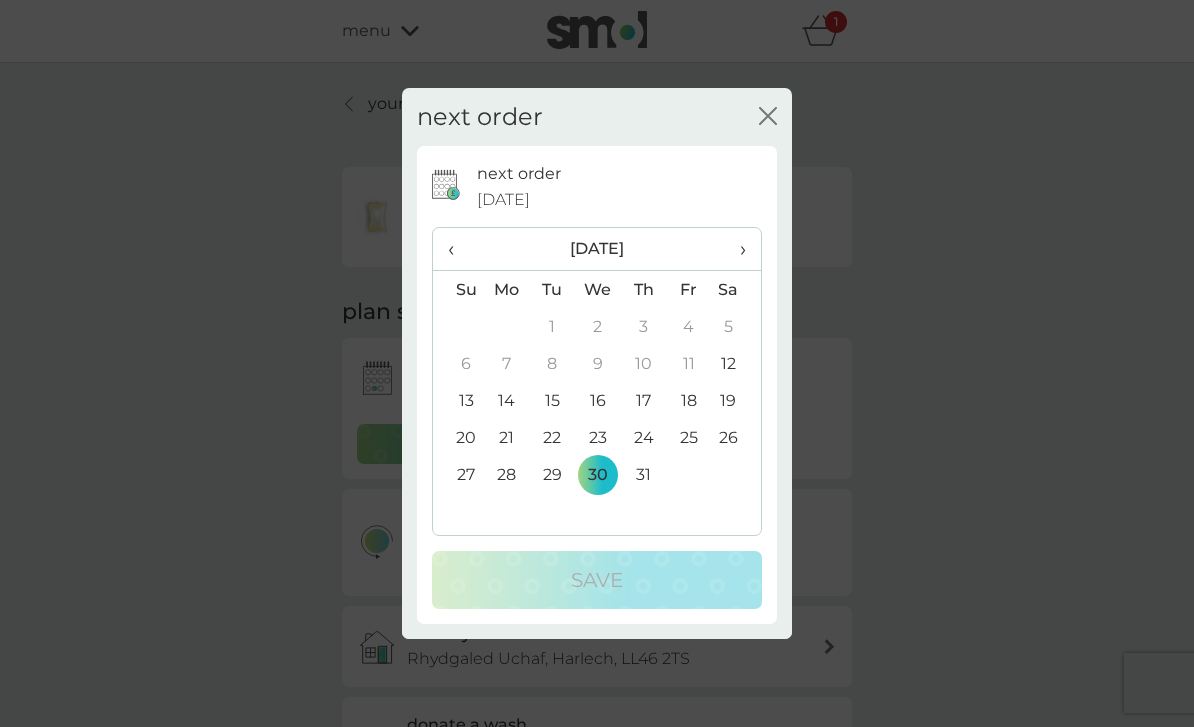 click on "14" at bounding box center [507, 400] 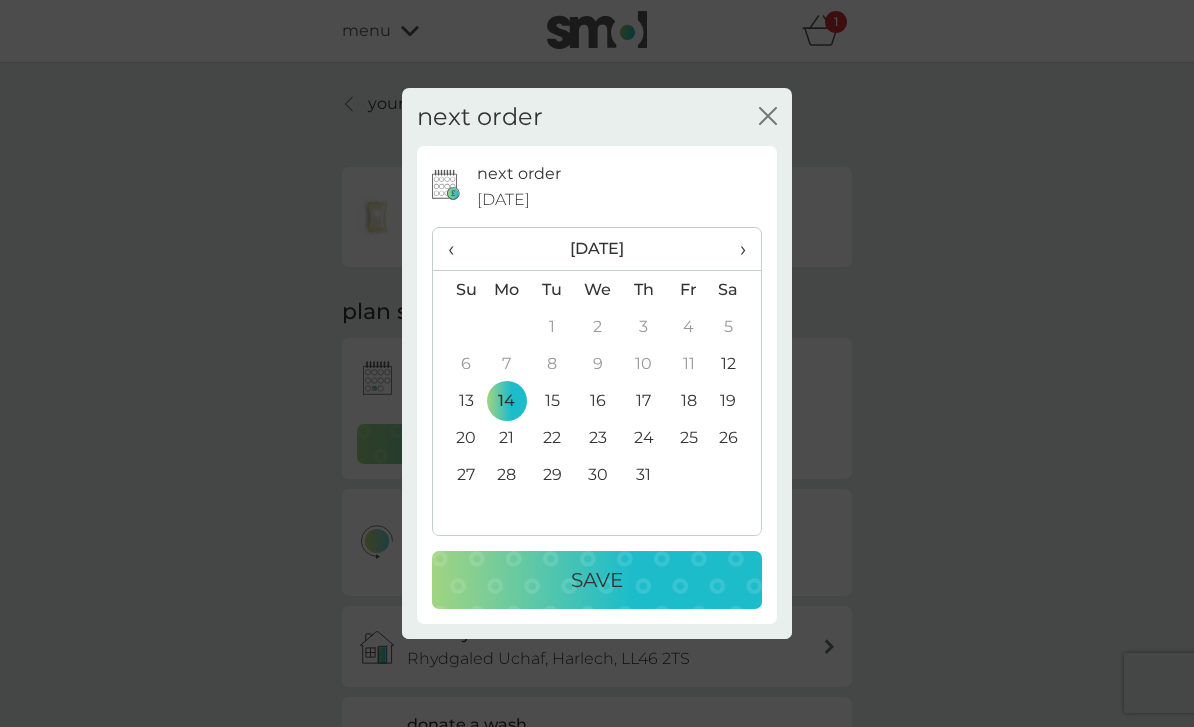 click on "Save" at bounding box center [597, 580] 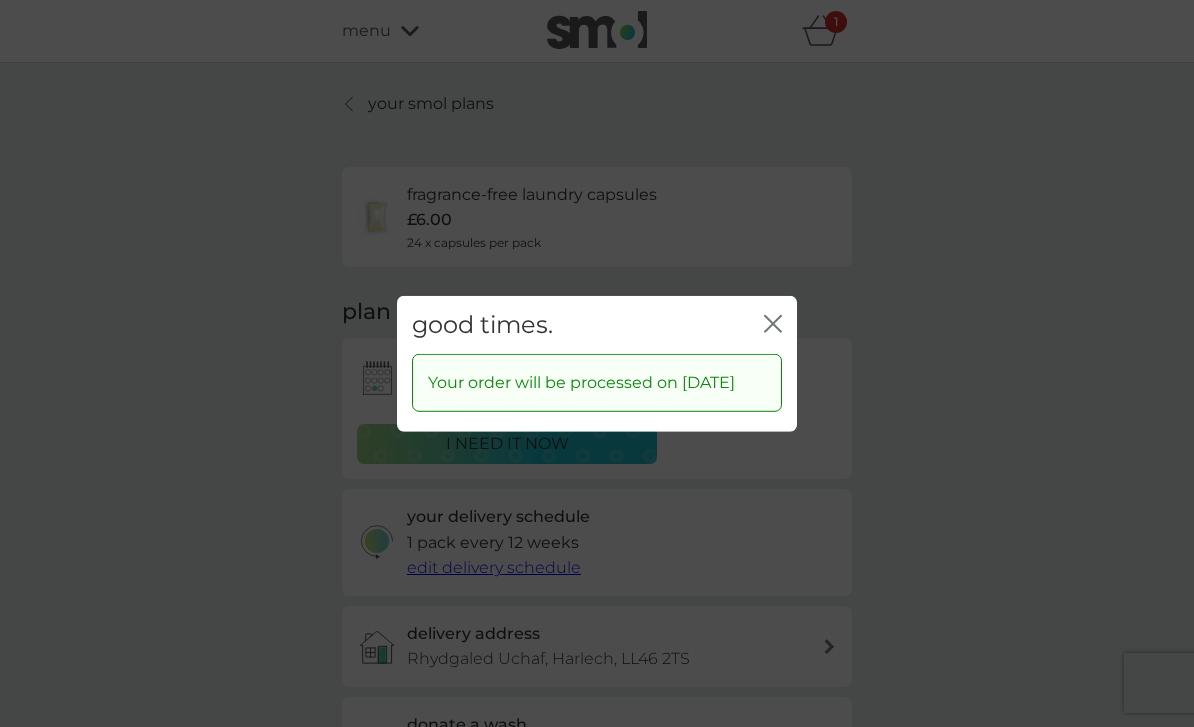 click on "close" 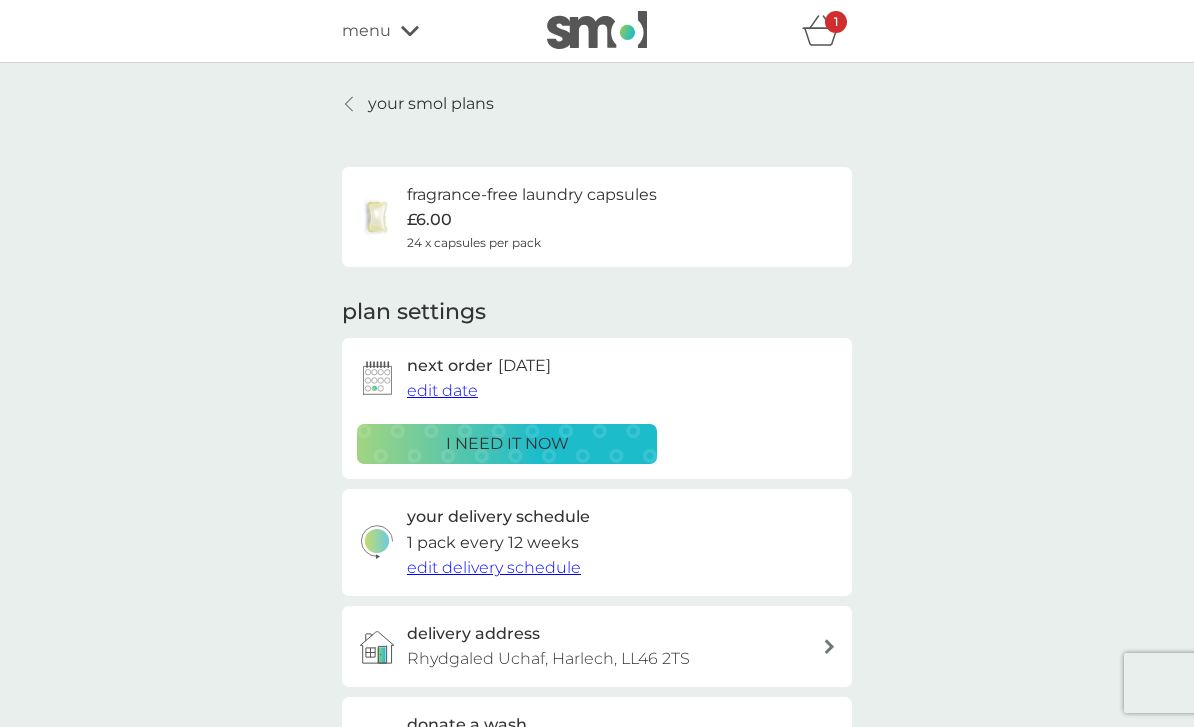 click on "your smol plans" at bounding box center [418, 104] 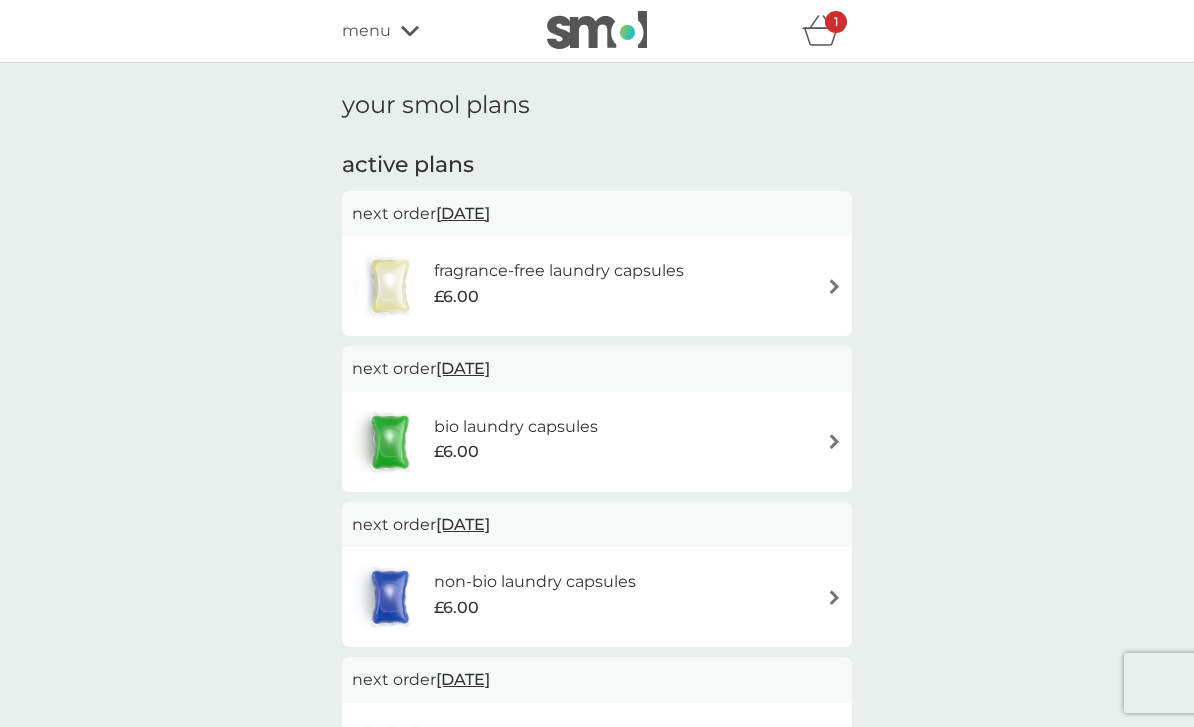 click on "bio laundry capsules" at bounding box center [516, 427] 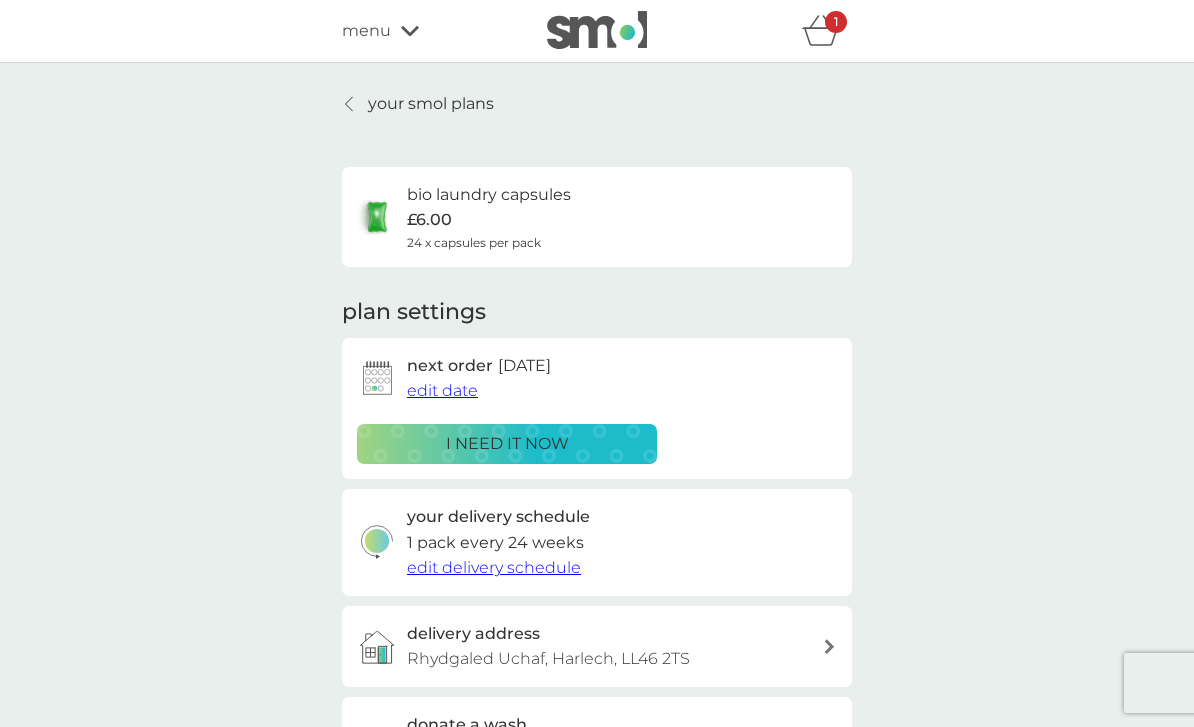 click on "edit date" at bounding box center (442, 390) 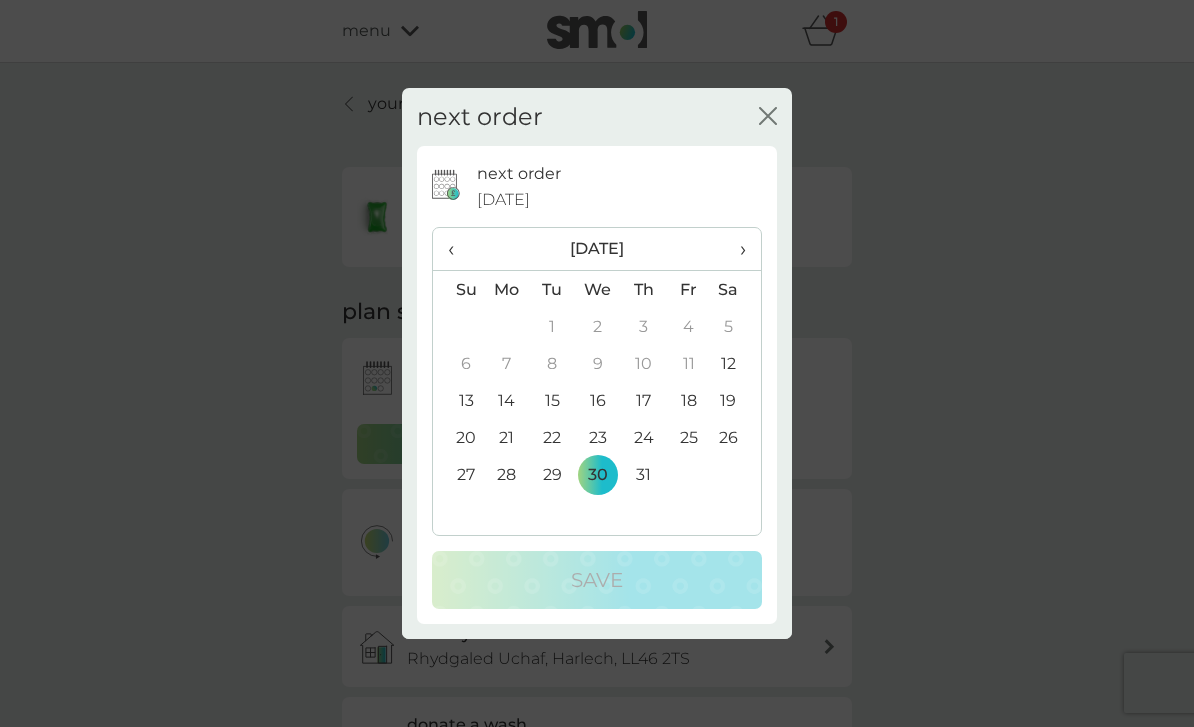 click on "14" at bounding box center [507, 400] 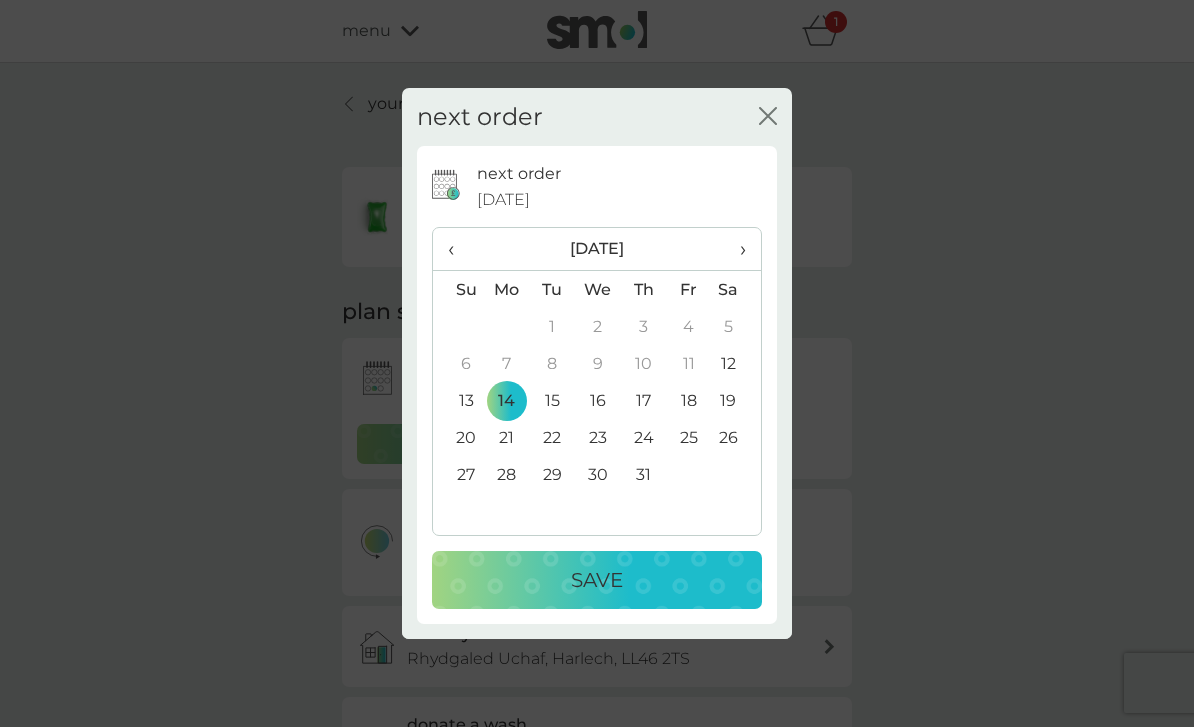 click on "Save" at bounding box center [597, 580] 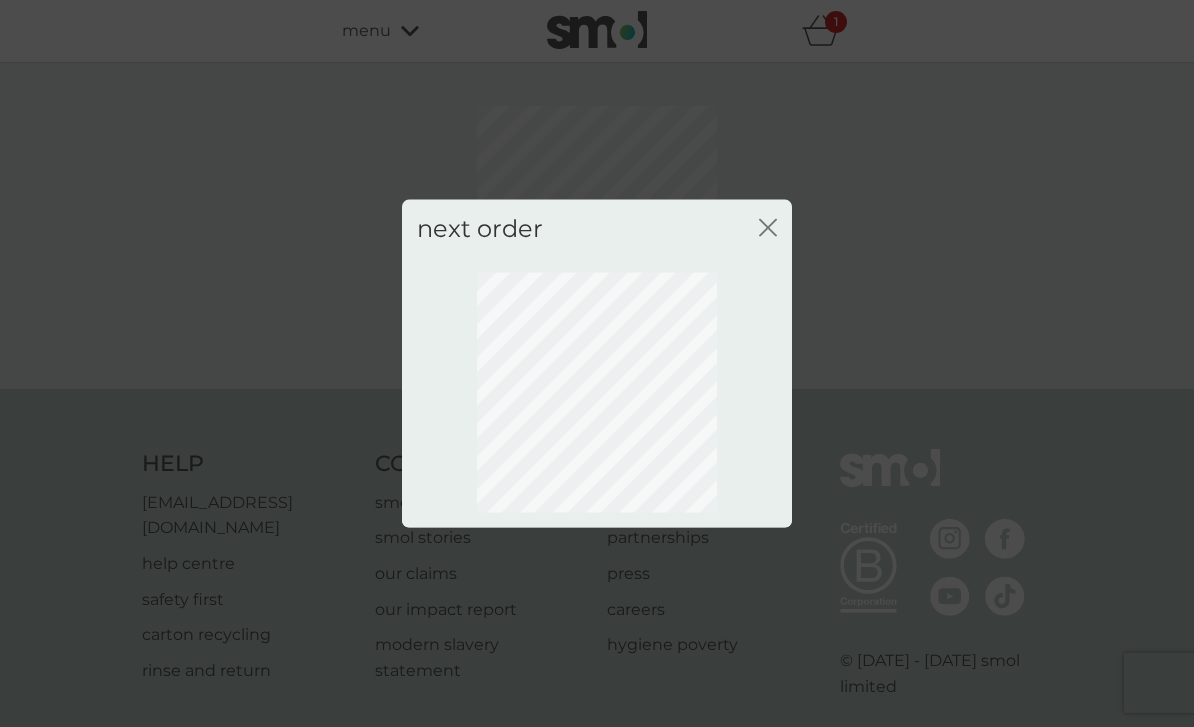 click 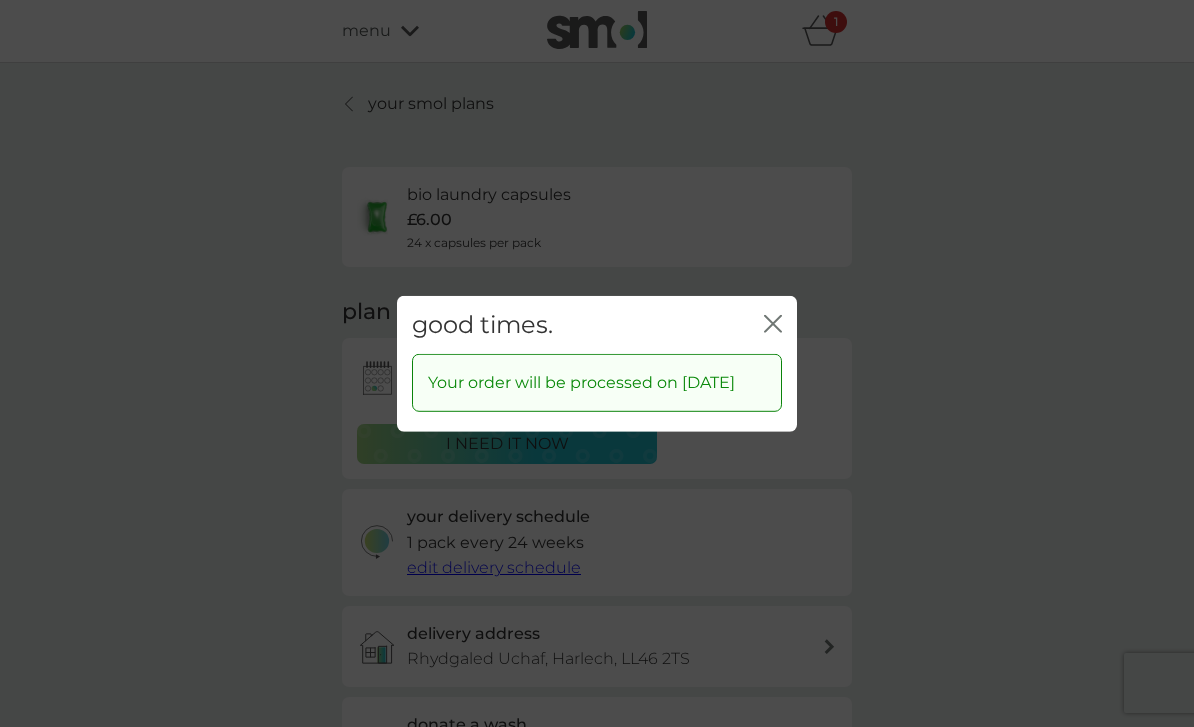 click on "close" 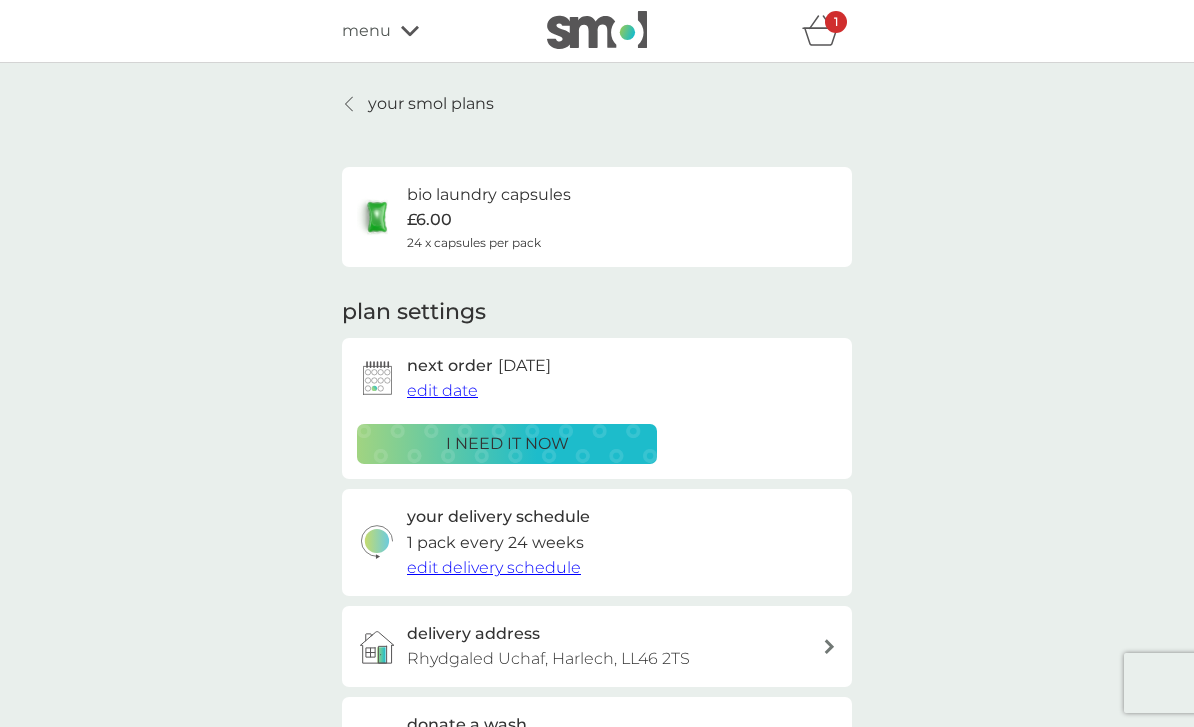 click on "your smol plans" at bounding box center (431, 104) 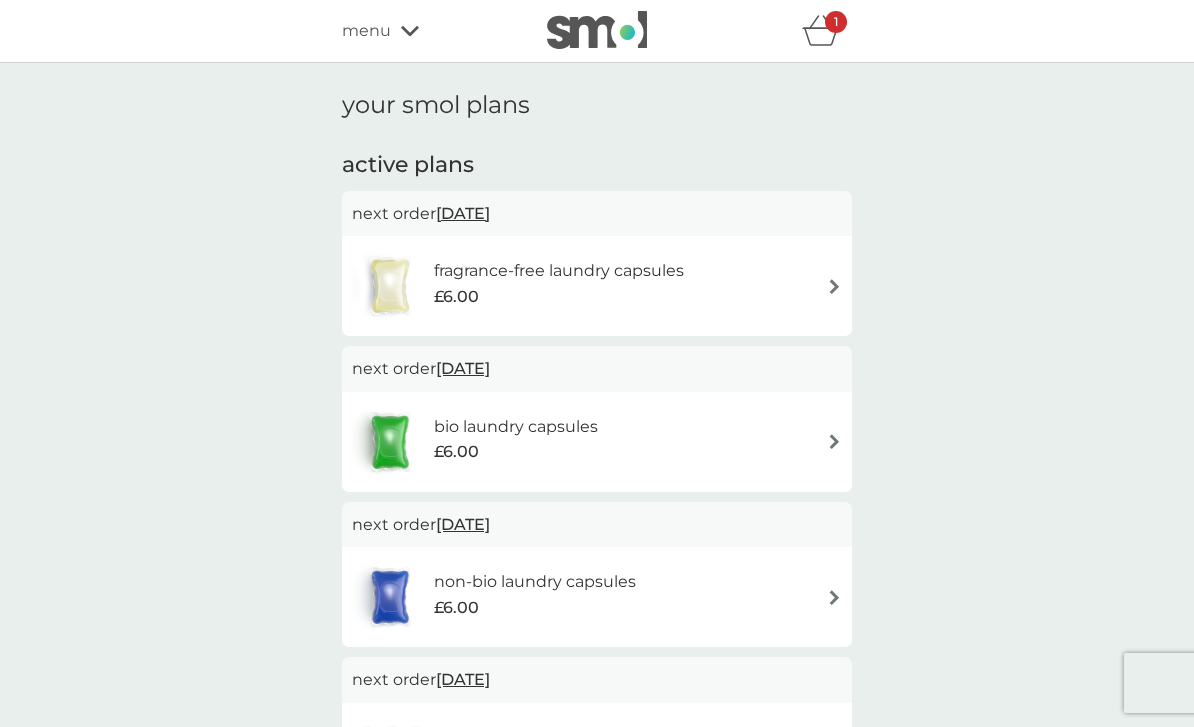 click on "non-bio laundry capsules" at bounding box center (535, 582) 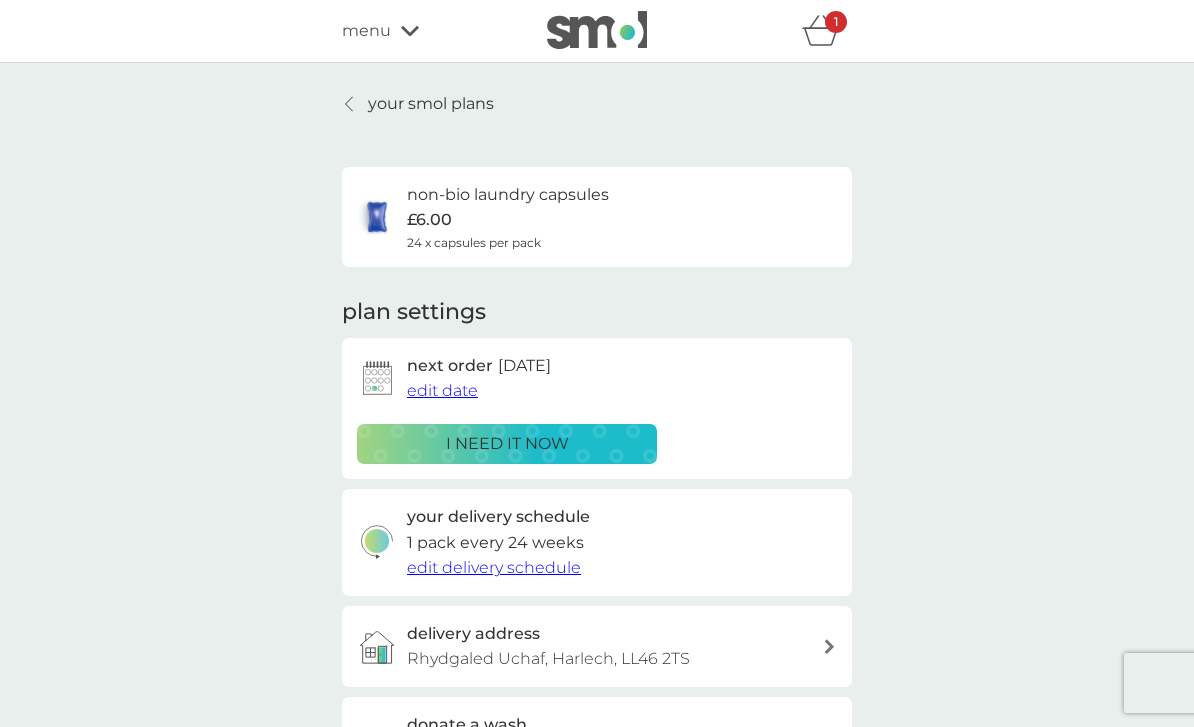 click on "edit date" at bounding box center [442, 390] 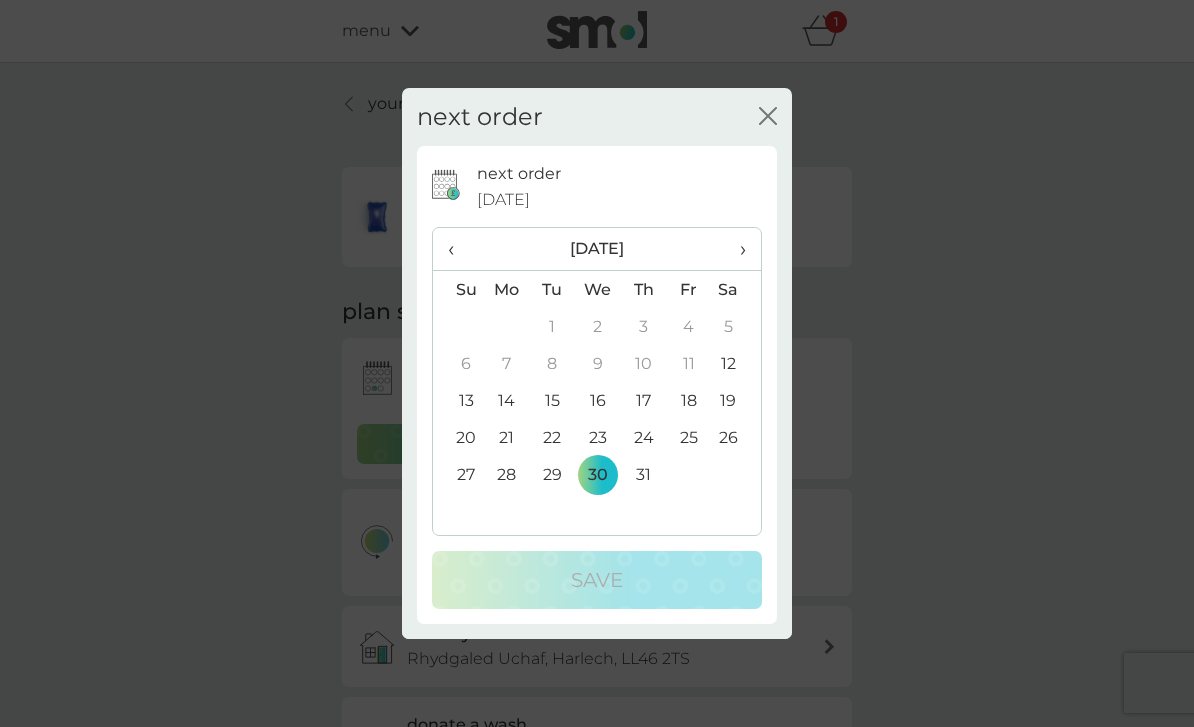click on "14" at bounding box center [507, 400] 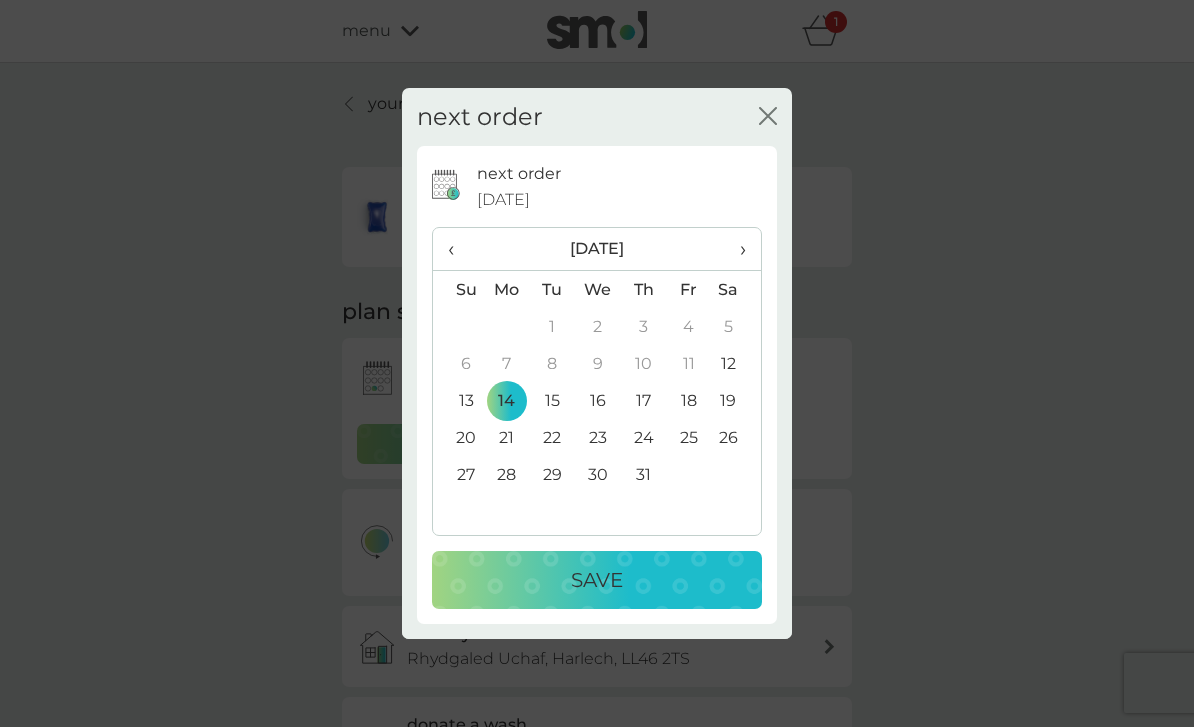 click on "Save" at bounding box center [597, 580] 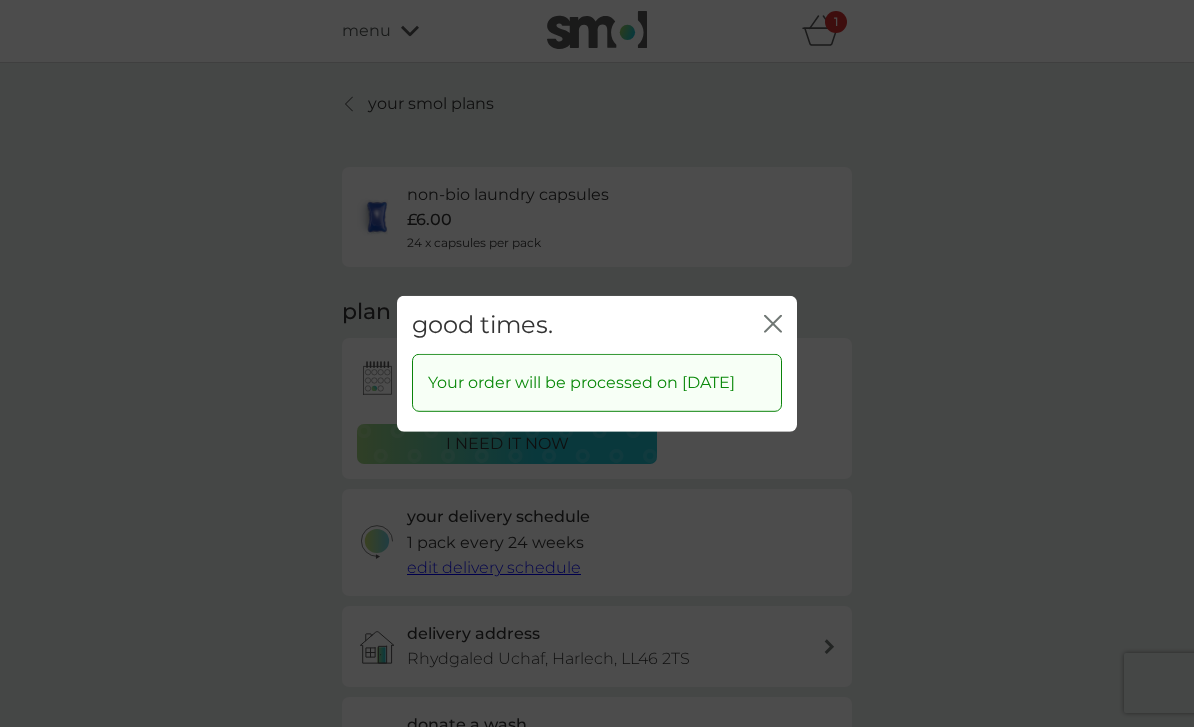 click 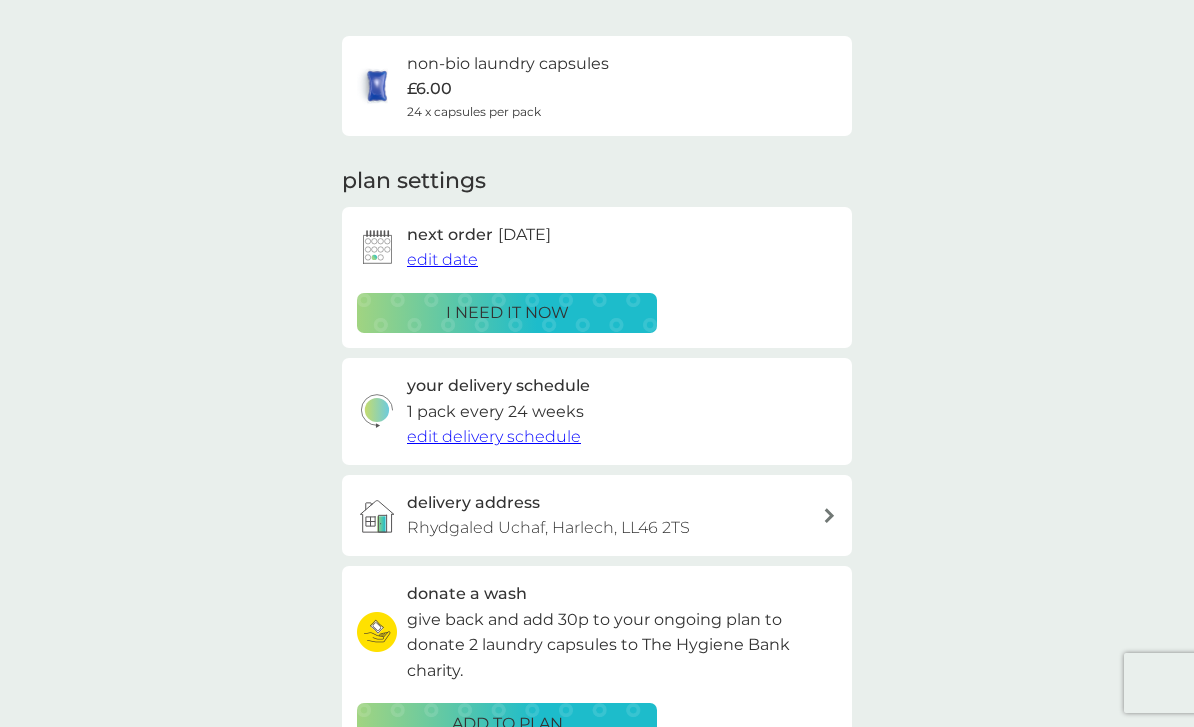 scroll, scrollTop: 0, scrollLeft: 0, axis: both 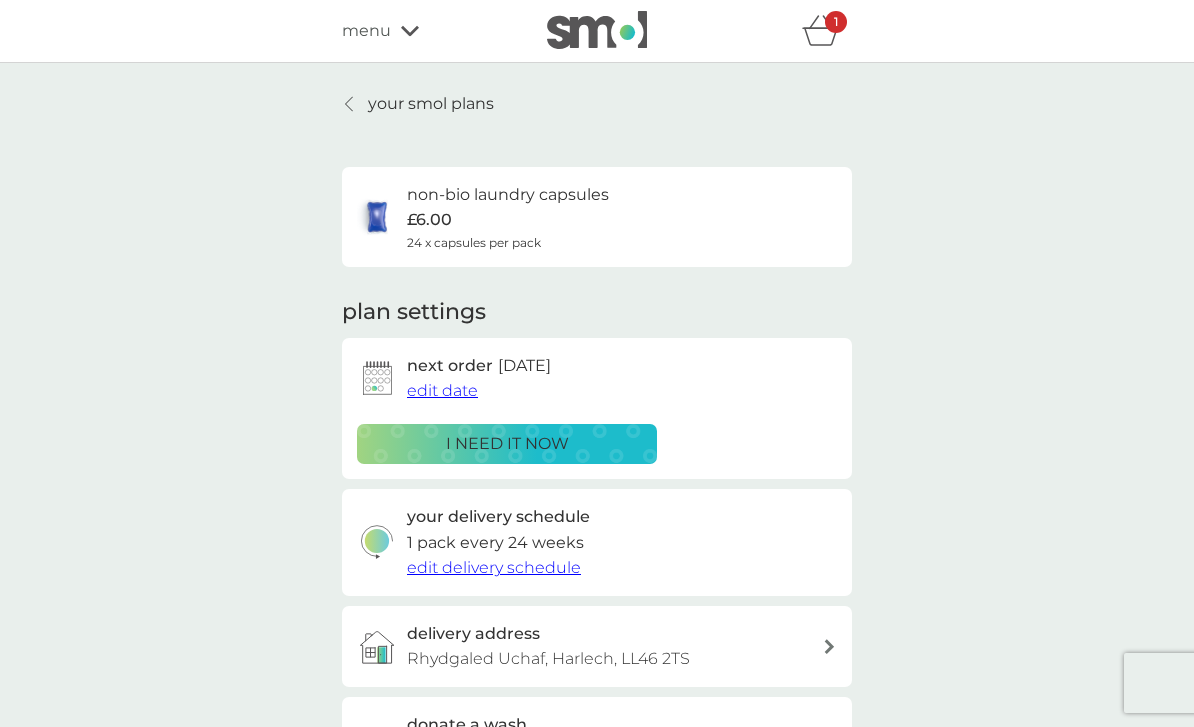 click on "your smol plans" at bounding box center [431, 104] 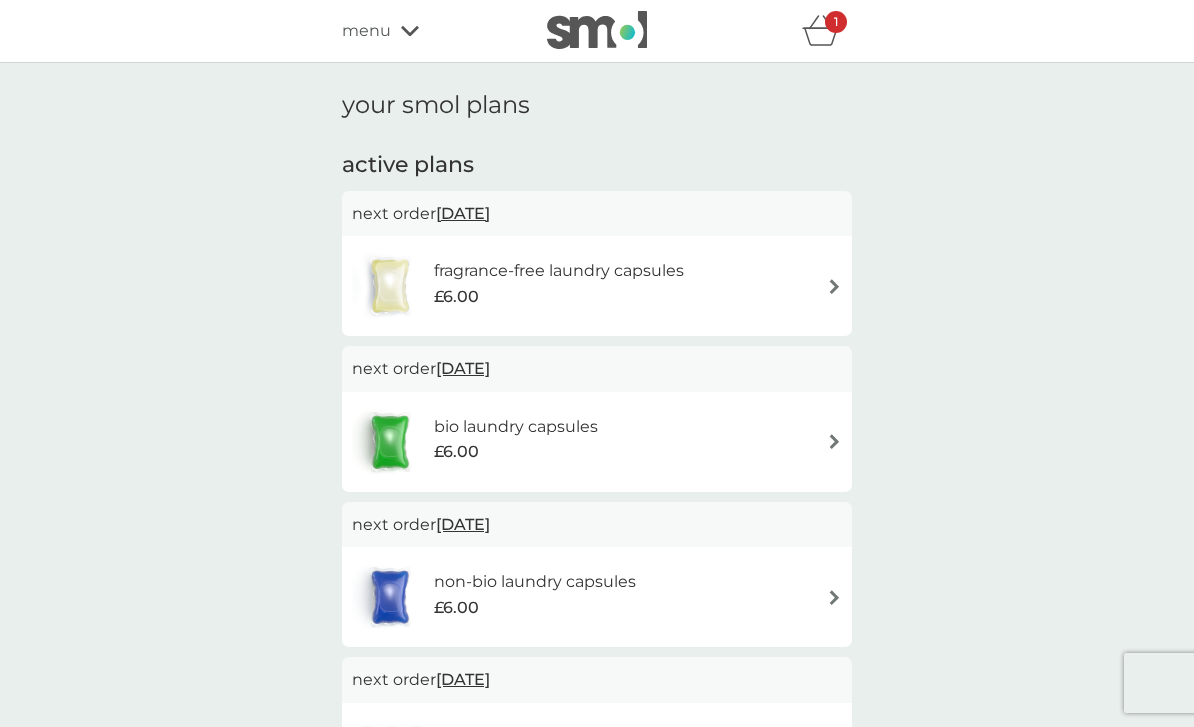 click on "£6.00" at bounding box center [559, 297] 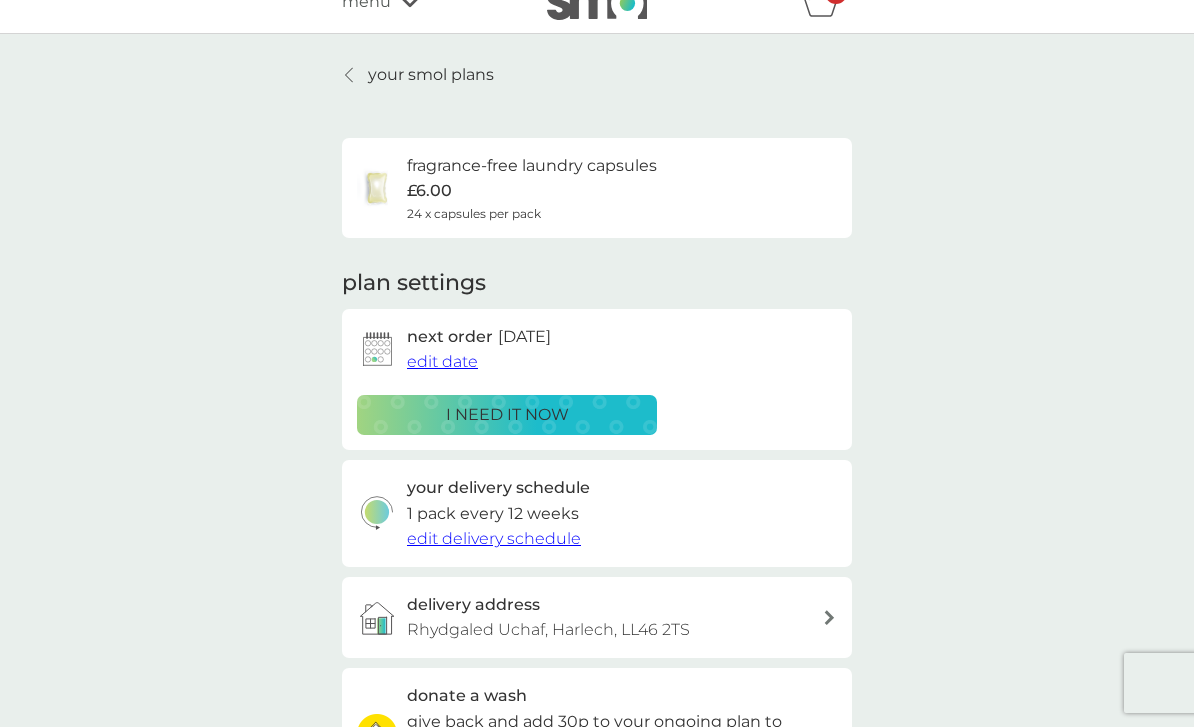 scroll, scrollTop: 25, scrollLeft: 0, axis: vertical 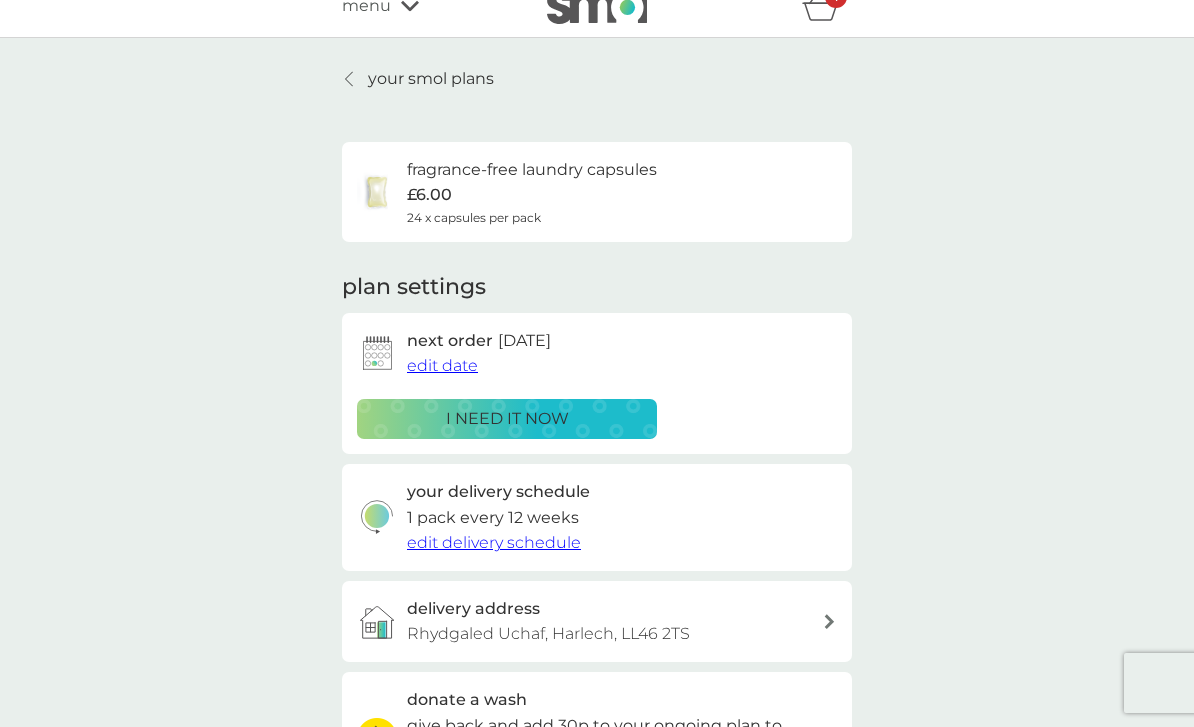 click on "your smol plans" at bounding box center (431, 79) 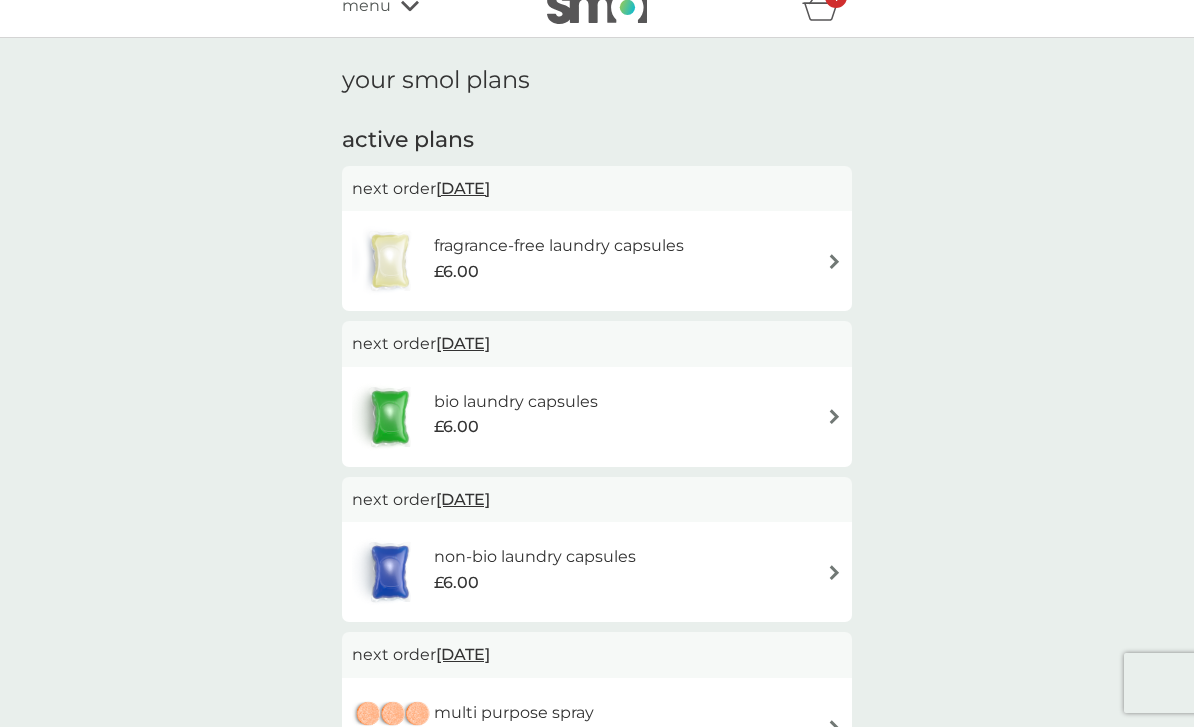 scroll, scrollTop: 0, scrollLeft: 0, axis: both 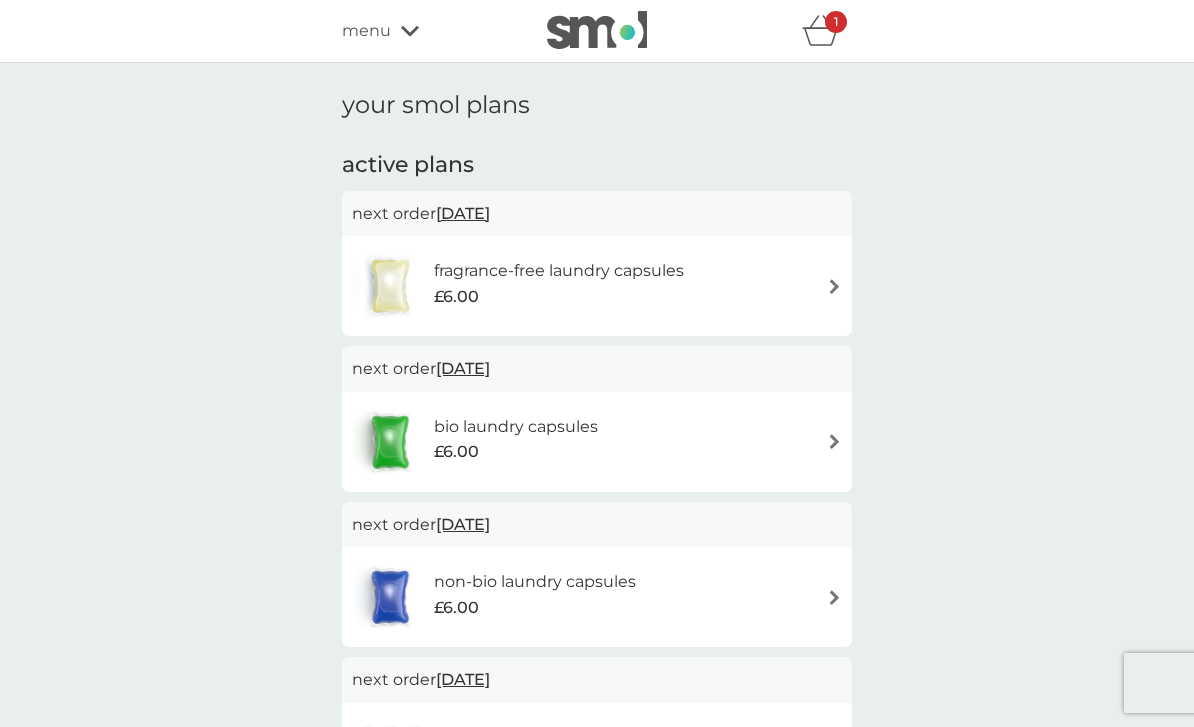 click on "bio laundry capsules £6.00" at bounding box center [526, 442] 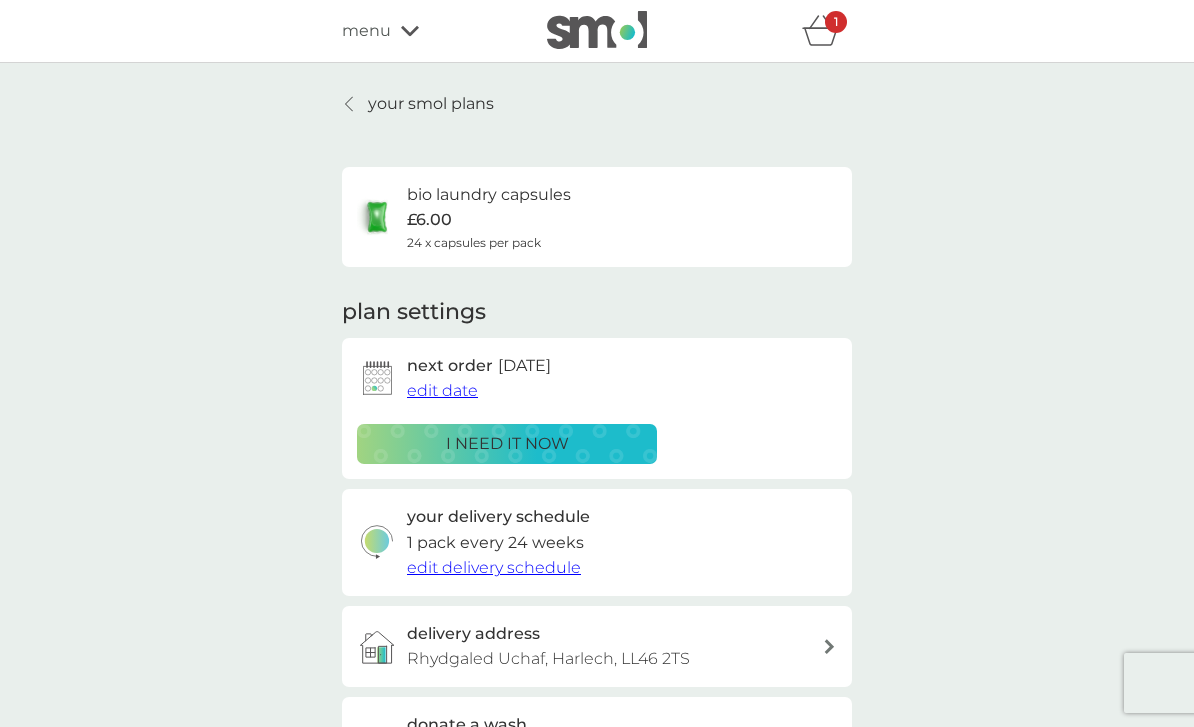 click on "your smol plans" at bounding box center (431, 104) 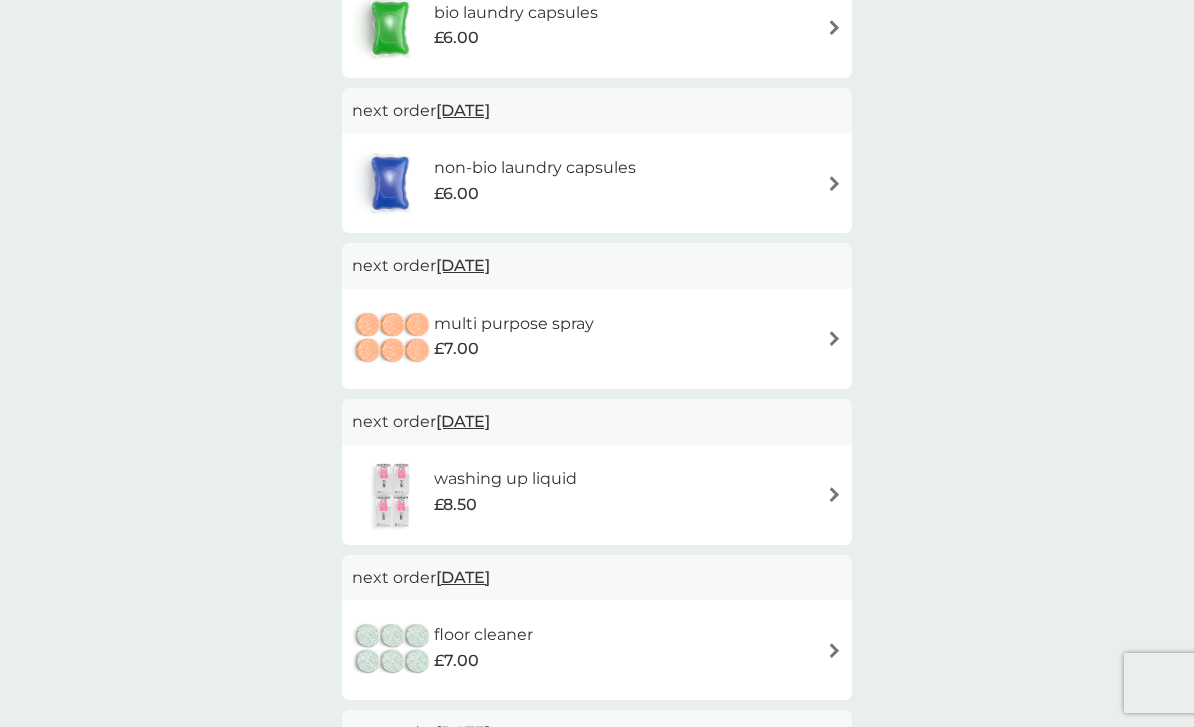 scroll, scrollTop: 410, scrollLeft: 0, axis: vertical 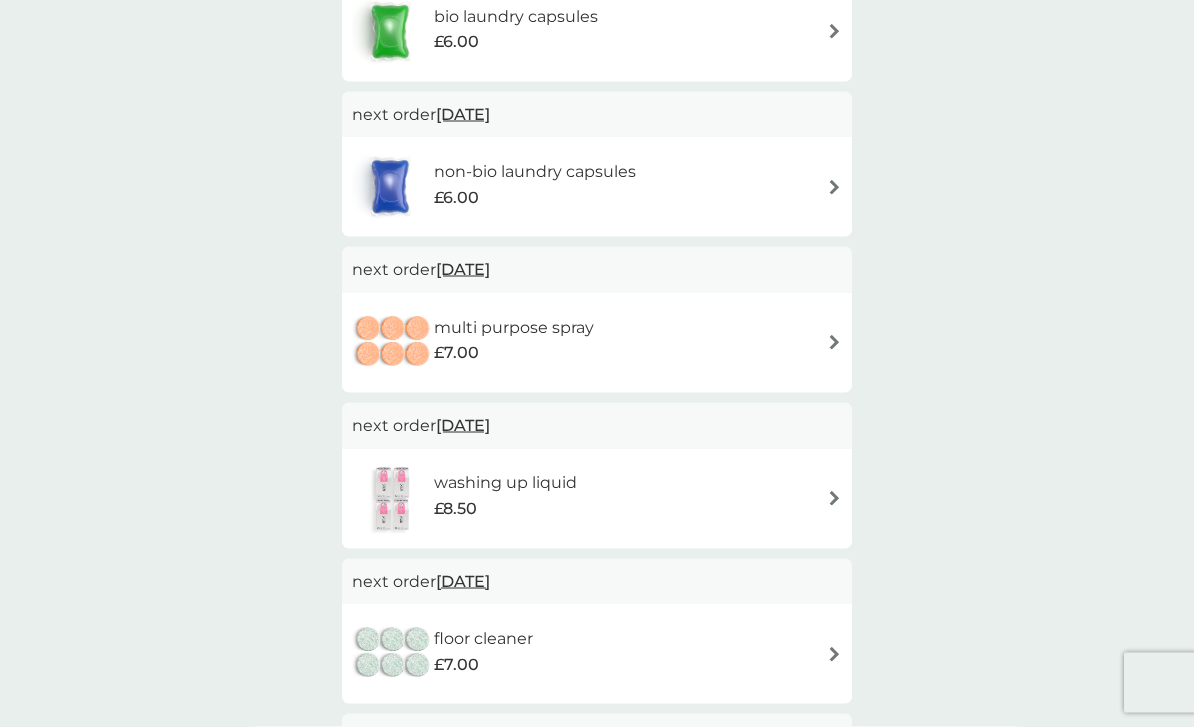 click on "multi purpose spray" at bounding box center (514, 328) 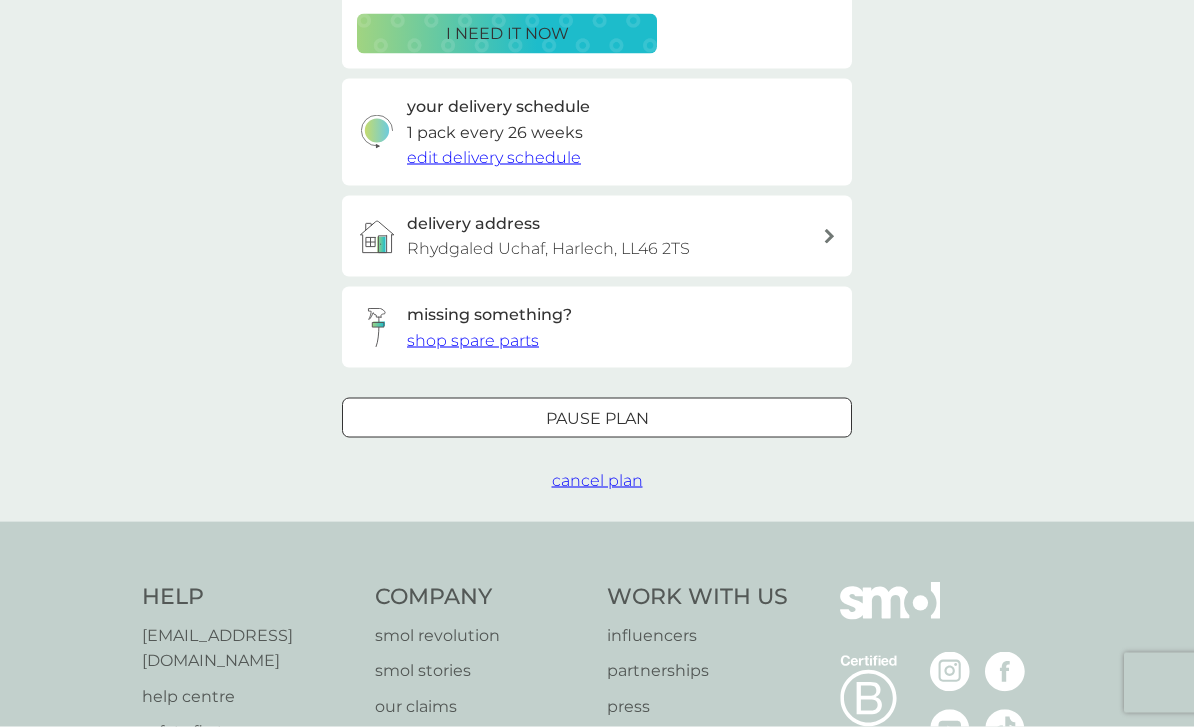 scroll, scrollTop: 0, scrollLeft: 0, axis: both 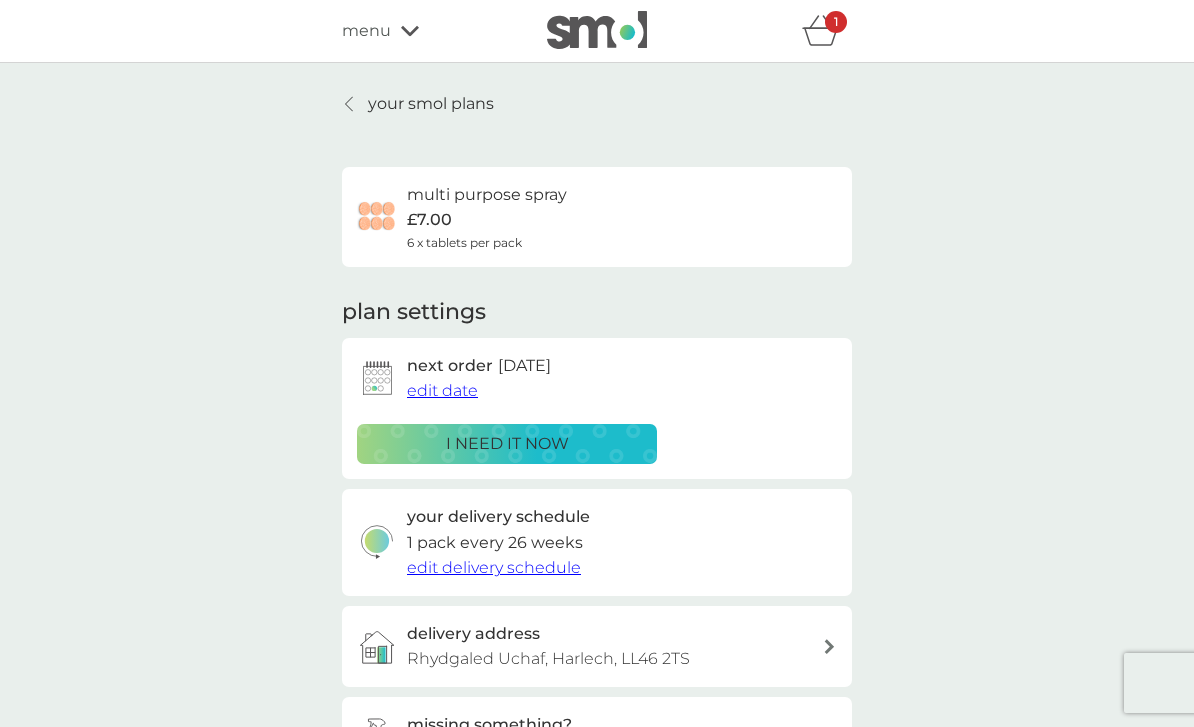 click 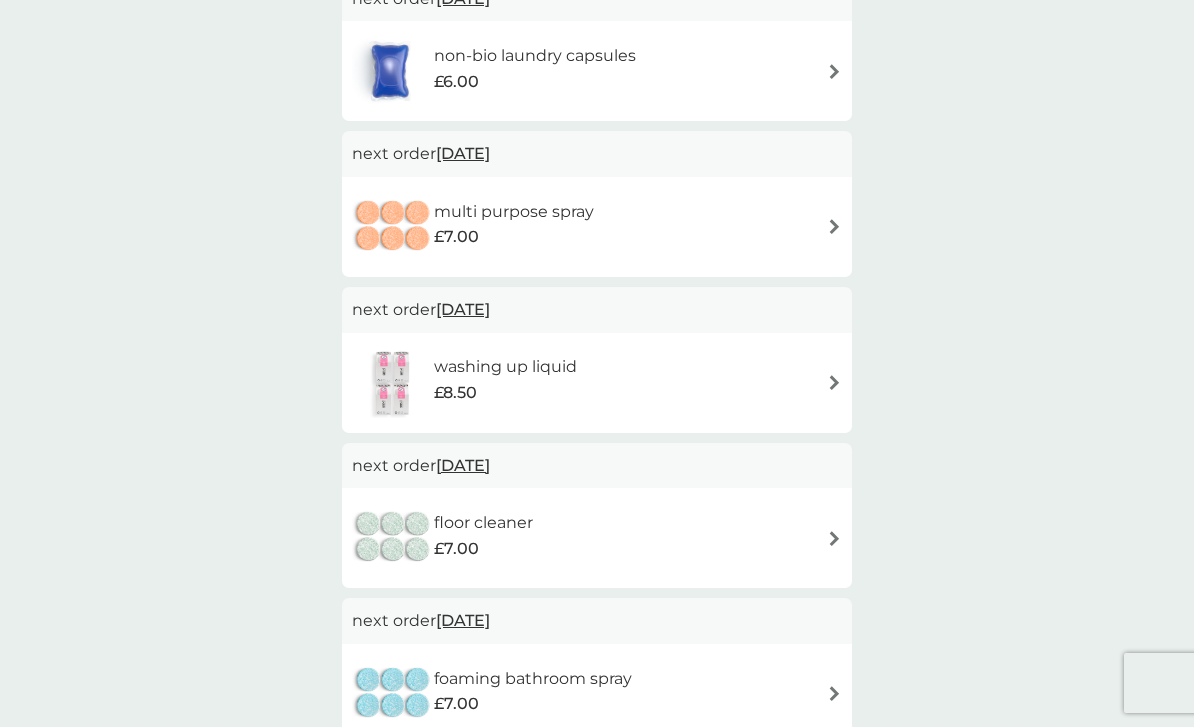 scroll, scrollTop: 556, scrollLeft: 0, axis: vertical 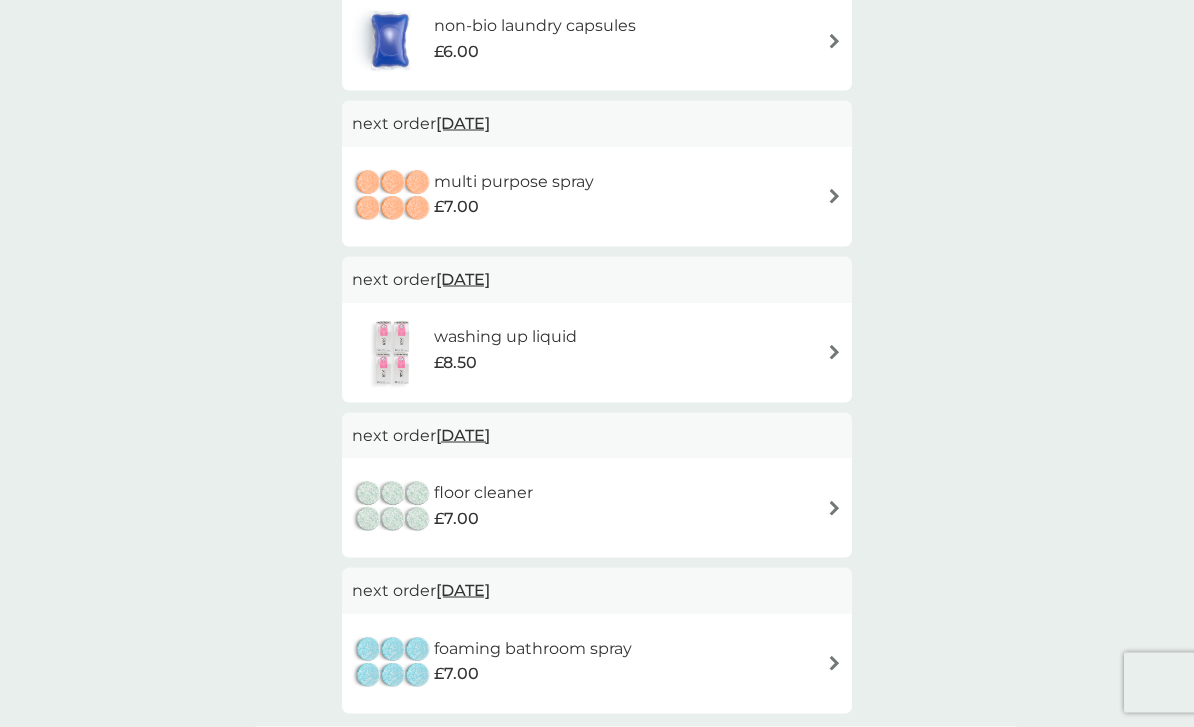 click on "washing up liquid £8.50" at bounding box center [515, 352] 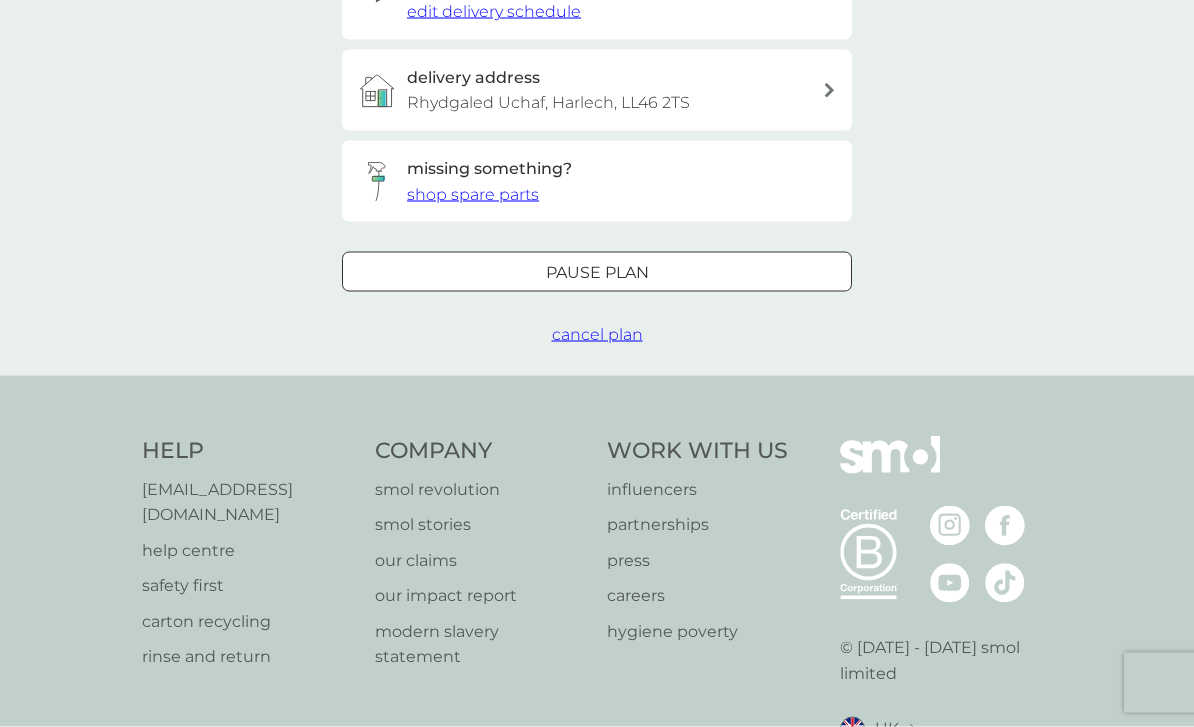 scroll, scrollTop: 0, scrollLeft: 0, axis: both 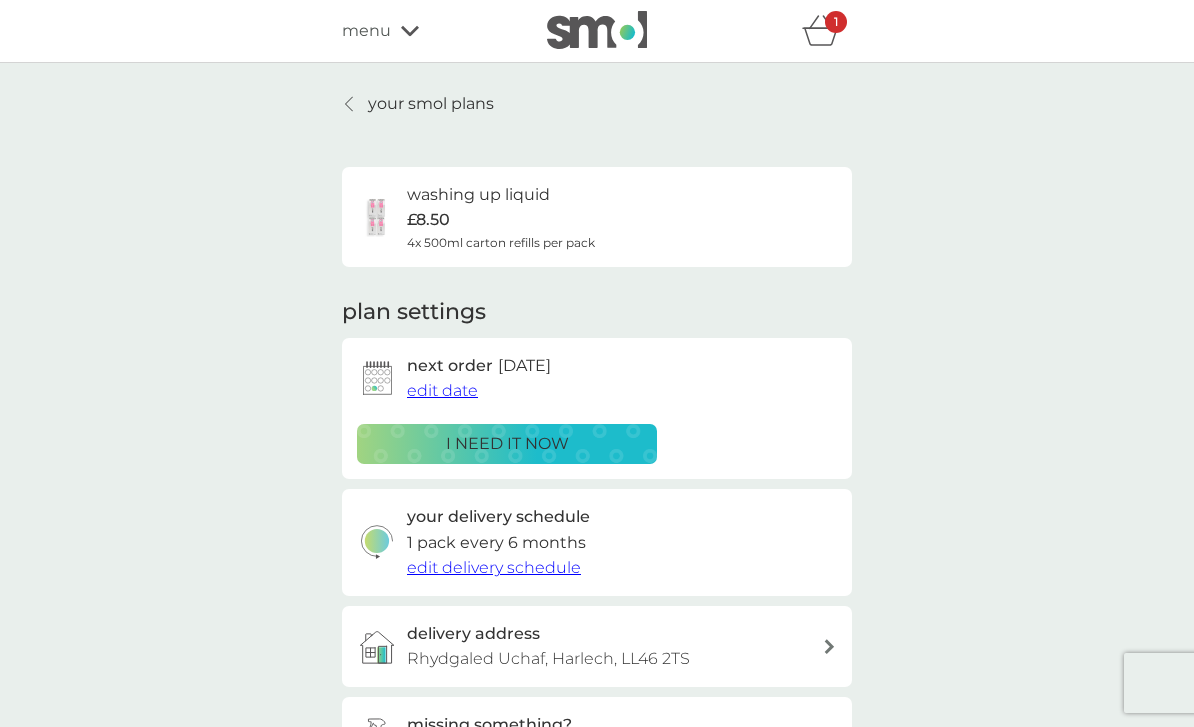 click on "your smol plans" at bounding box center (418, 104) 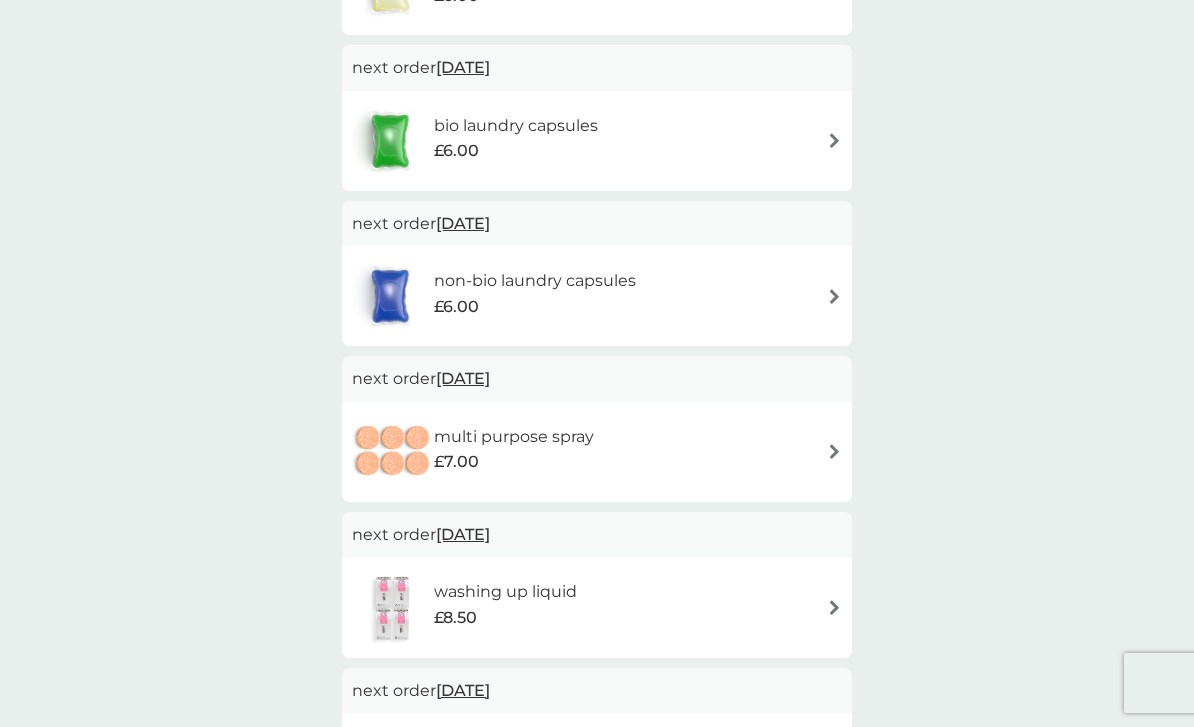 scroll, scrollTop: 0, scrollLeft: 0, axis: both 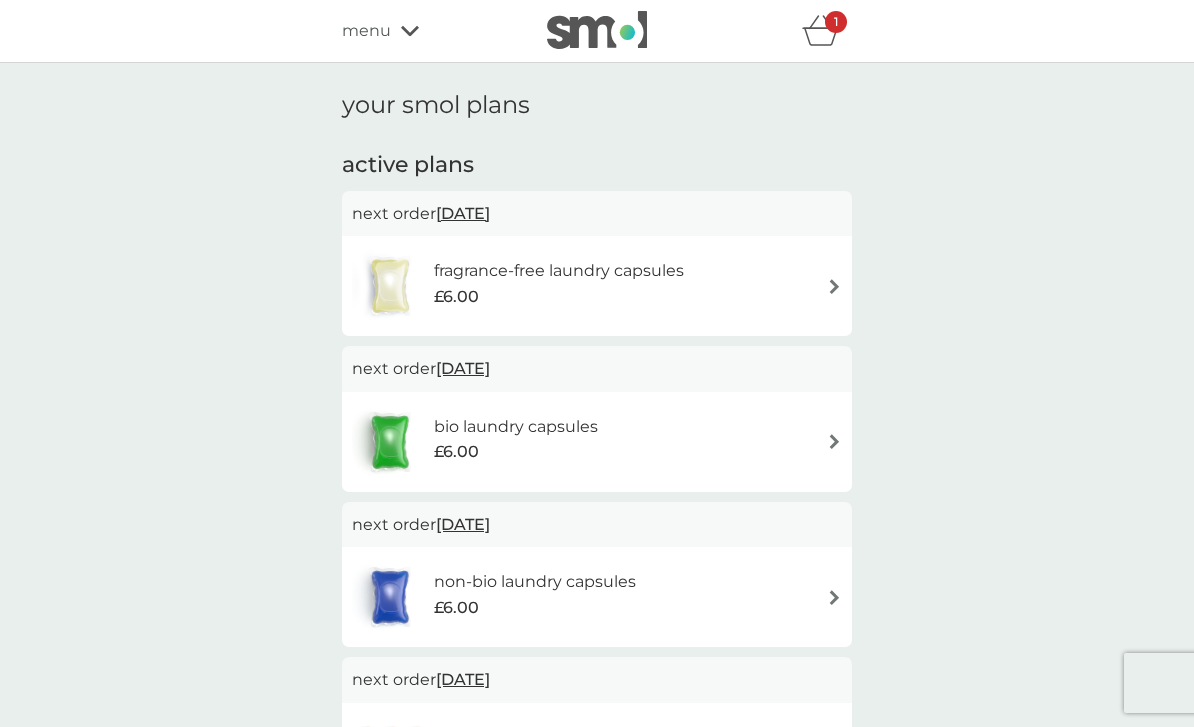 click on "1" at bounding box center [836, 22] 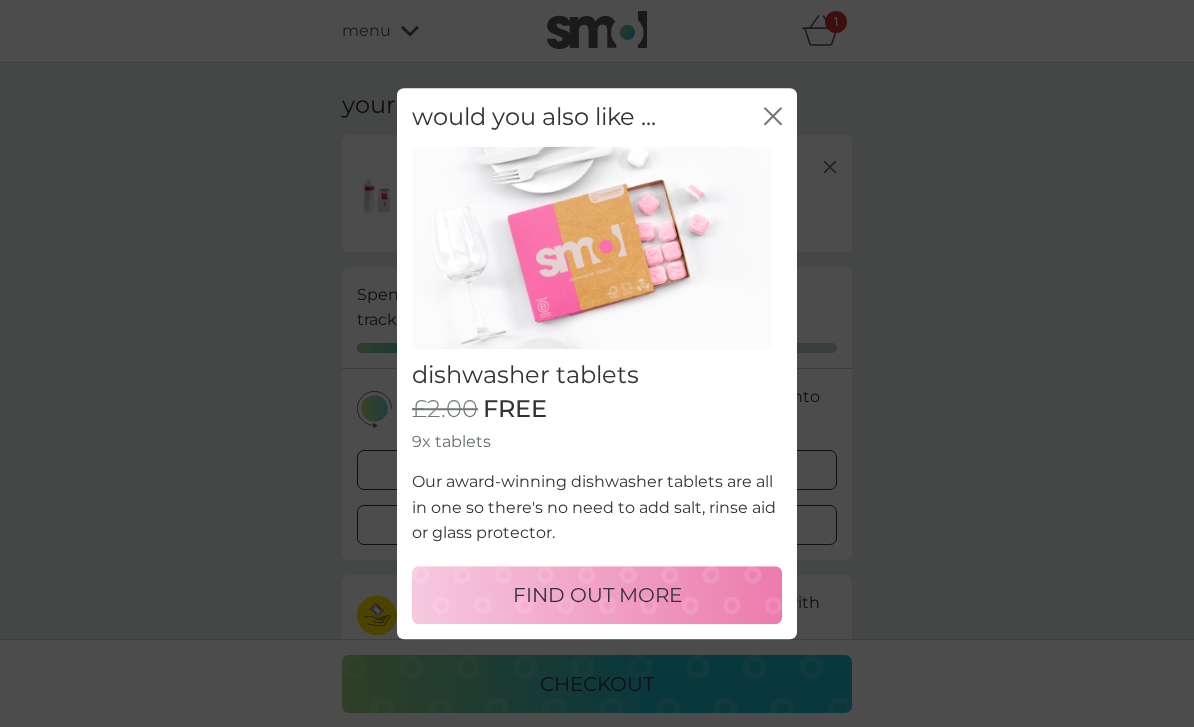 click on "close" at bounding box center (773, 117) 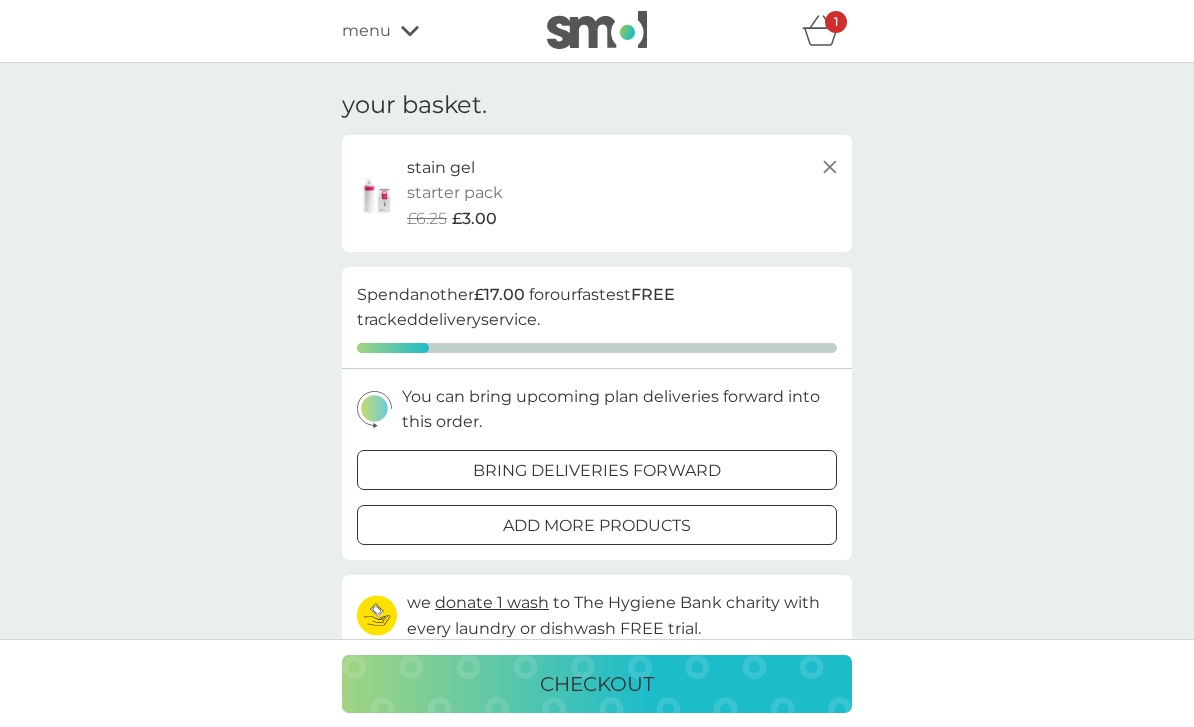 click on "bring deliveries forward" at bounding box center (597, 471) 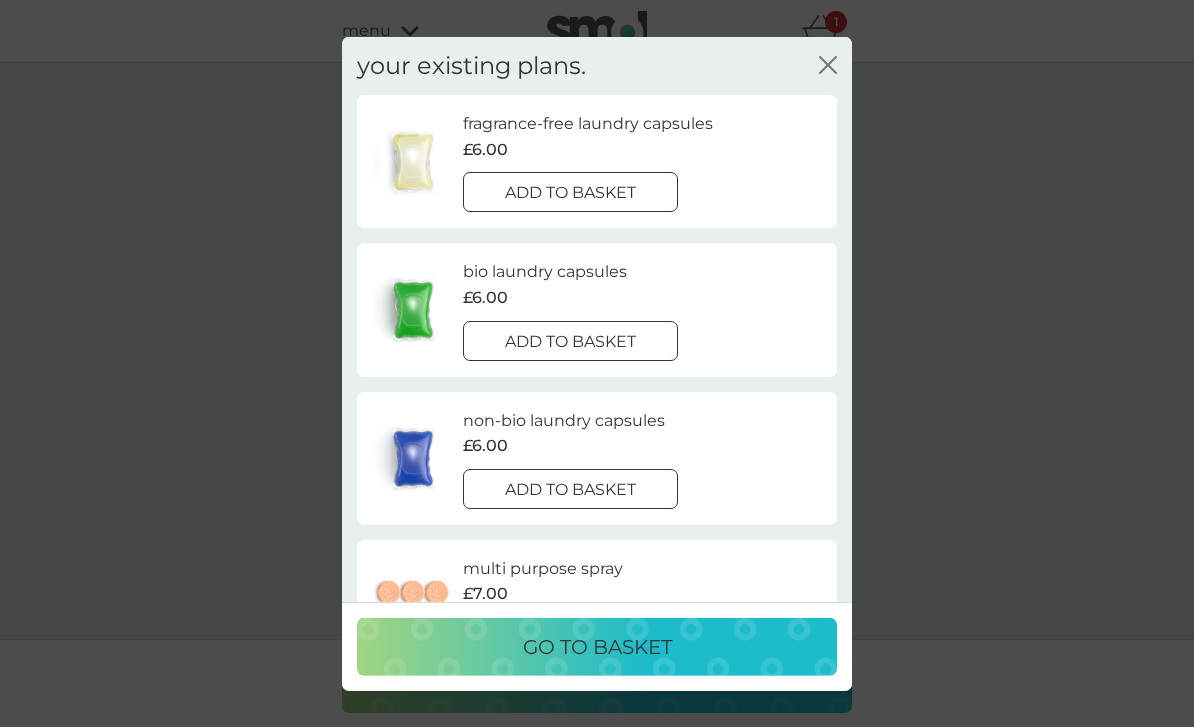 click on "add to basket" at bounding box center (570, 193) 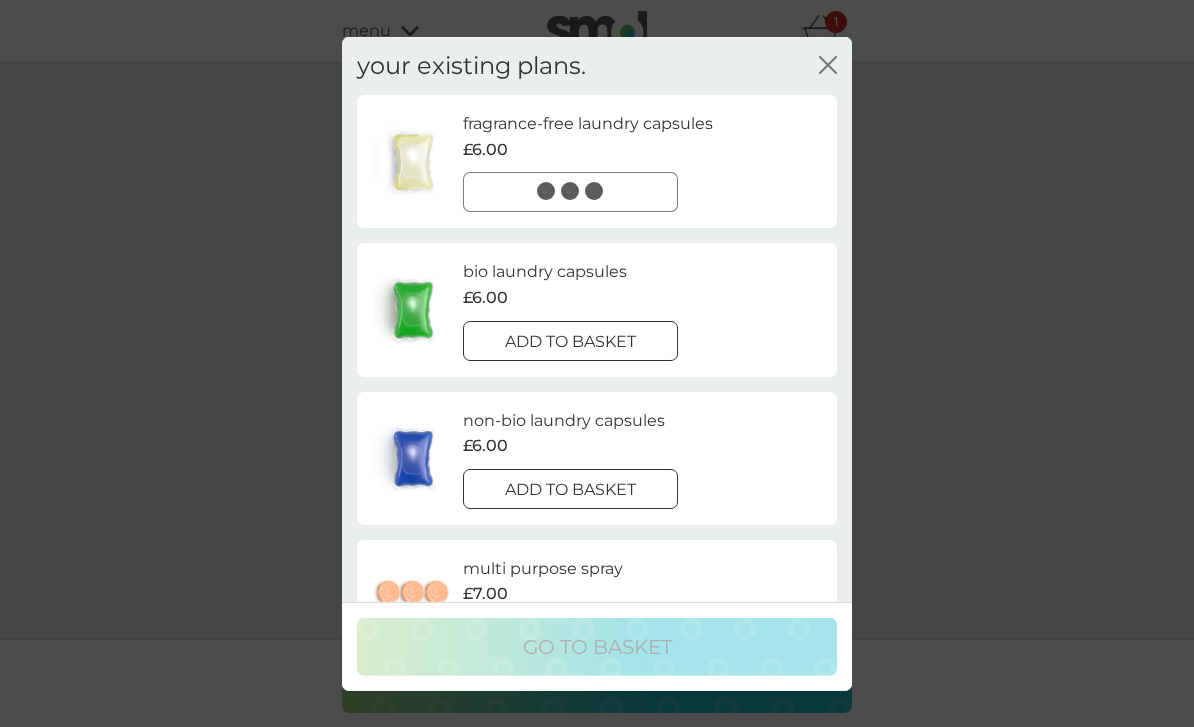 click on "add to basket" at bounding box center (570, 341) 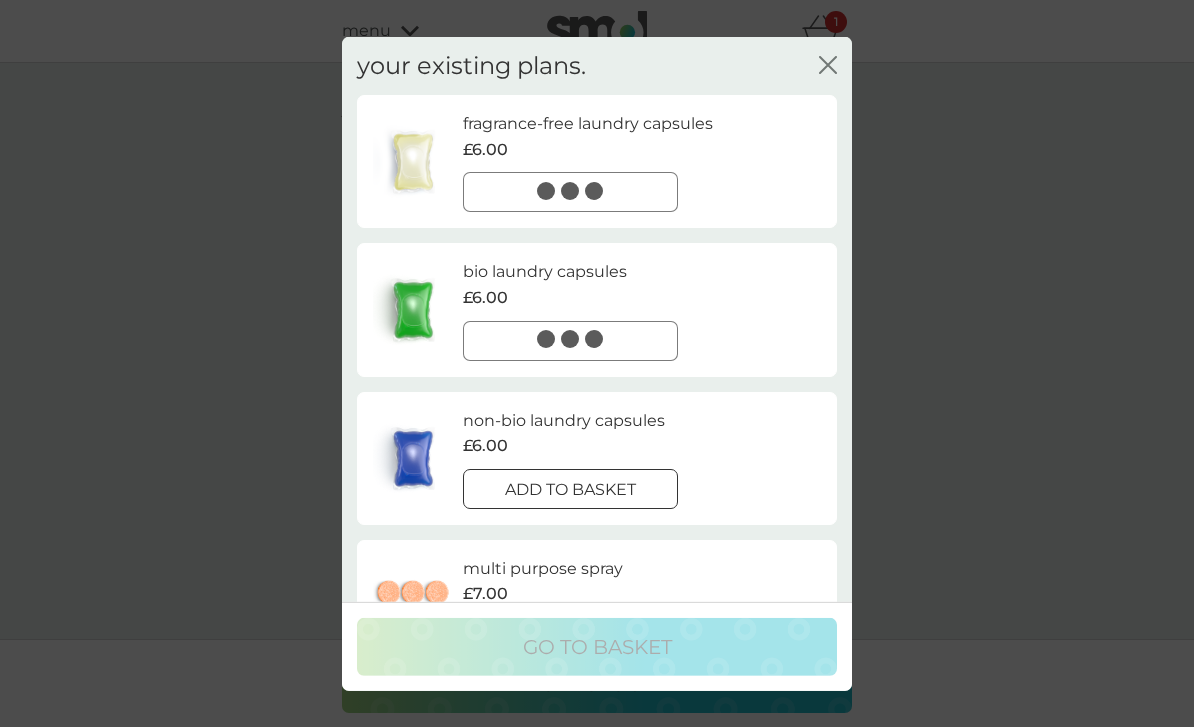 click on "add to basket" at bounding box center (570, 490) 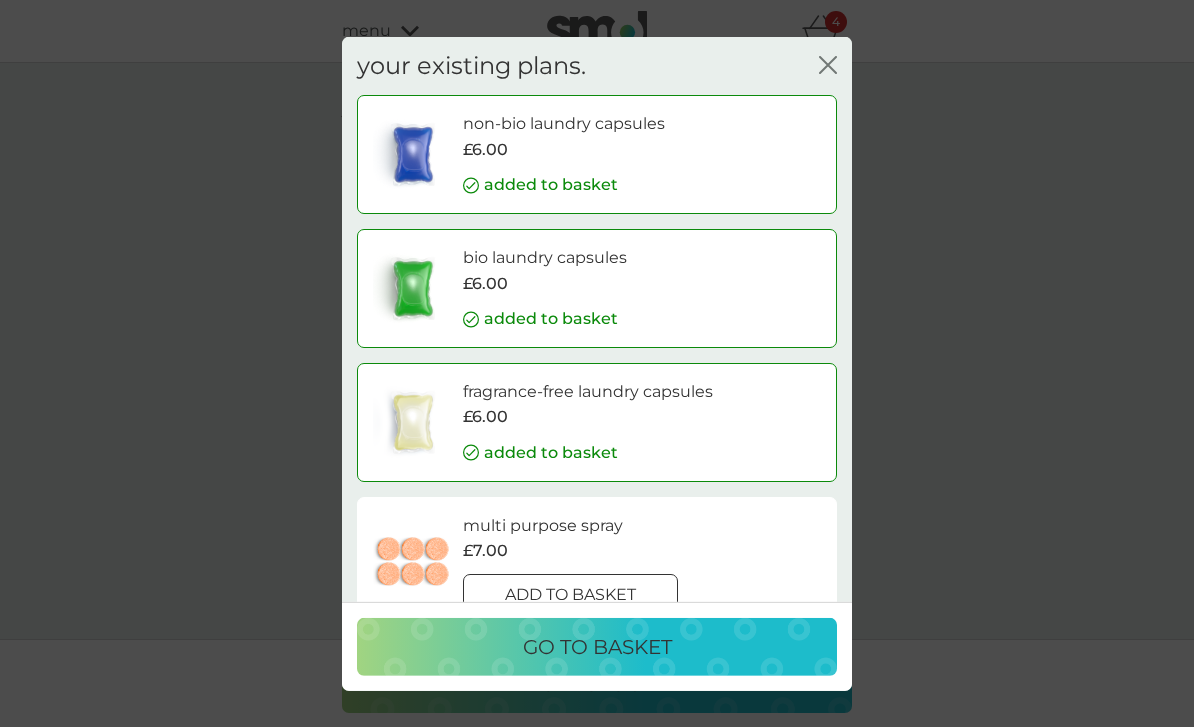scroll, scrollTop: 0, scrollLeft: 0, axis: both 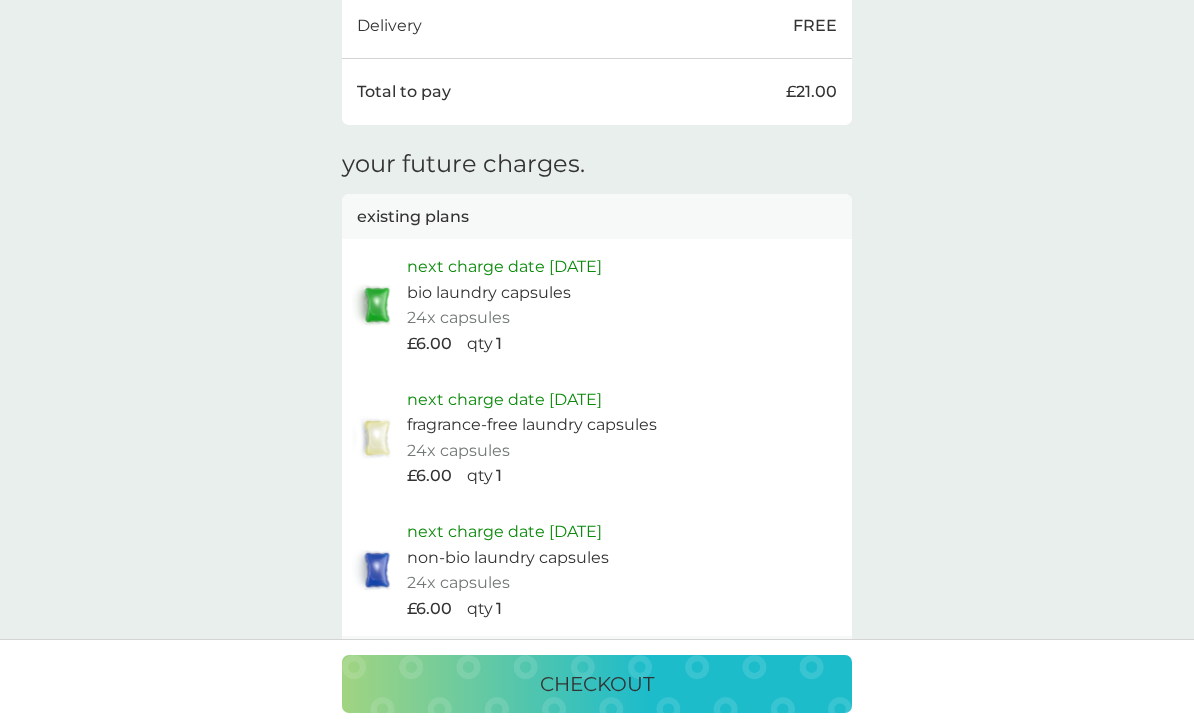 click on "checkout" at bounding box center (597, 684) 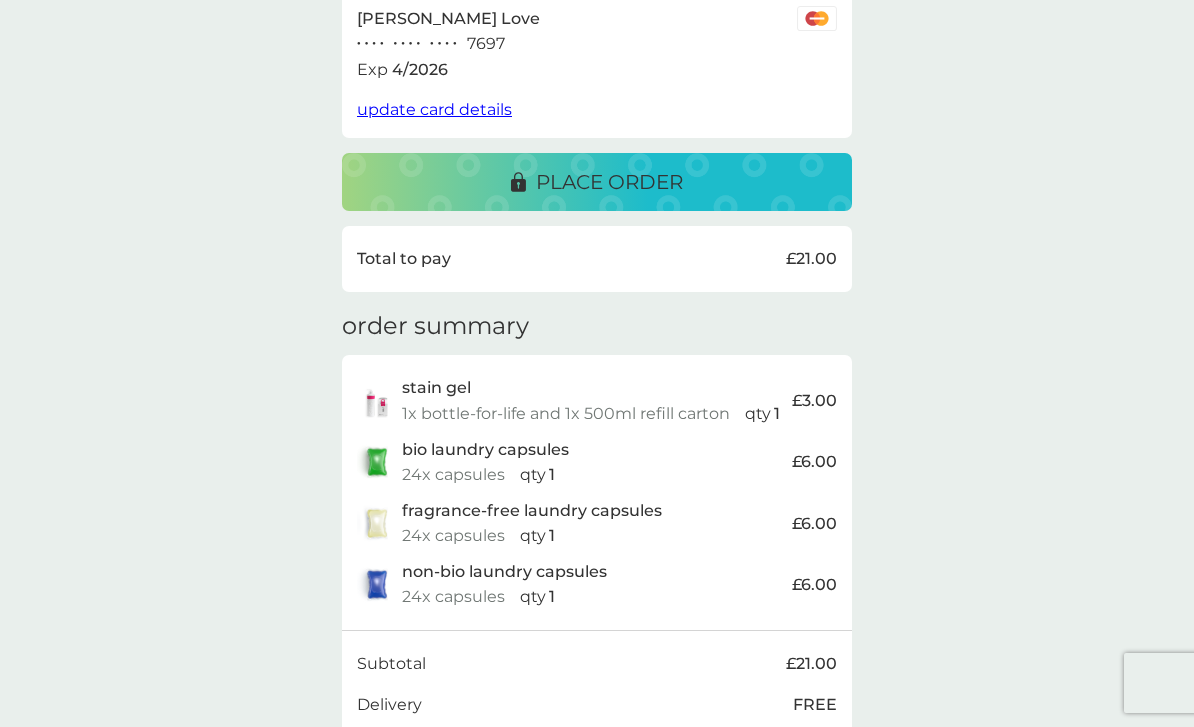 scroll, scrollTop: 317, scrollLeft: 0, axis: vertical 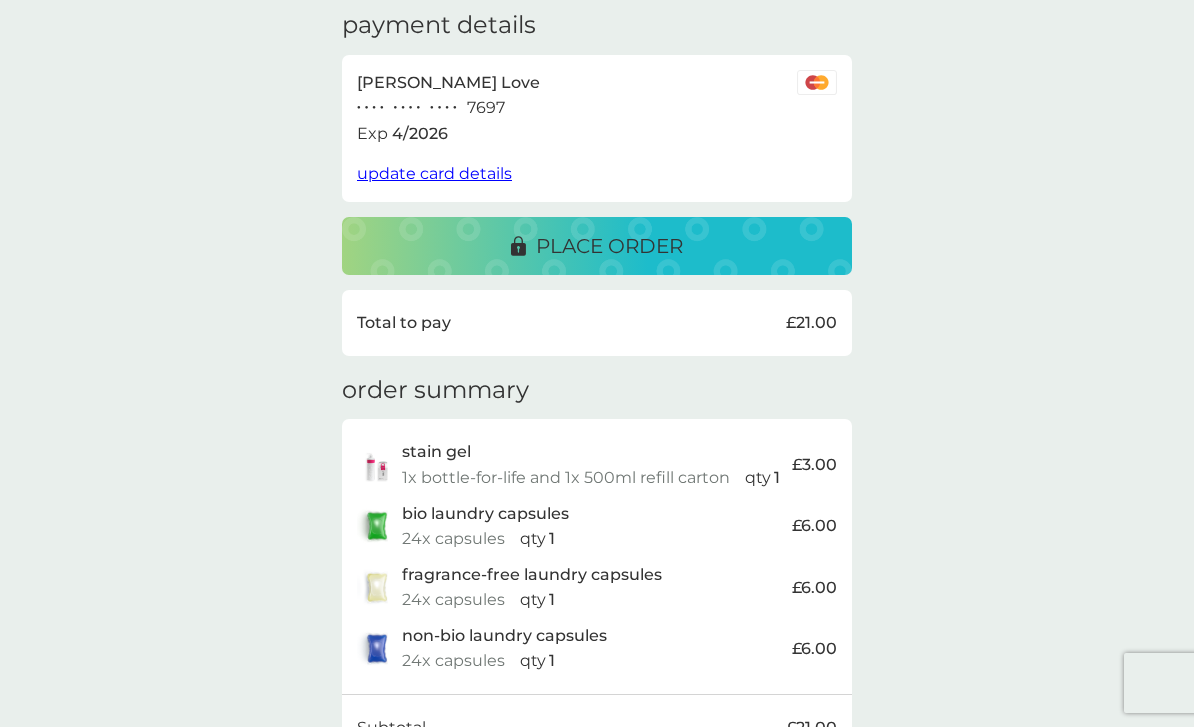 click on "place order" at bounding box center (609, 246) 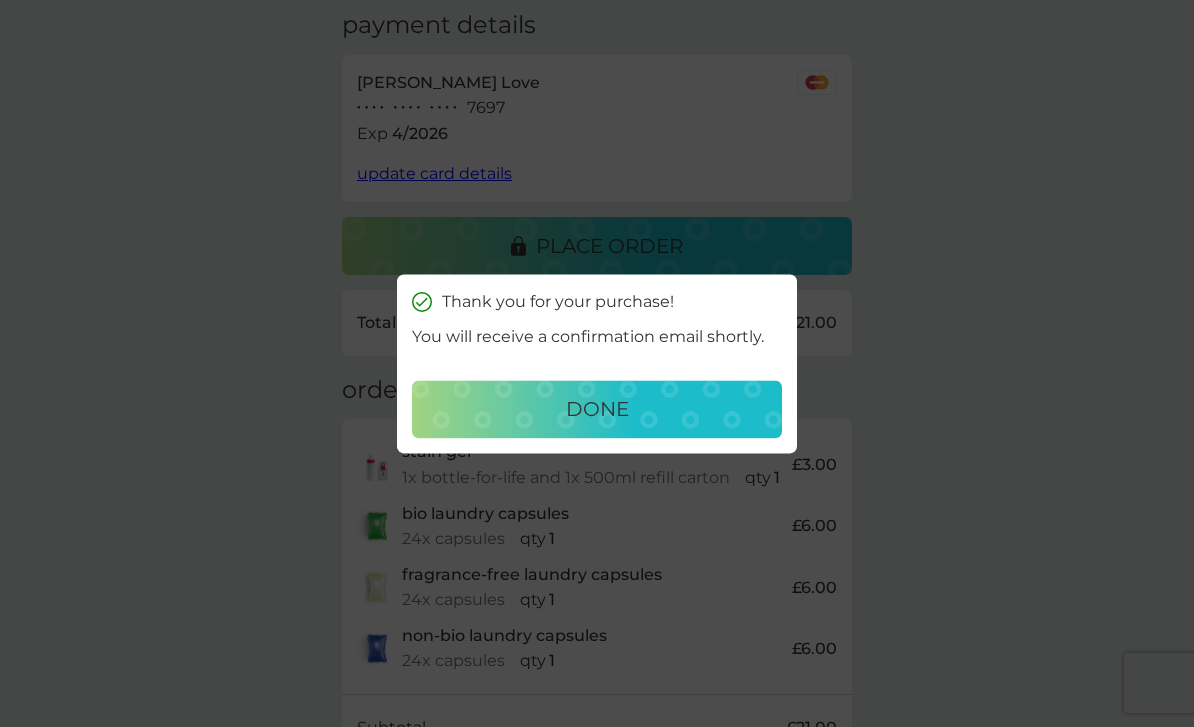 click on "done" at bounding box center (597, 409) 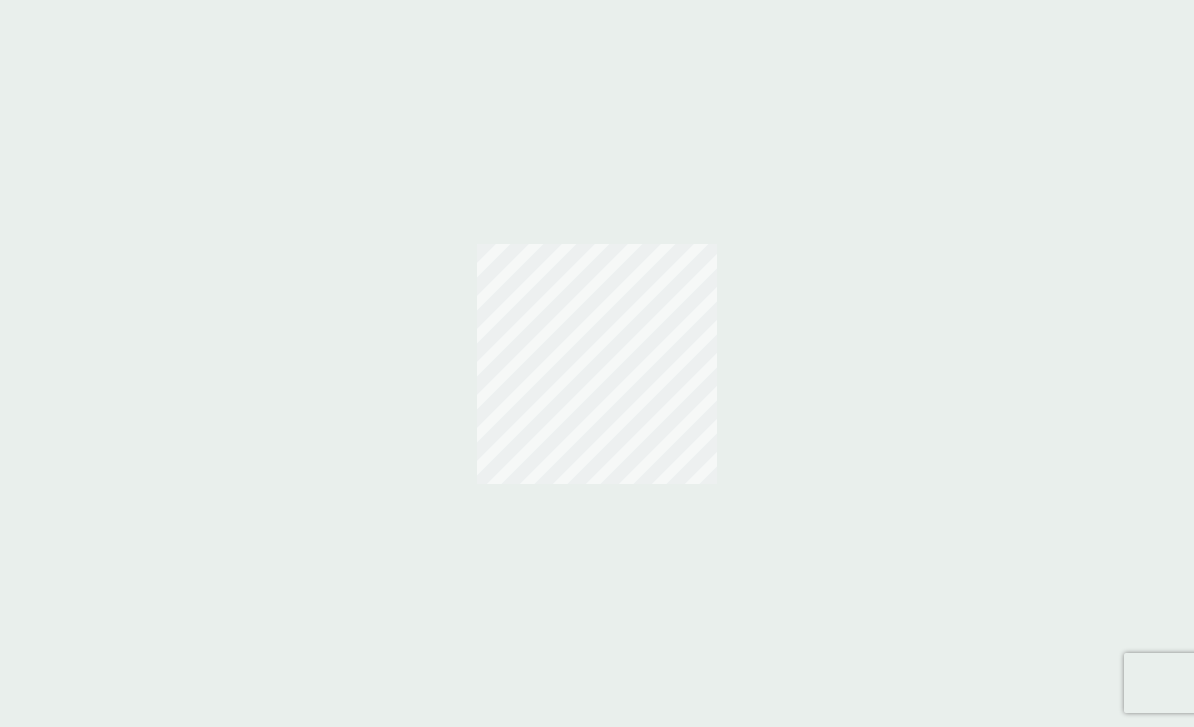 scroll, scrollTop: 0, scrollLeft: 0, axis: both 